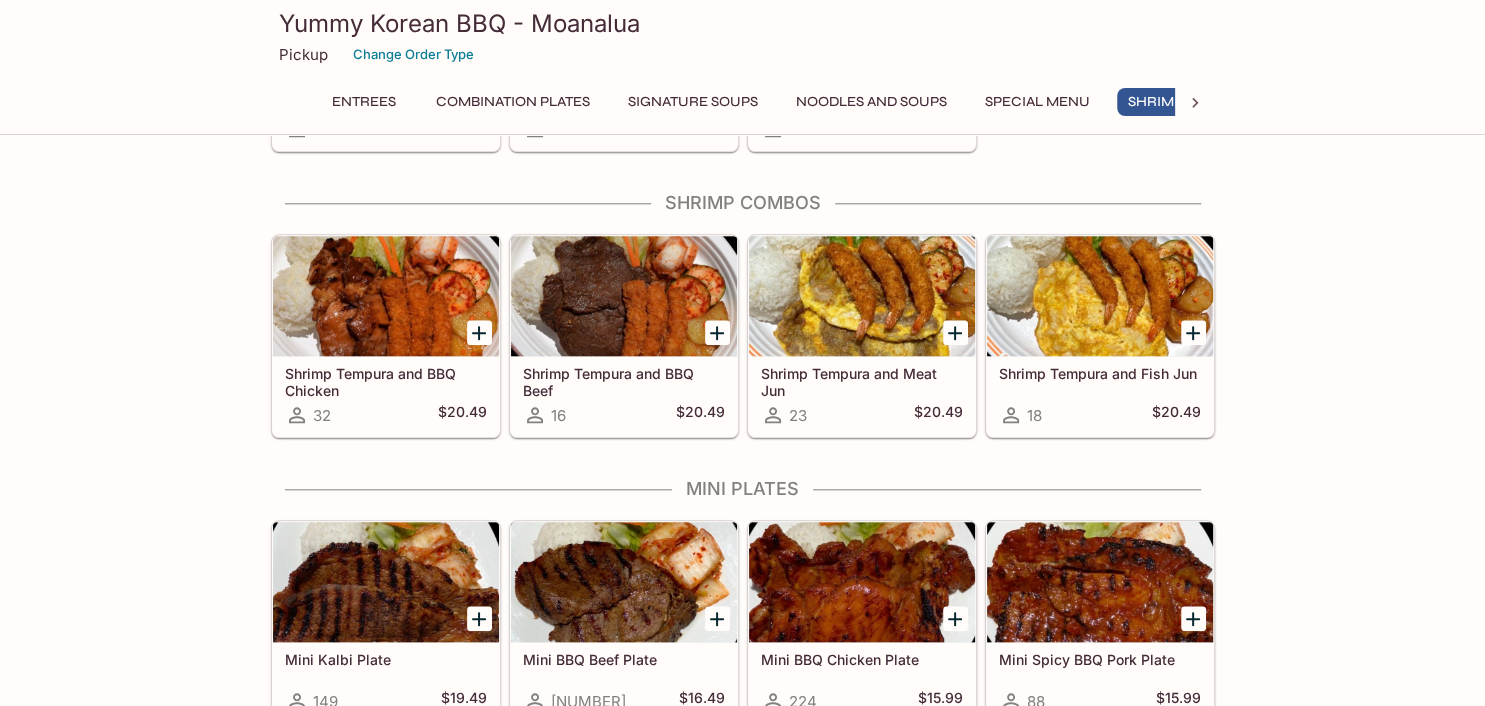 scroll, scrollTop: 2080, scrollLeft: 0, axis: vertical 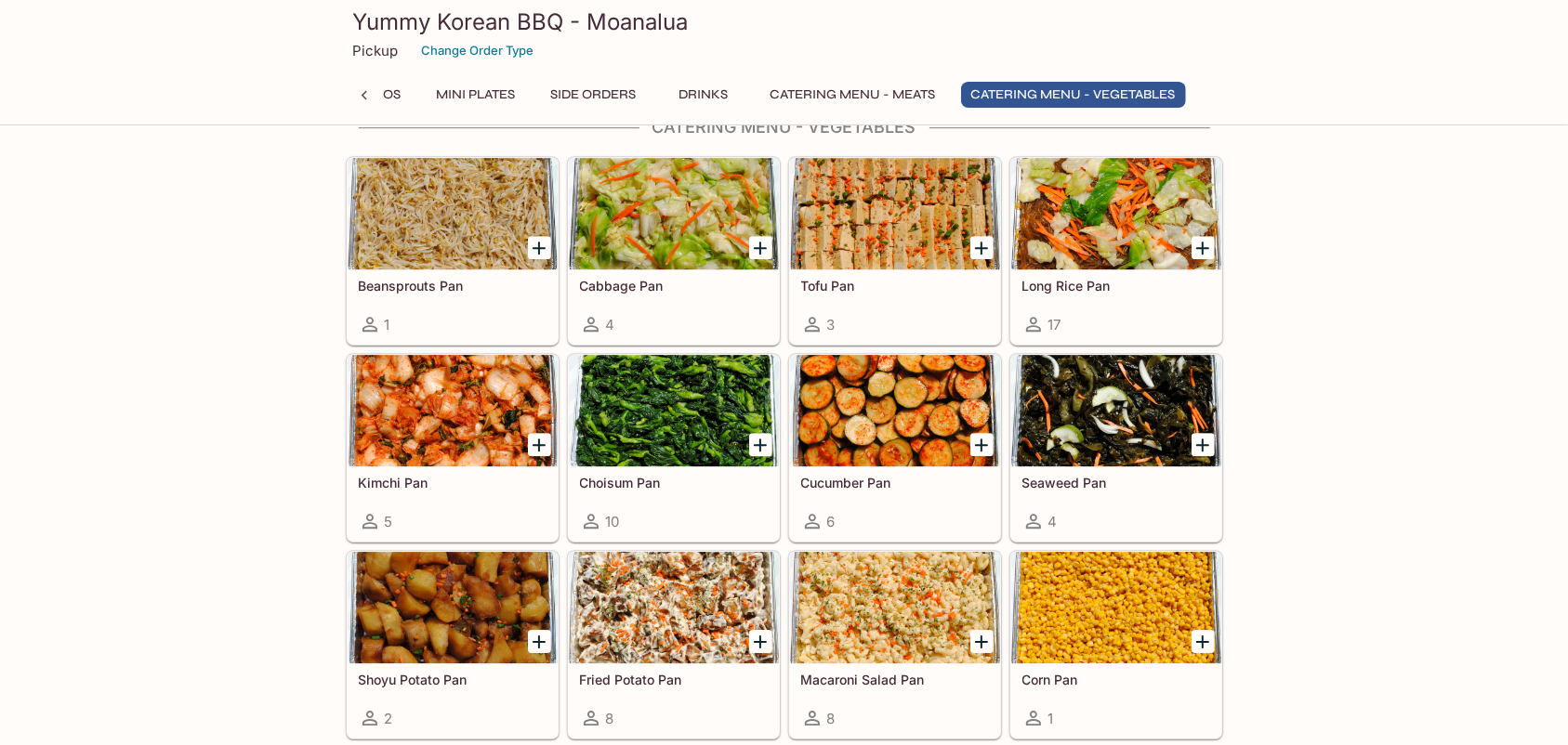 drag, startPoint x: 1269, startPoint y: 0, endPoint x: 1368, endPoint y: 597, distance: 605.153 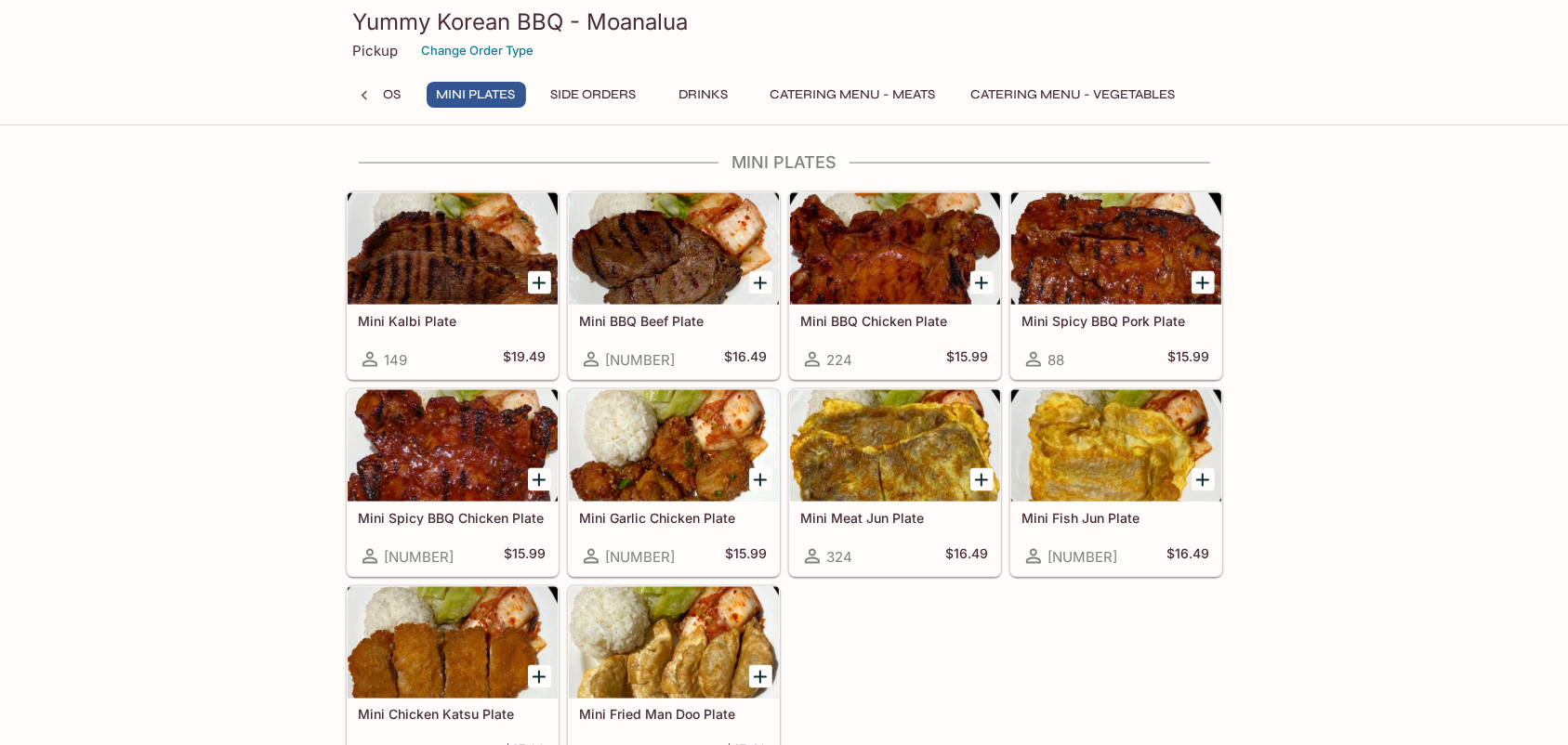 scroll, scrollTop: 2188, scrollLeft: 0, axis: vertical 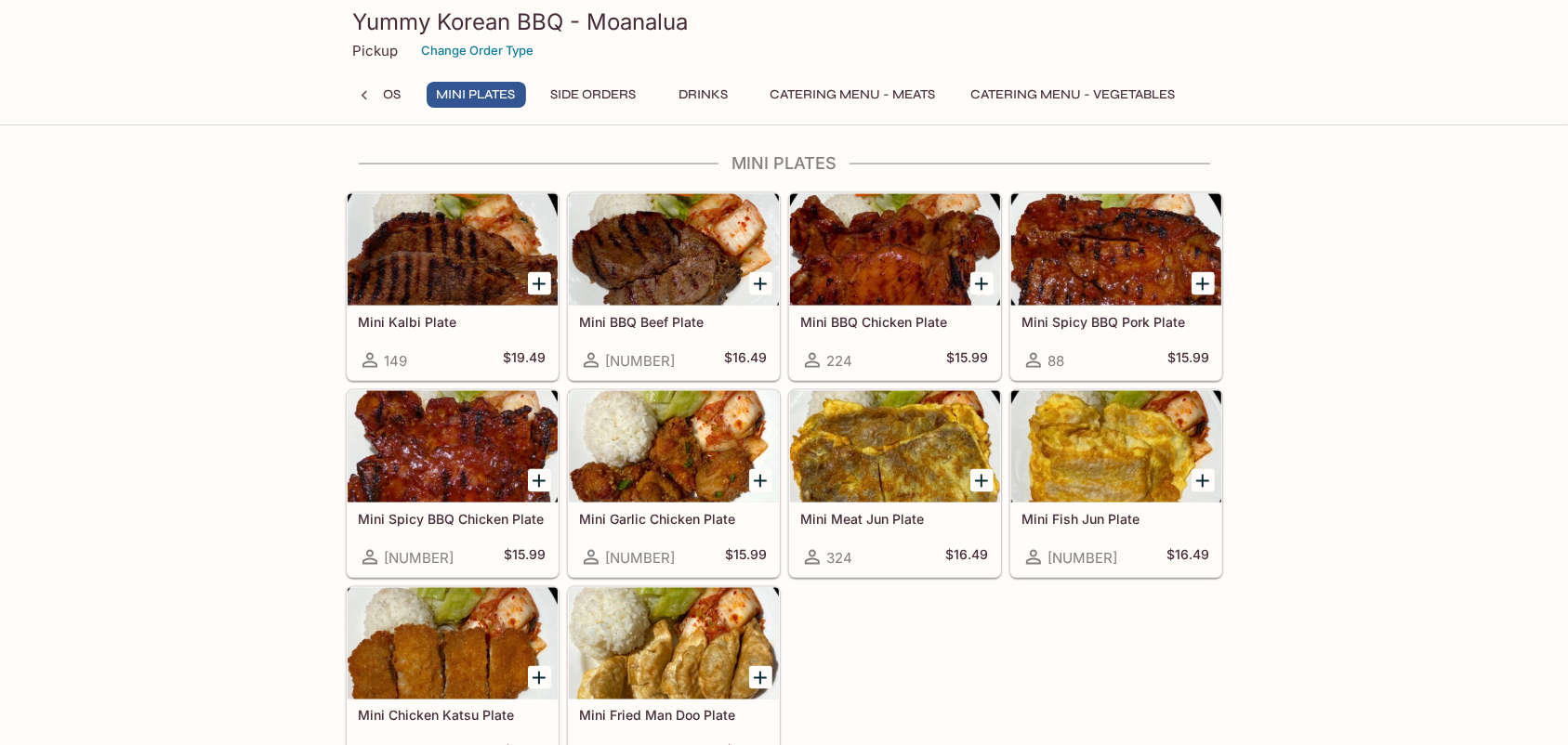 click at bounding box center (674, 250) 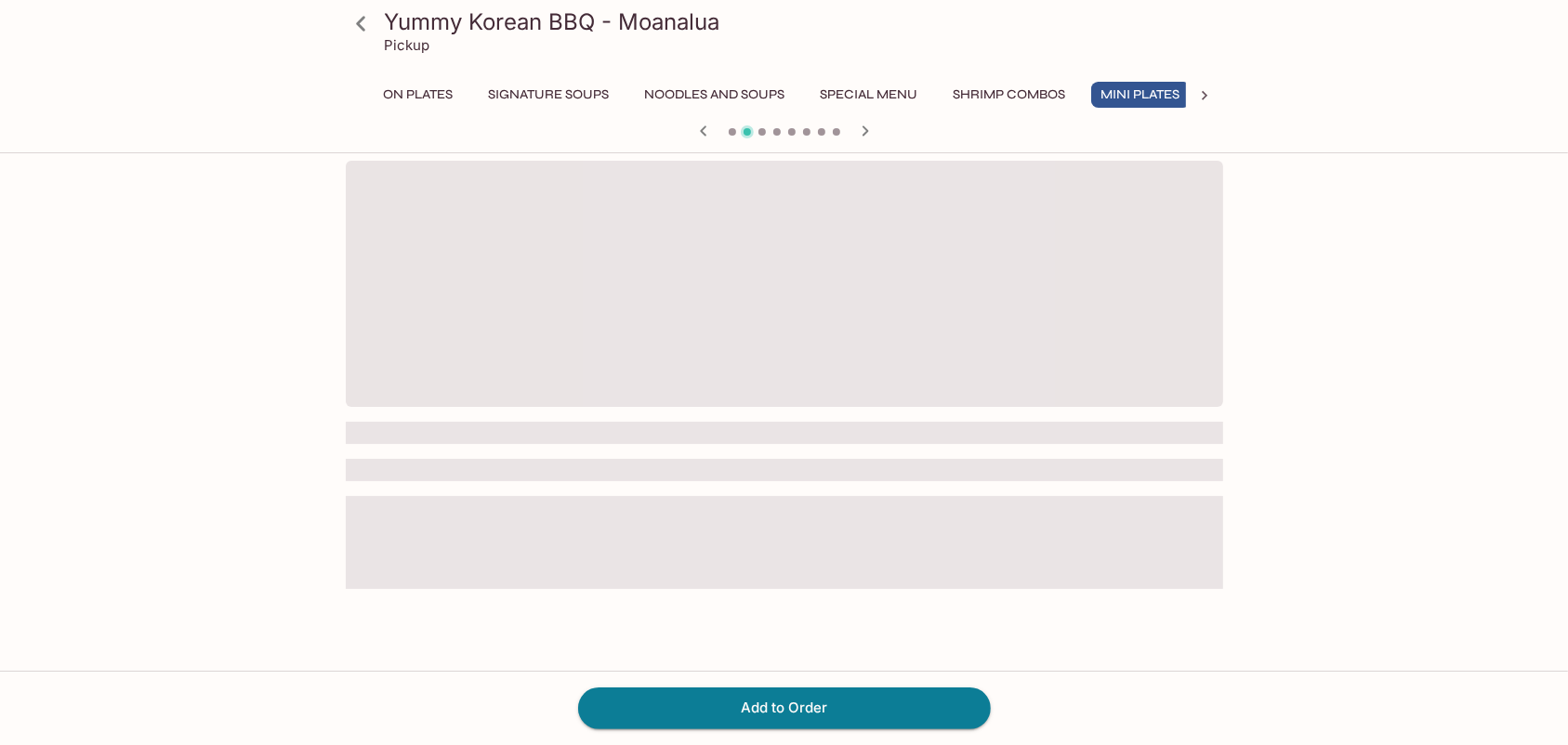 scroll, scrollTop: 0, scrollLeft: 204, axis: horizontal 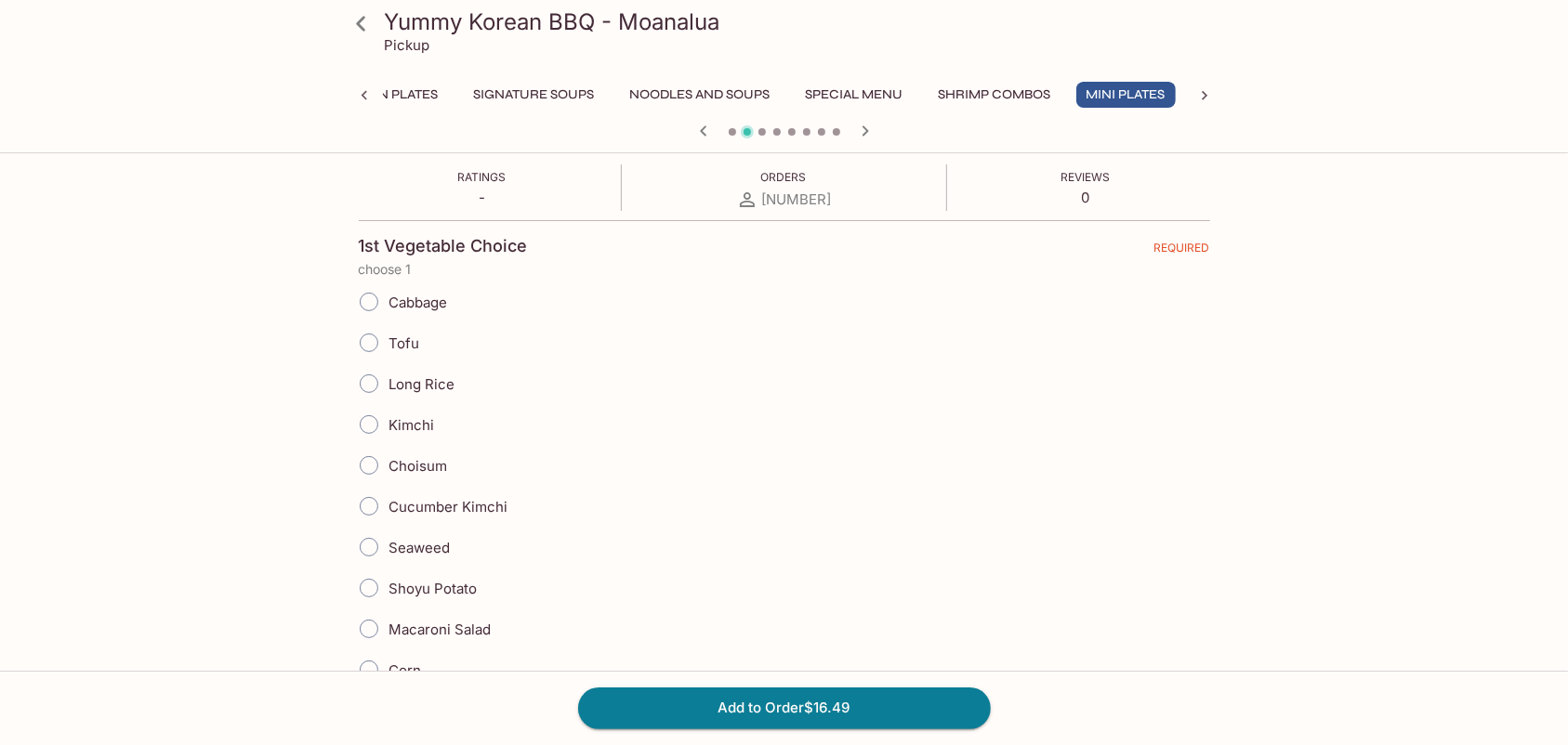 click on "Tofu" at bounding box center [369, 343] 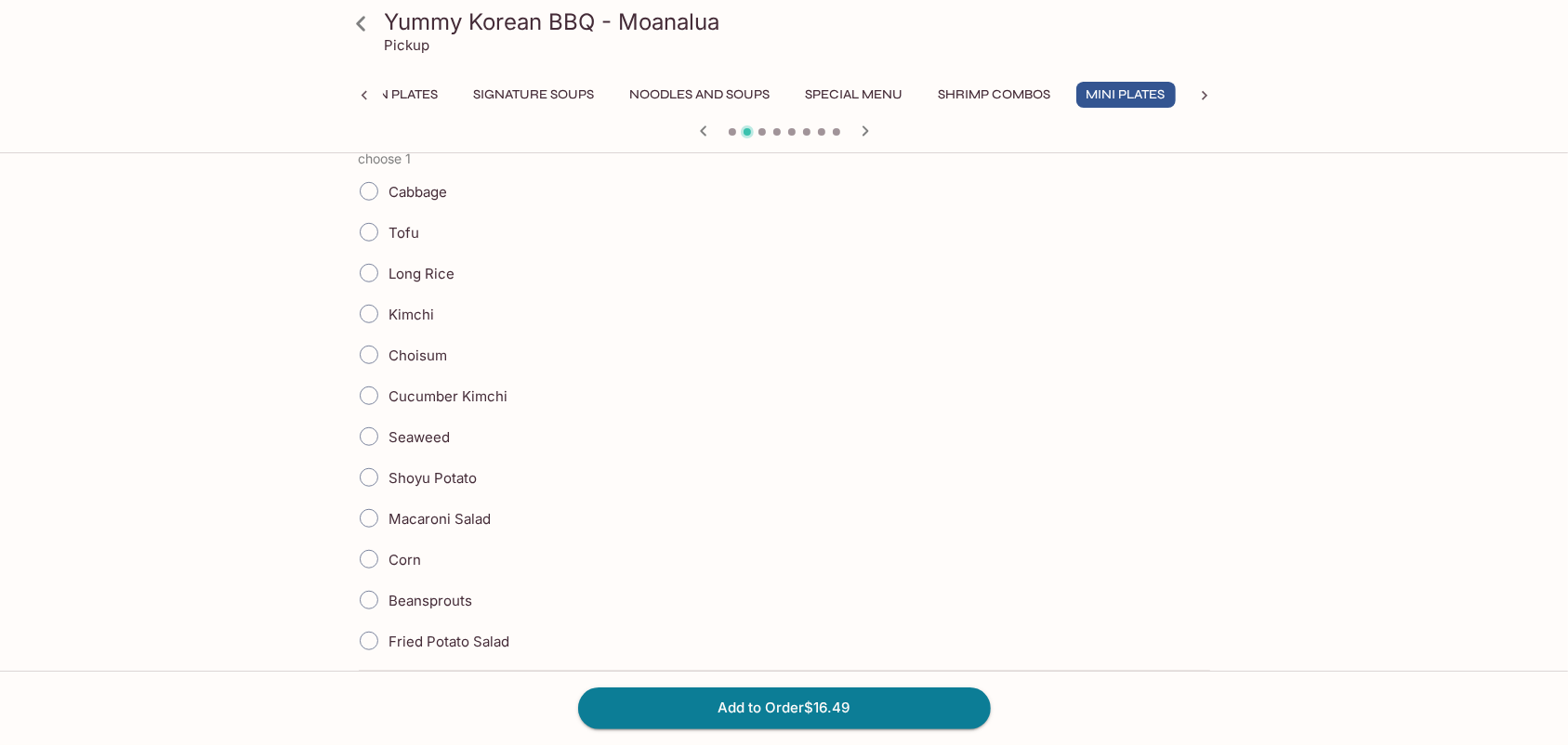 scroll, scrollTop: 1013, scrollLeft: 0, axis: vertical 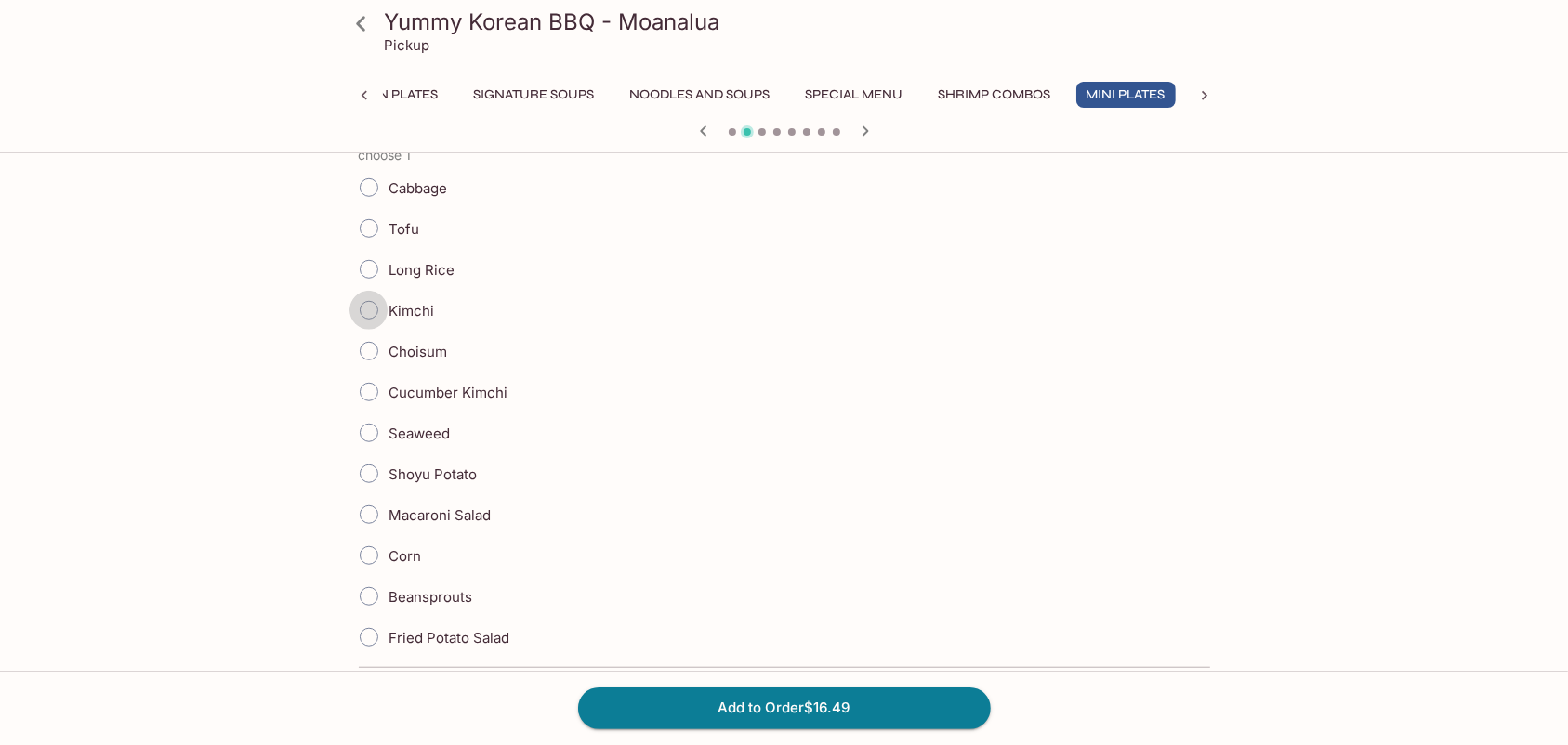 click on "Kimchi" at bounding box center [369, 310] 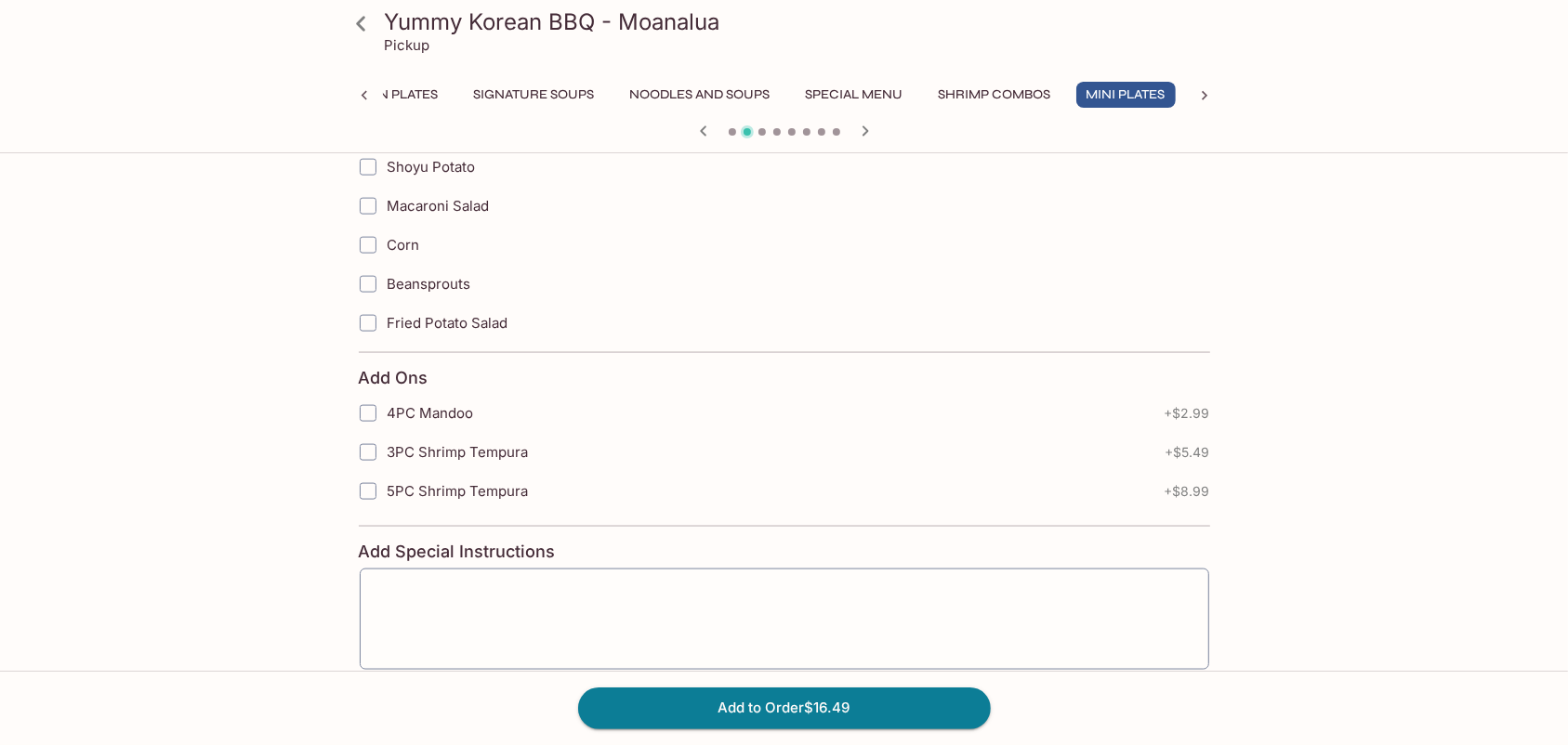 scroll, scrollTop: 1941, scrollLeft: 0, axis: vertical 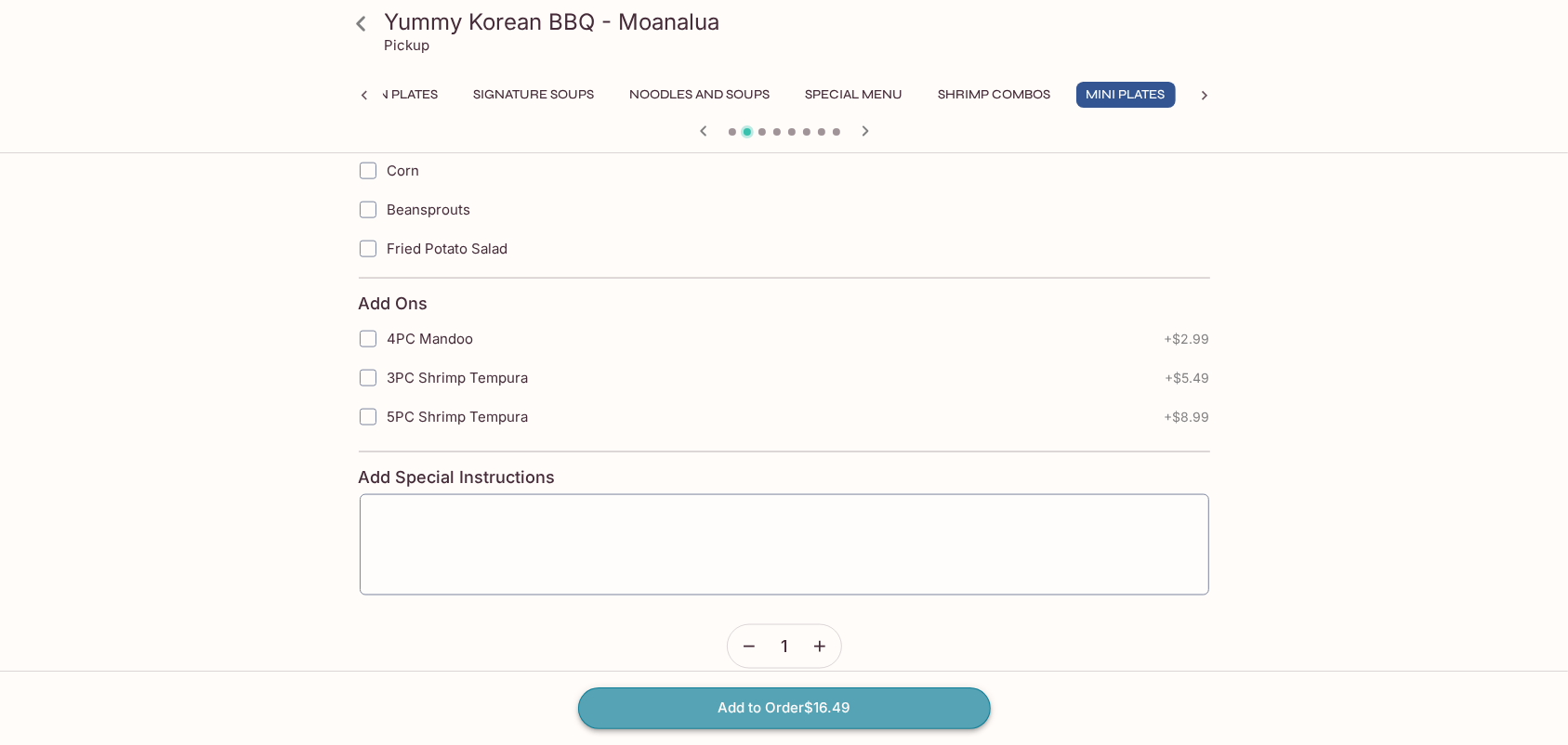 click on "Add to Order  $16.49" at bounding box center (784, 708) 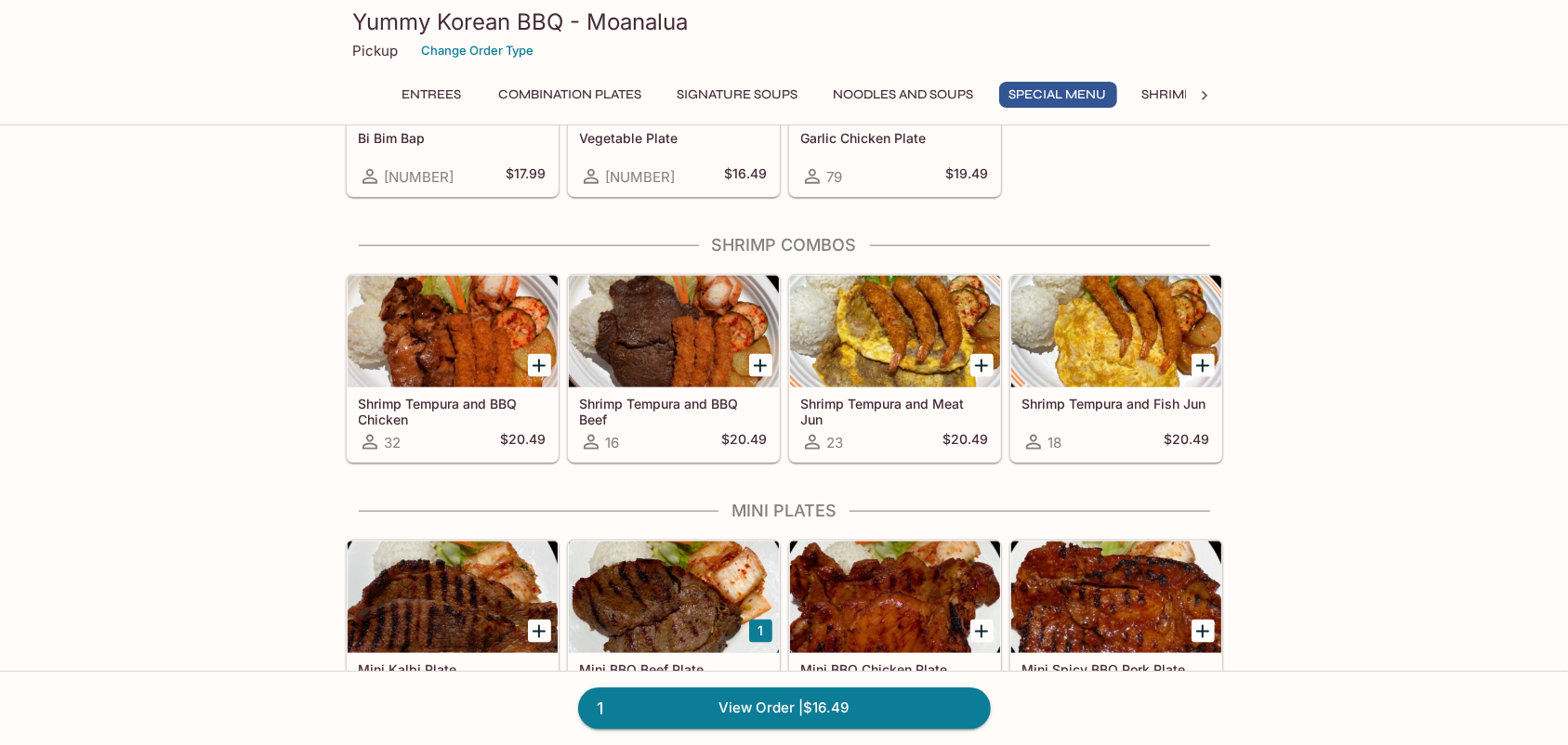 scroll, scrollTop: 2026, scrollLeft: 0, axis: vertical 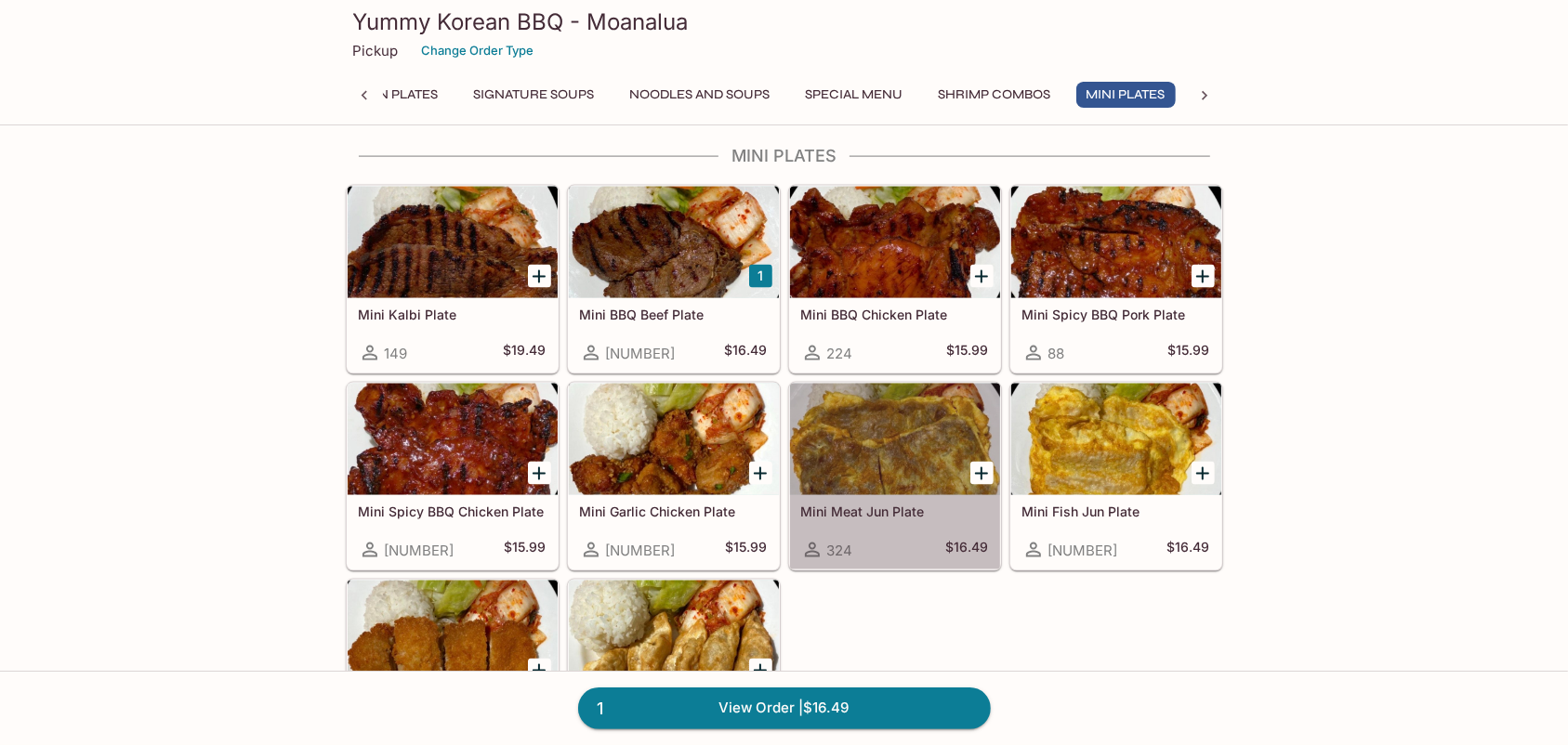 click at bounding box center (895, 439) 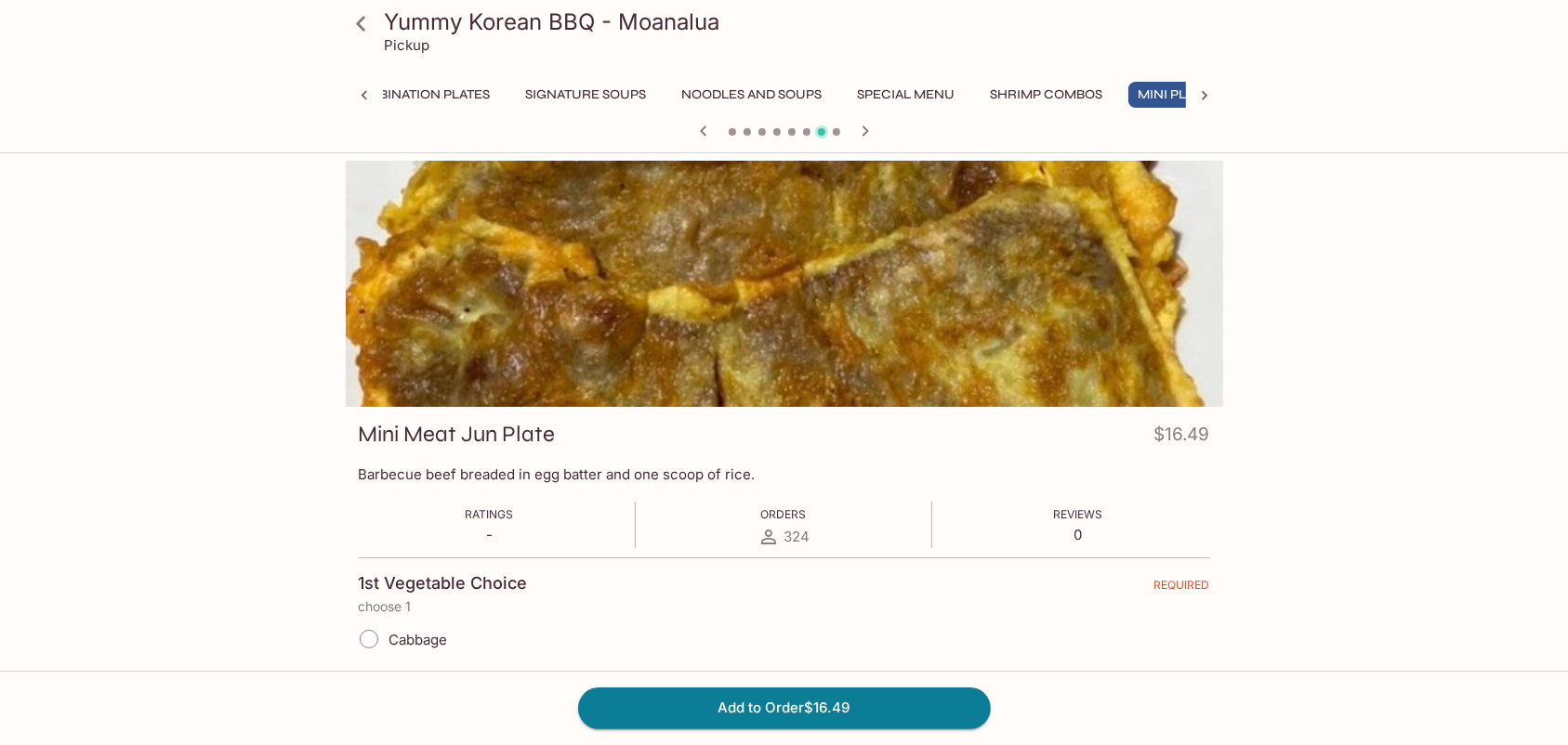scroll, scrollTop: 0, scrollLeft: 204, axis: horizontal 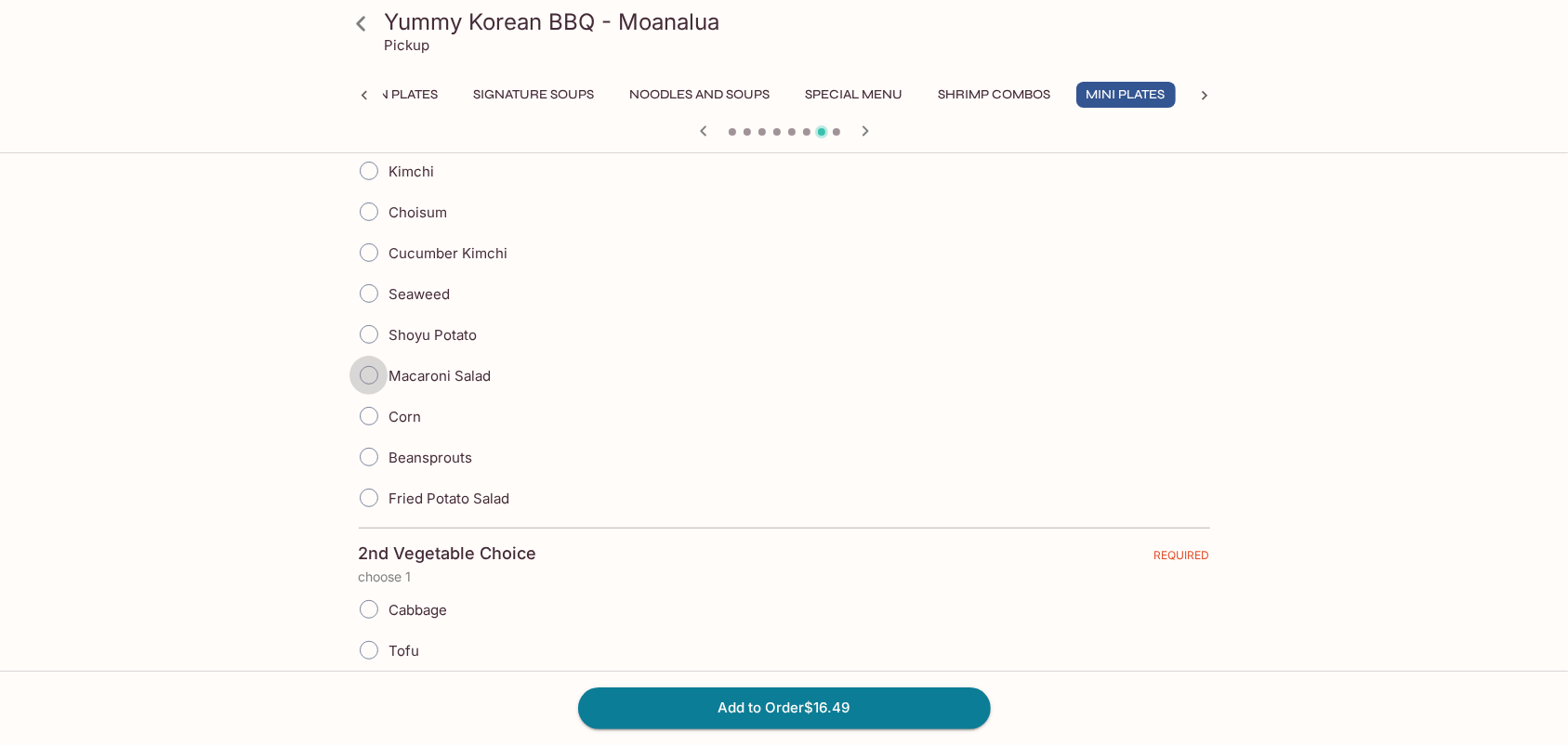 click on "Macaroni Salad" at bounding box center [369, 375] 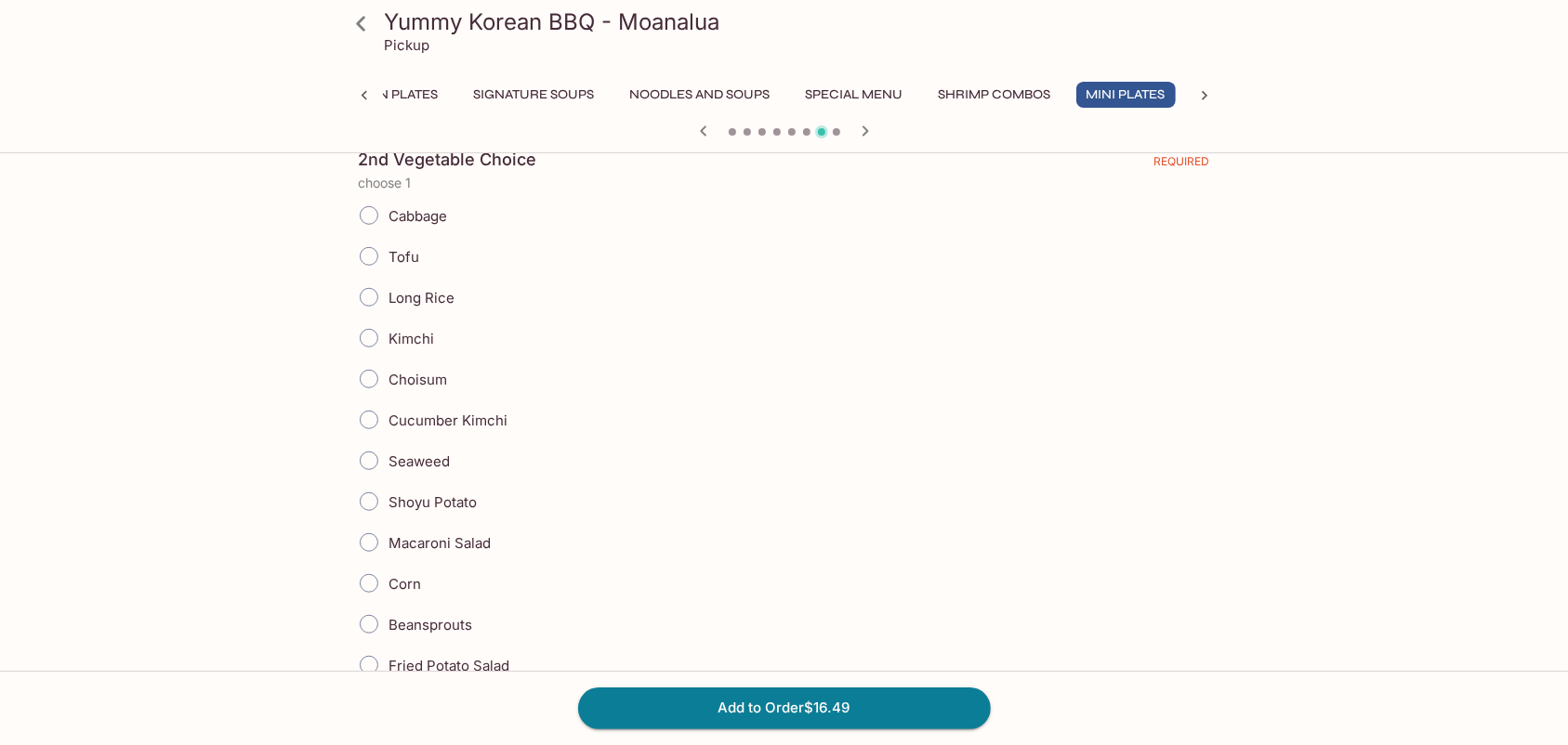 scroll, scrollTop: 929, scrollLeft: 0, axis: vertical 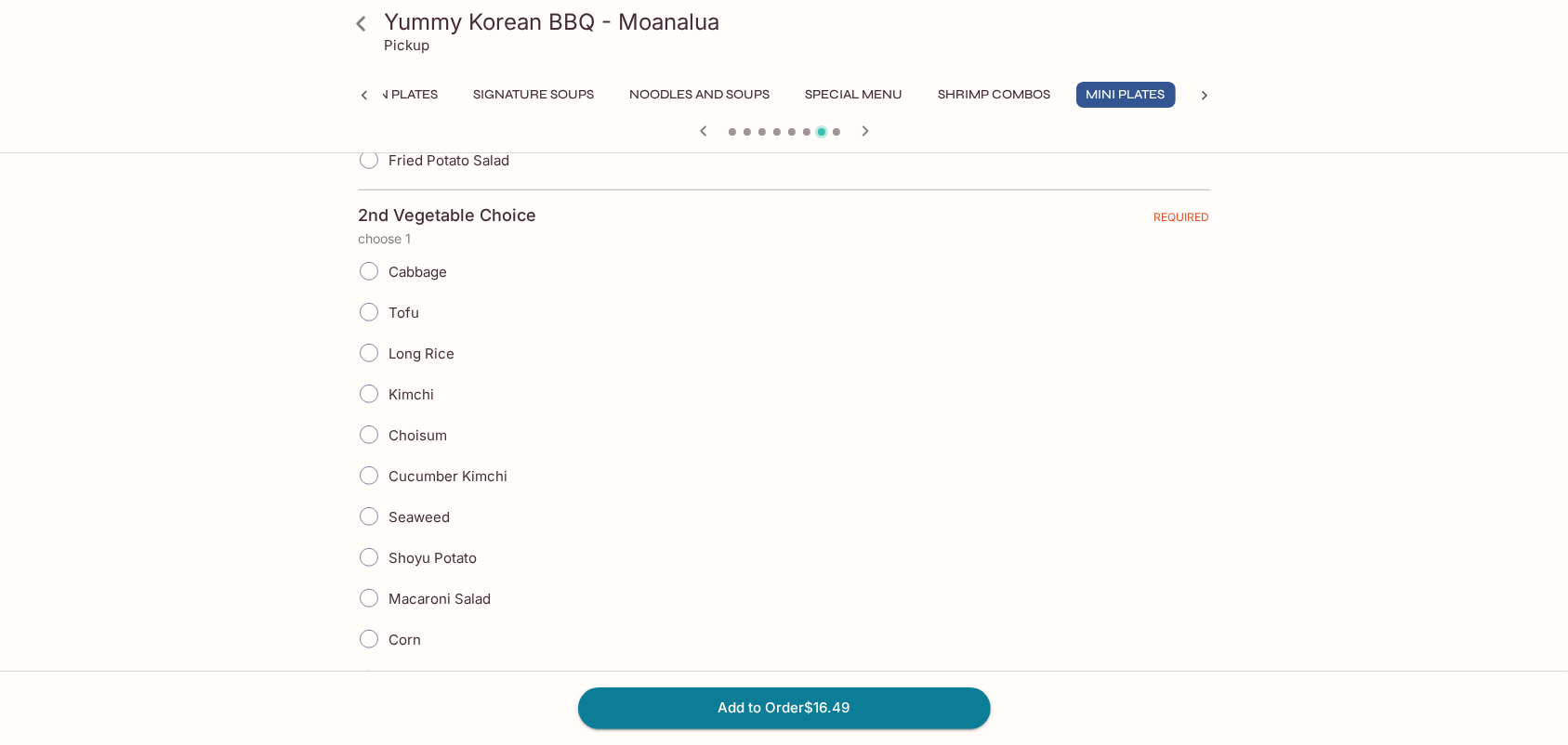 click on "Long Rice" at bounding box center (369, 353) 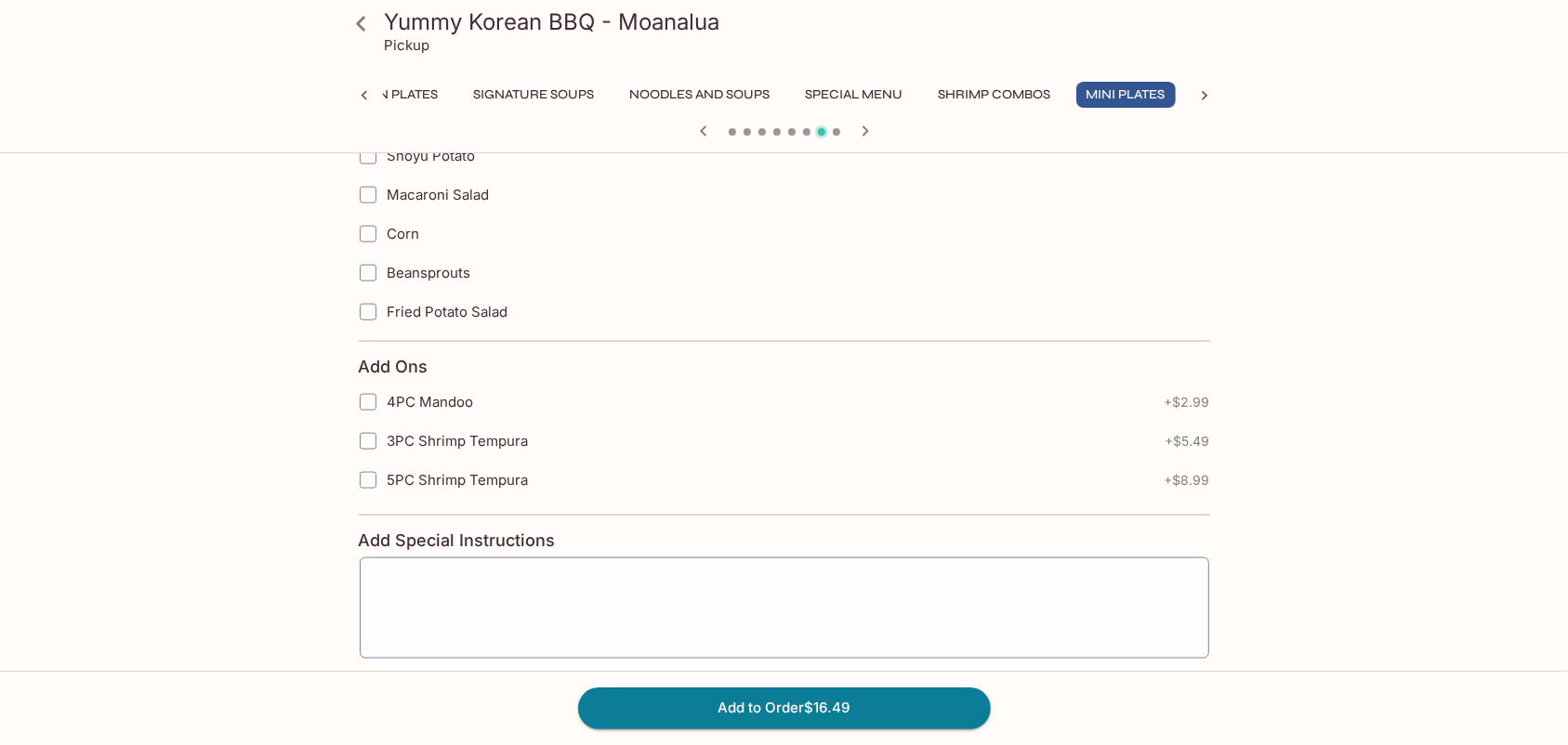 scroll, scrollTop: 1941, scrollLeft: 0, axis: vertical 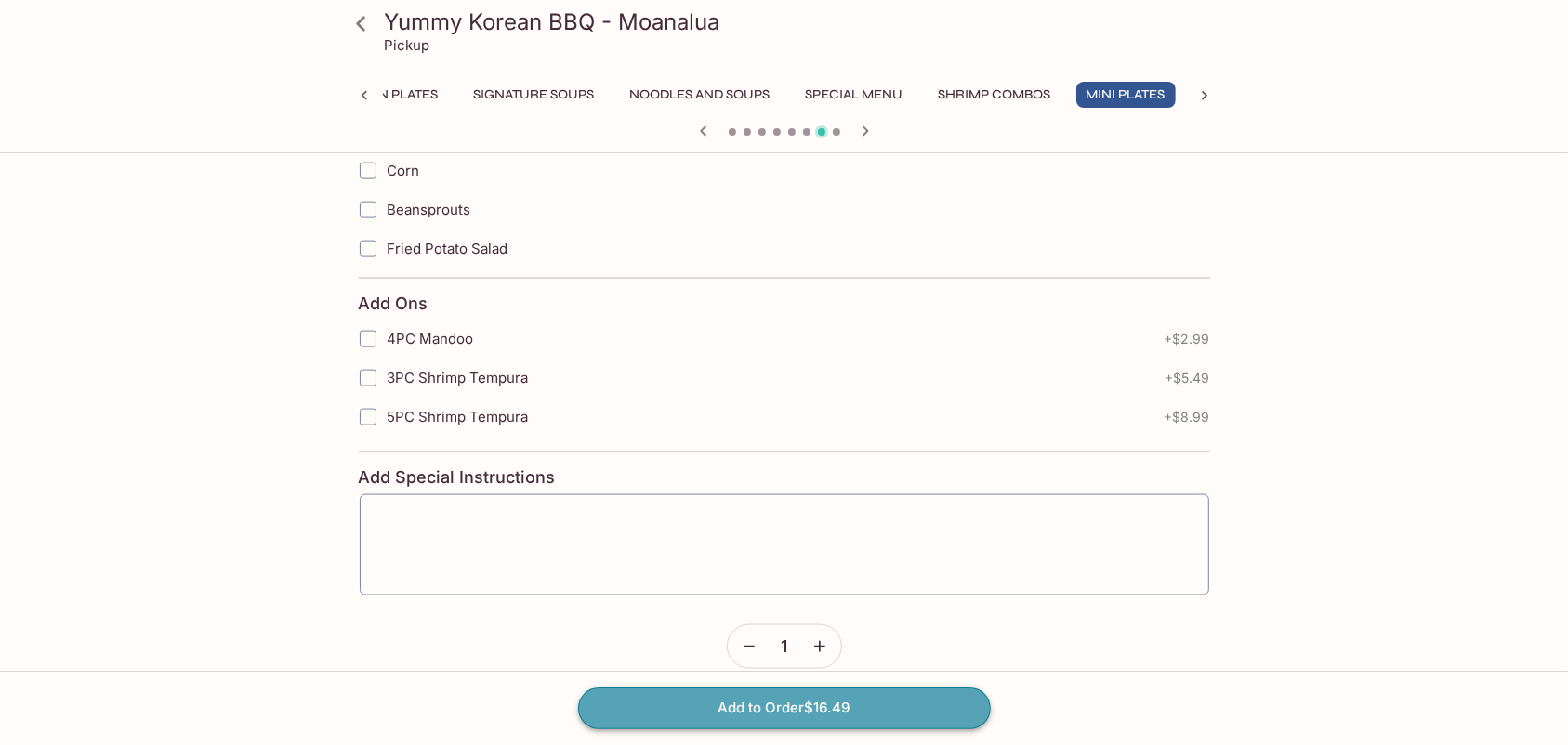 click on "Add to Order  $16.49" at bounding box center (784, 708) 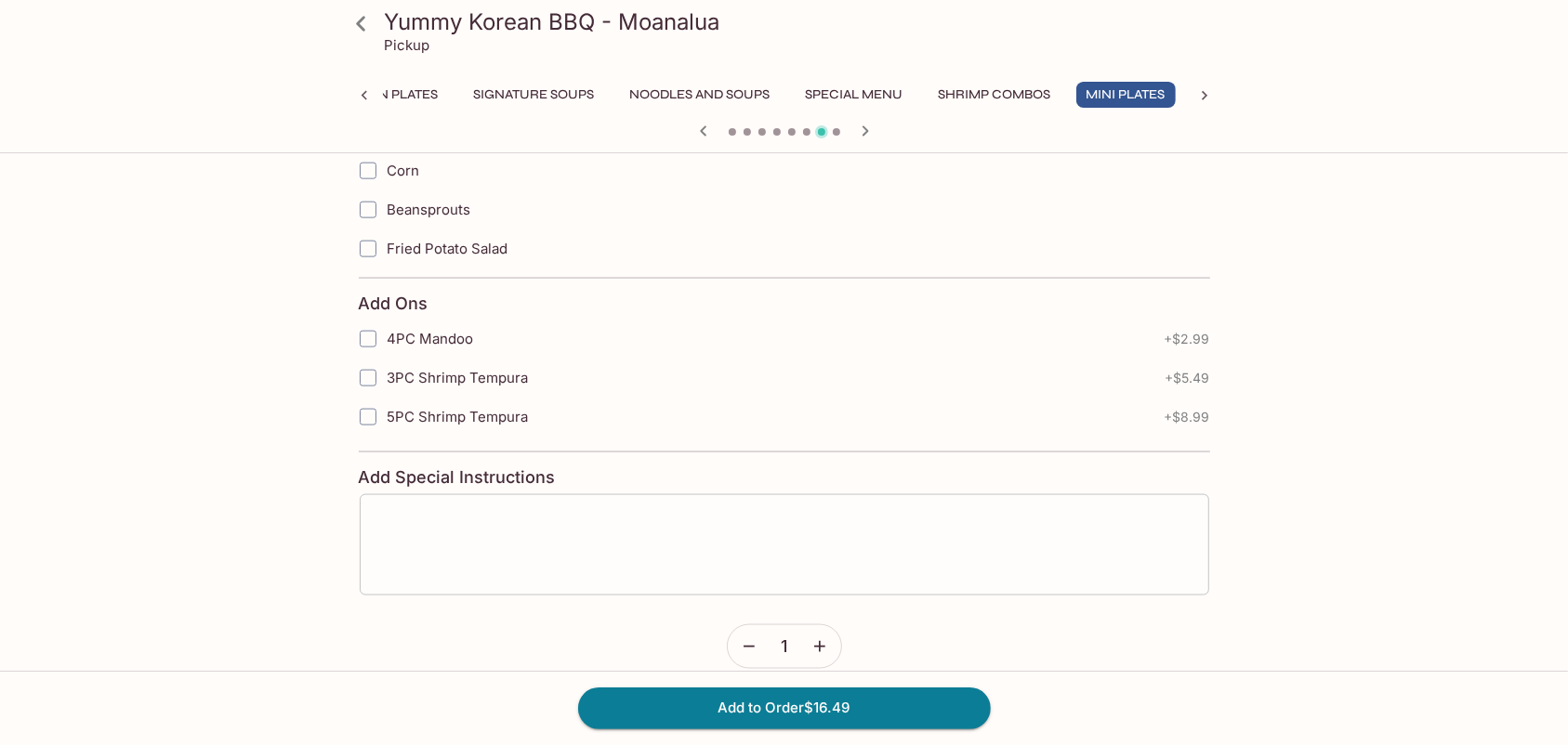 scroll, scrollTop: 0, scrollLeft: 0, axis: both 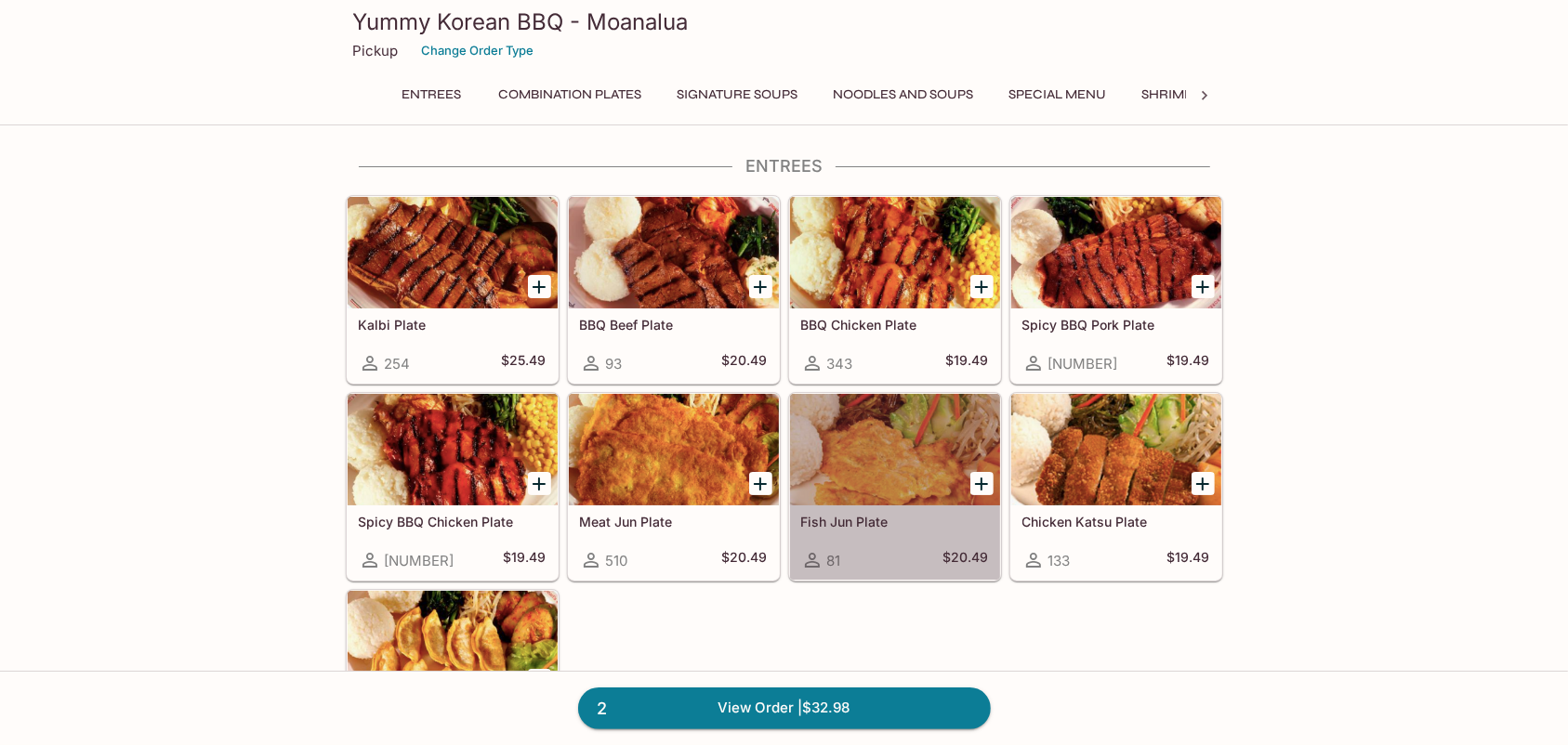 click at bounding box center [895, 450] 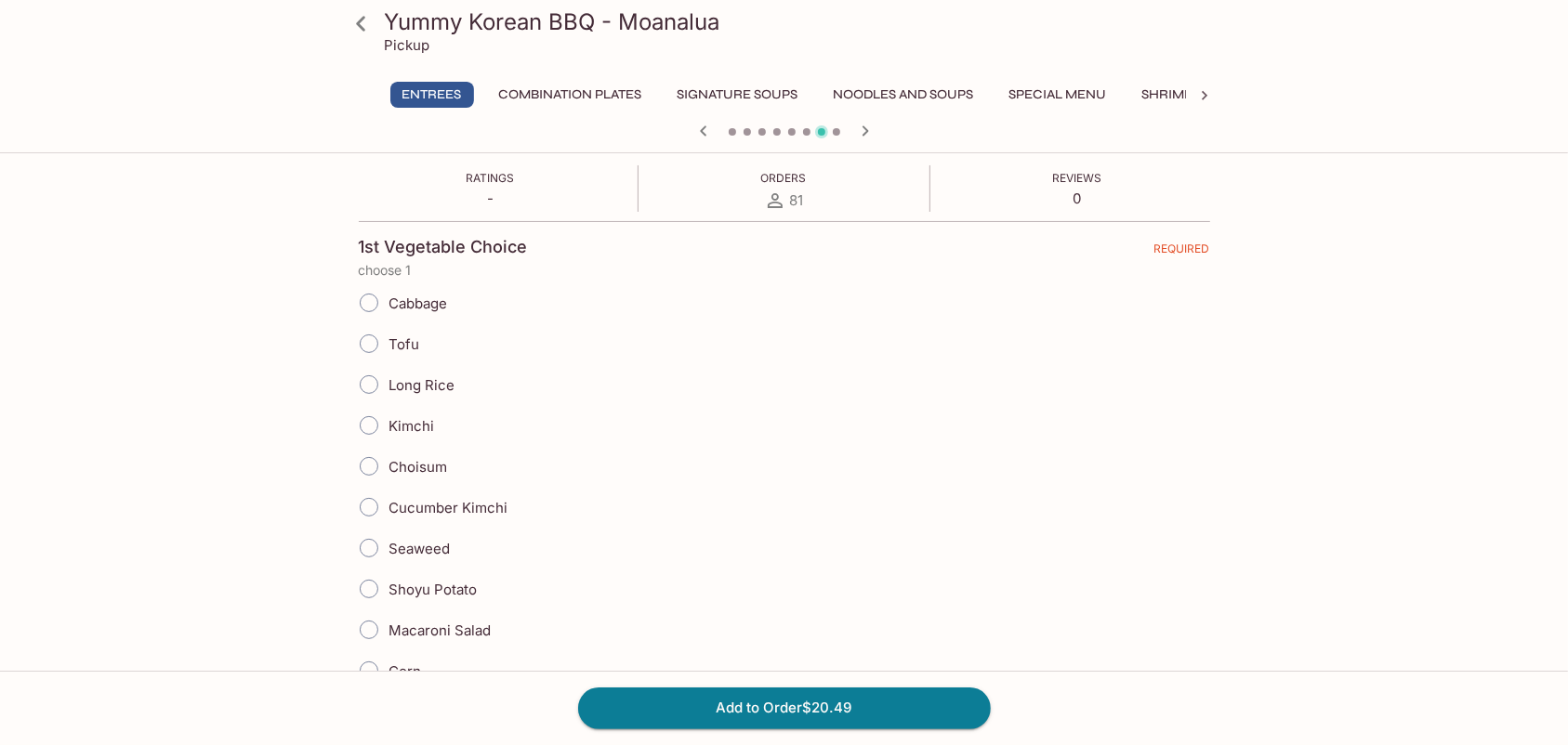 scroll, scrollTop: 337, scrollLeft: 0, axis: vertical 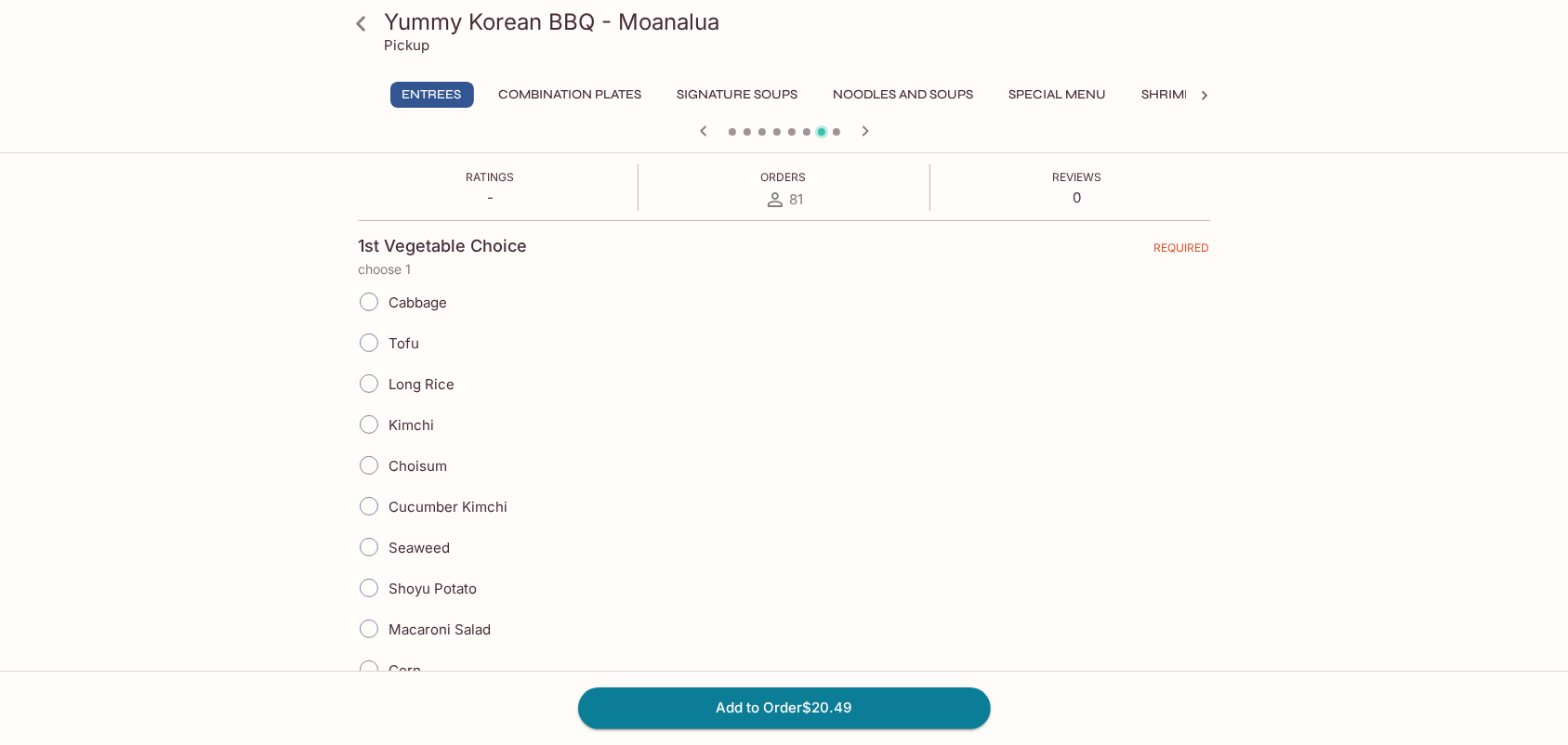 click on "Choisum" at bounding box center [369, 465] 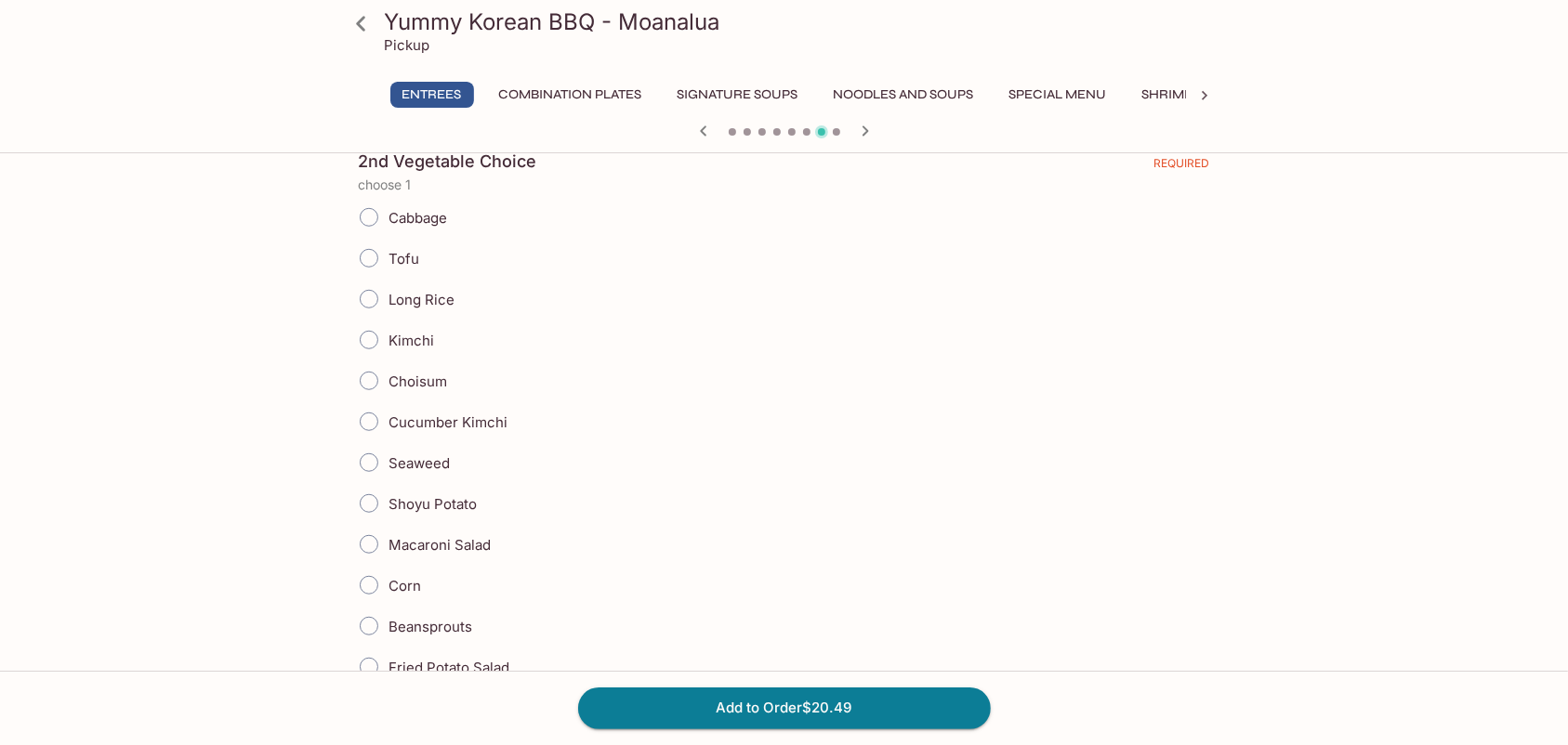 scroll, scrollTop: 1013, scrollLeft: 0, axis: vertical 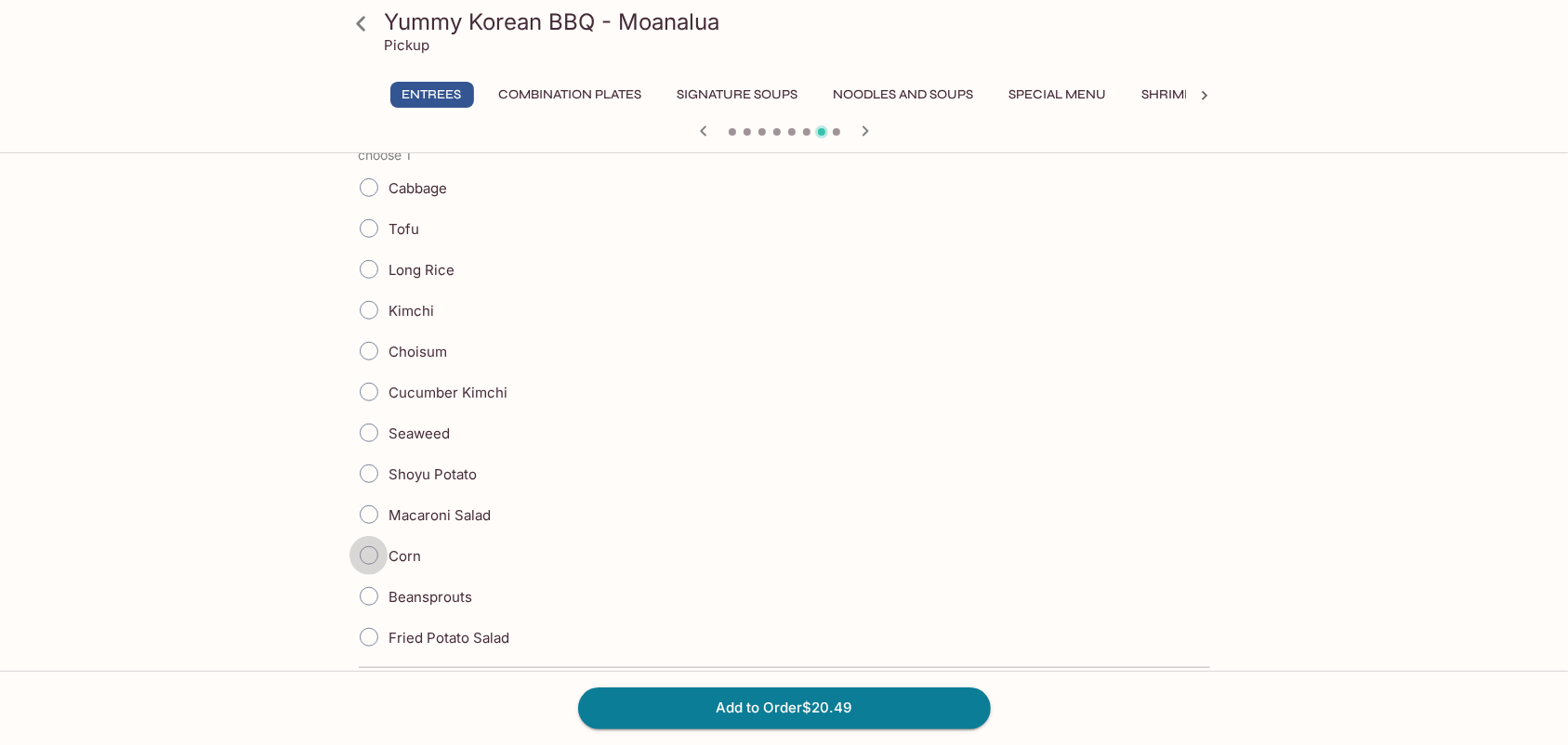 click on "Corn" at bounding box center (369, 555) 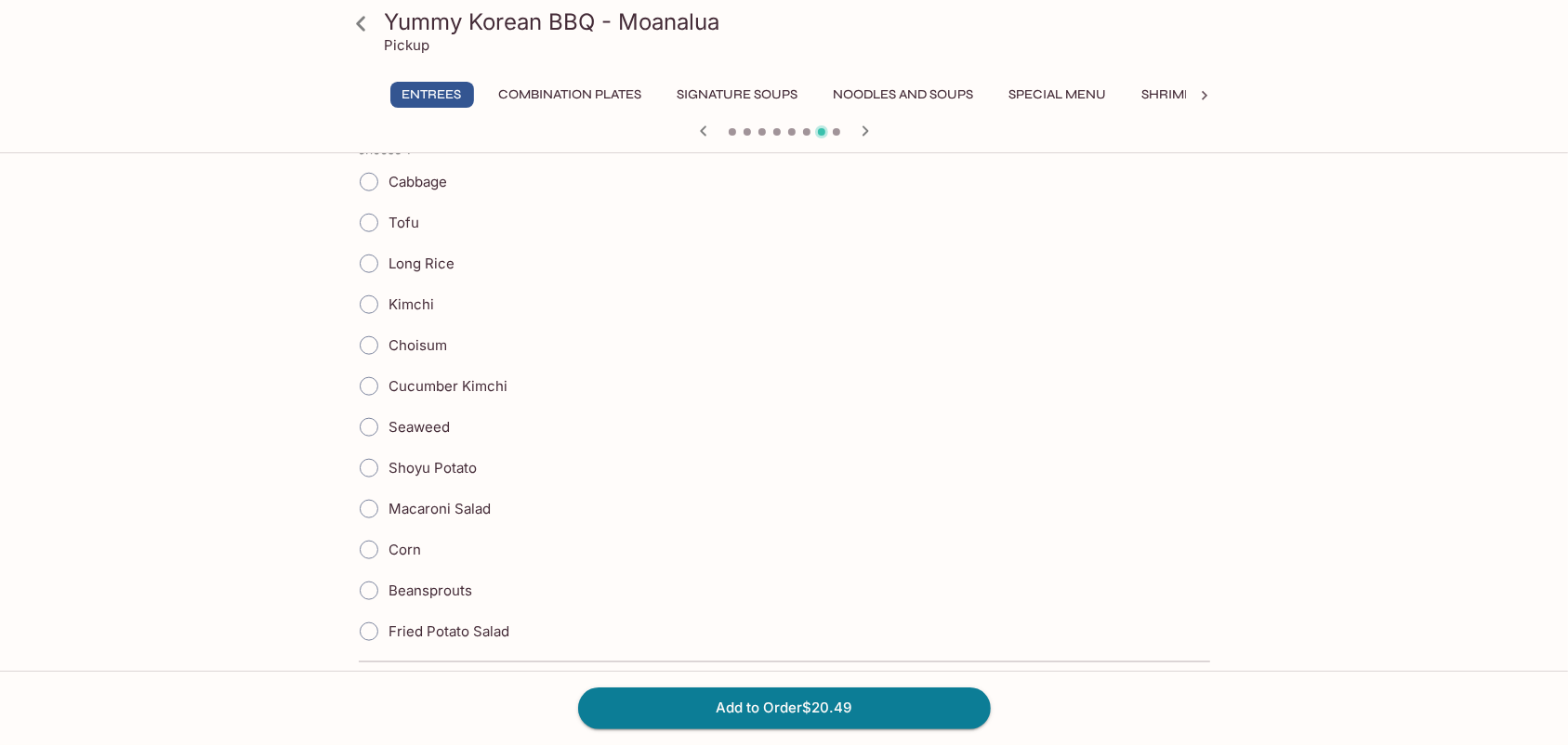 scroll, scrollTop: 1604, scrollLeft: 0, axis: vertical 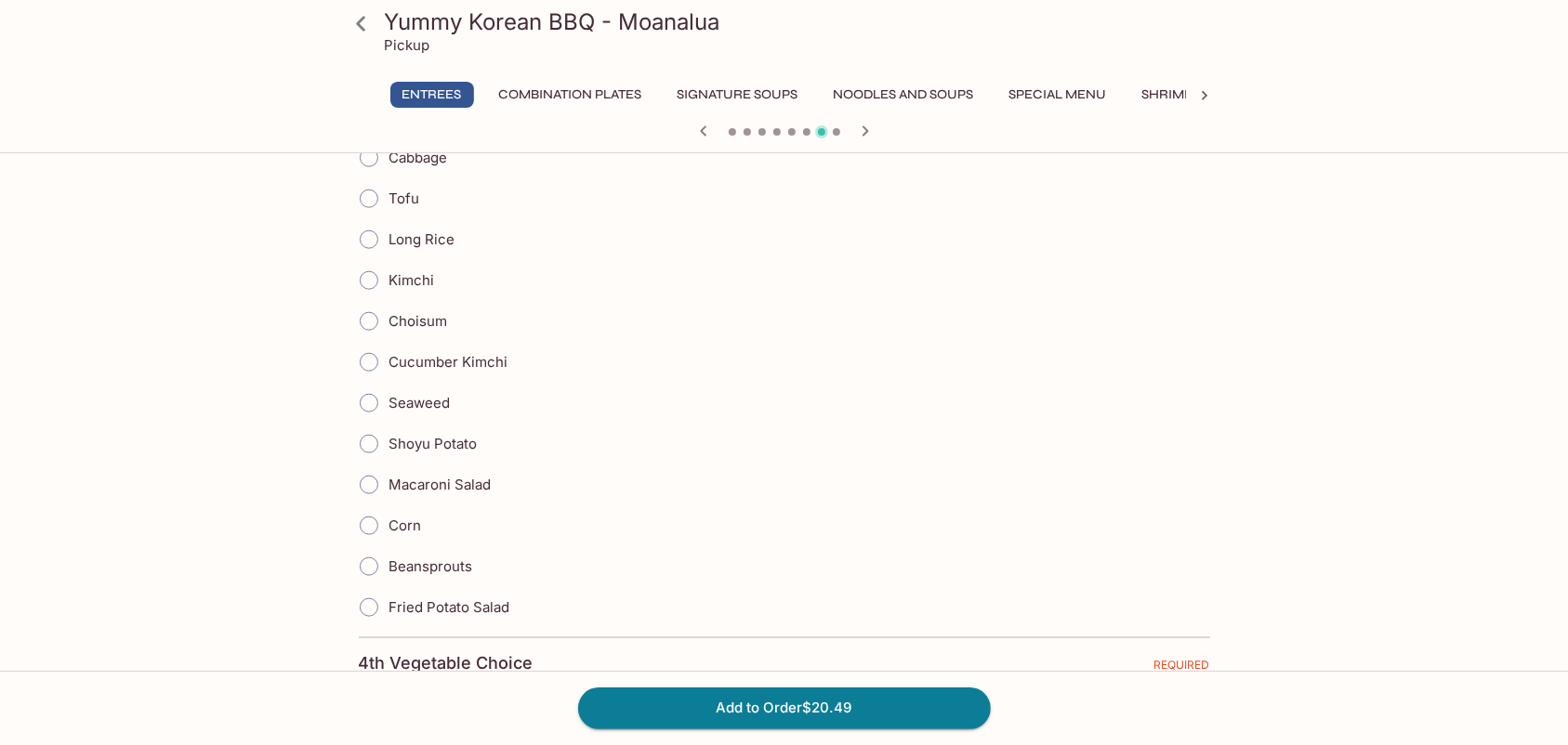click on "Macaroni Salad" at bounding box center (369, 485) 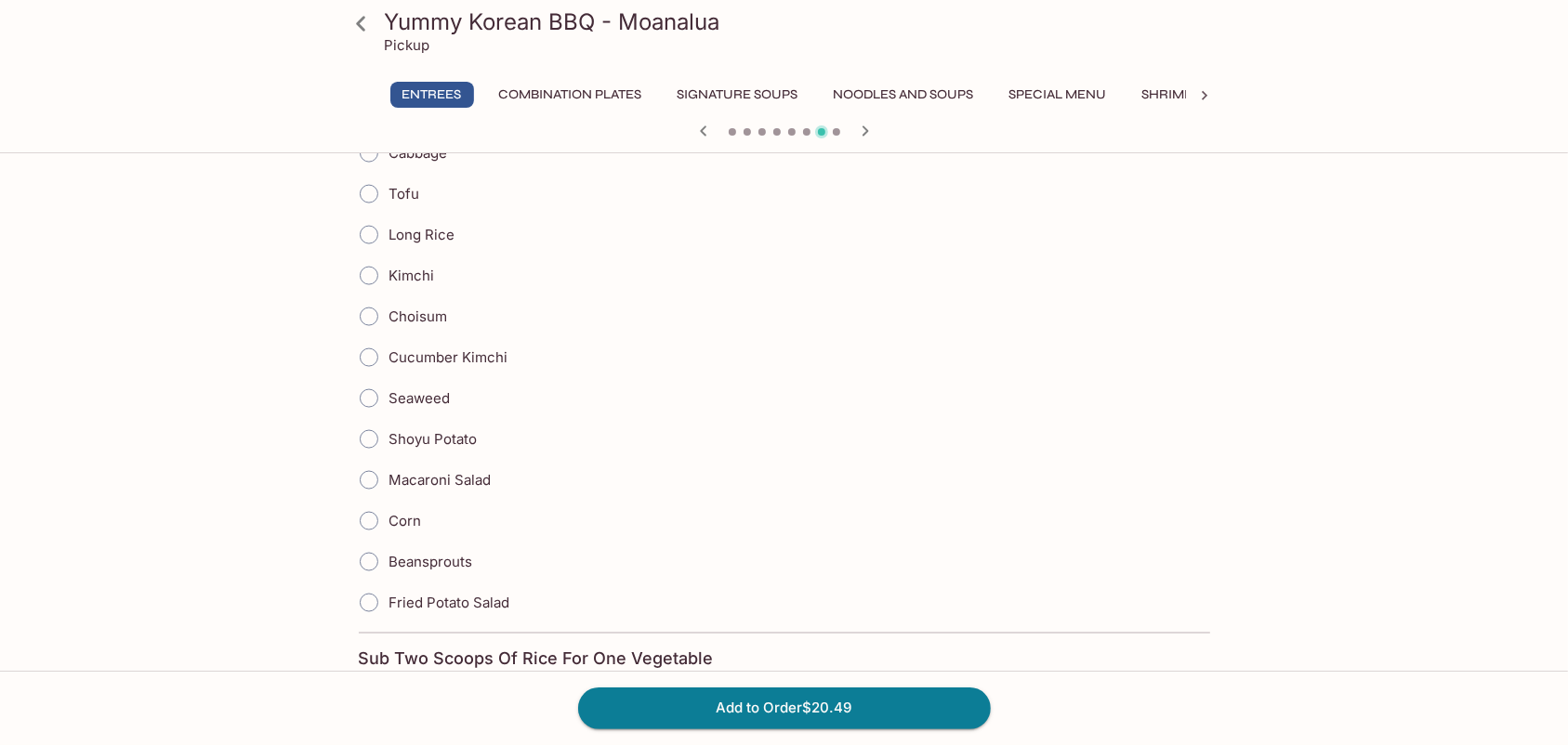 scroll, scrollTop: 2195, scrollLeft: 0, axis: vertical 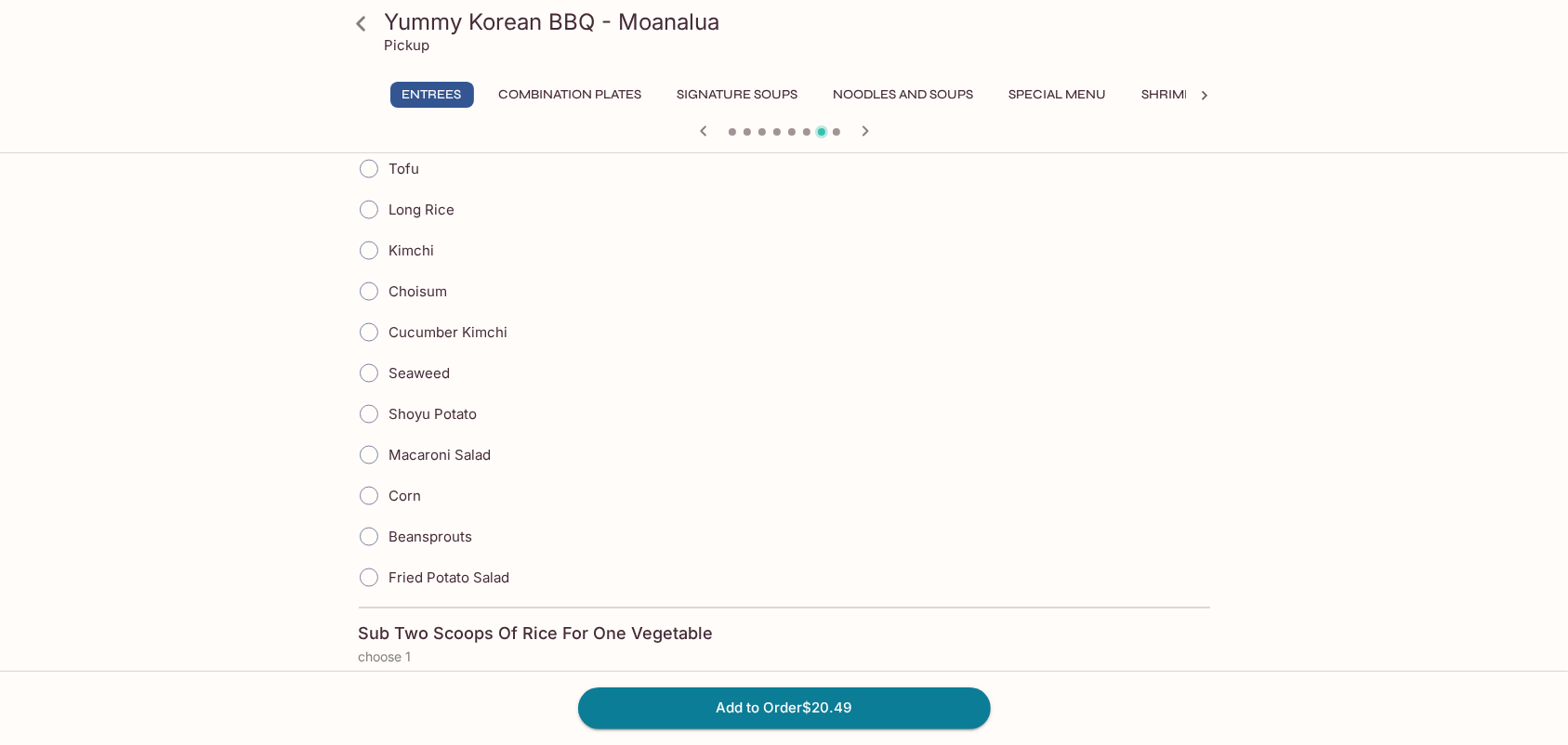 click on "Beansprouts" at bounding box center (369, 537) 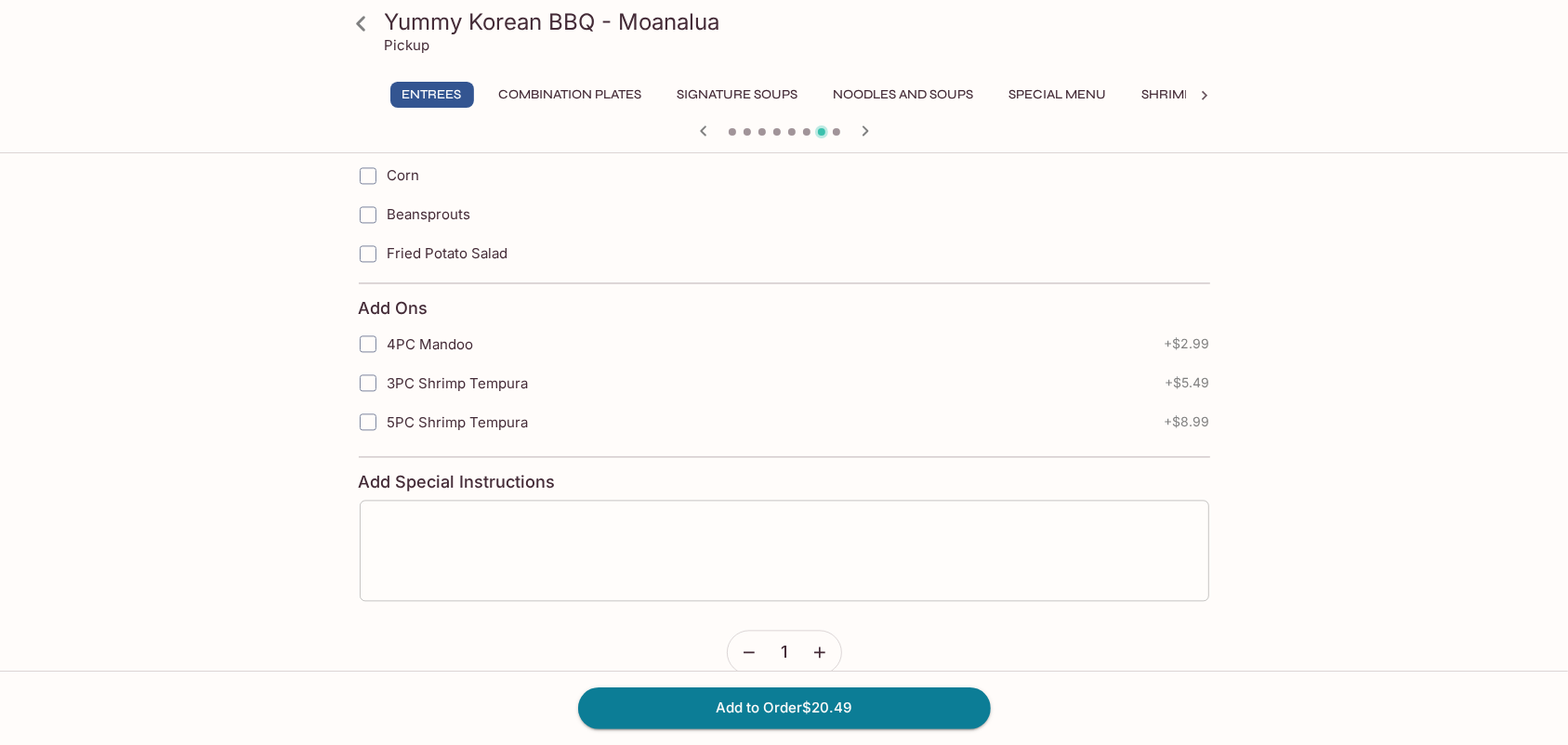 scroll, scrollTop: 3075, scrollLeft: 0, axis: vertical 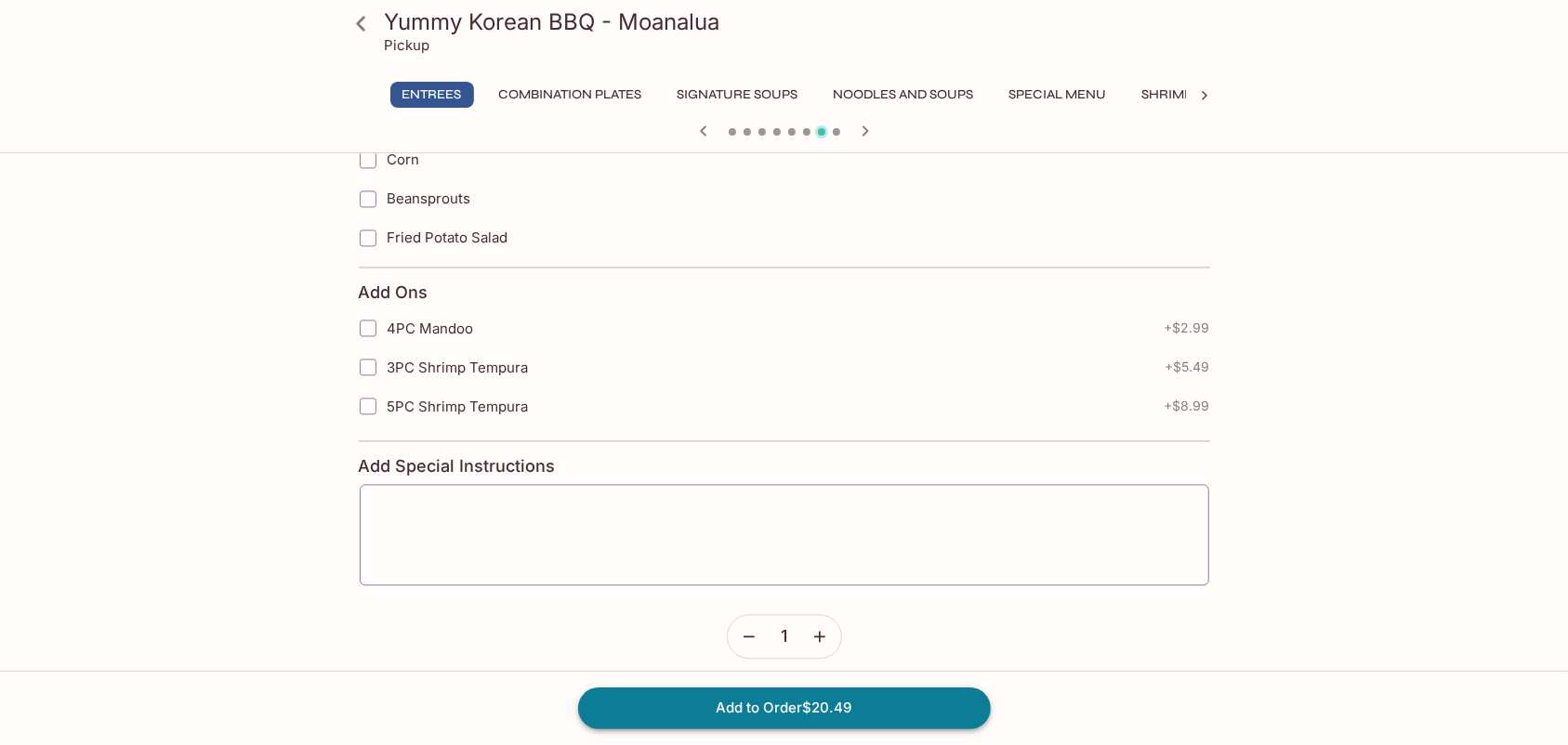 click on "Add to Order  $20.49" at bounding box center [784, 708] 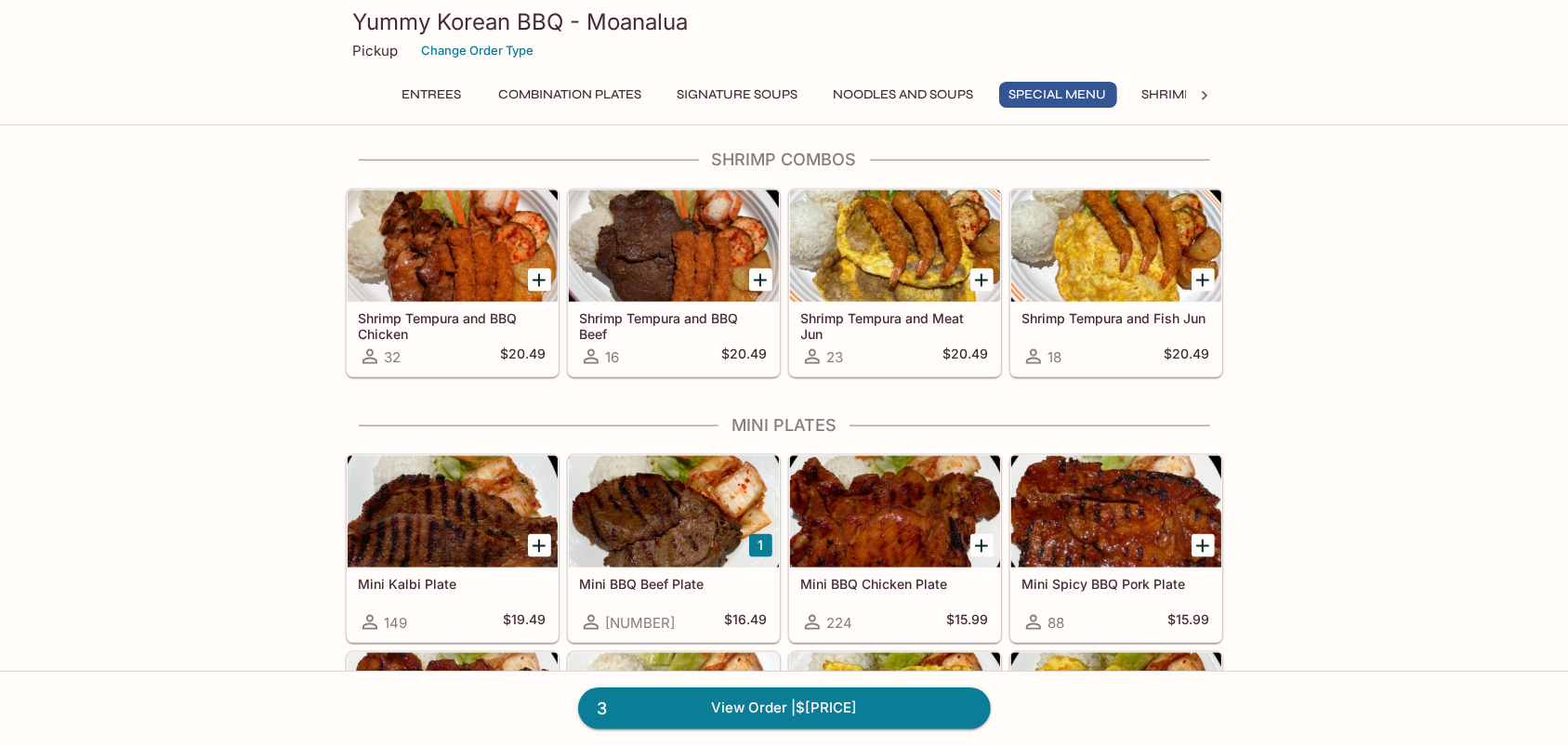scroll, scrollTop: 2107, scrollLeft: 0, axis: vertical 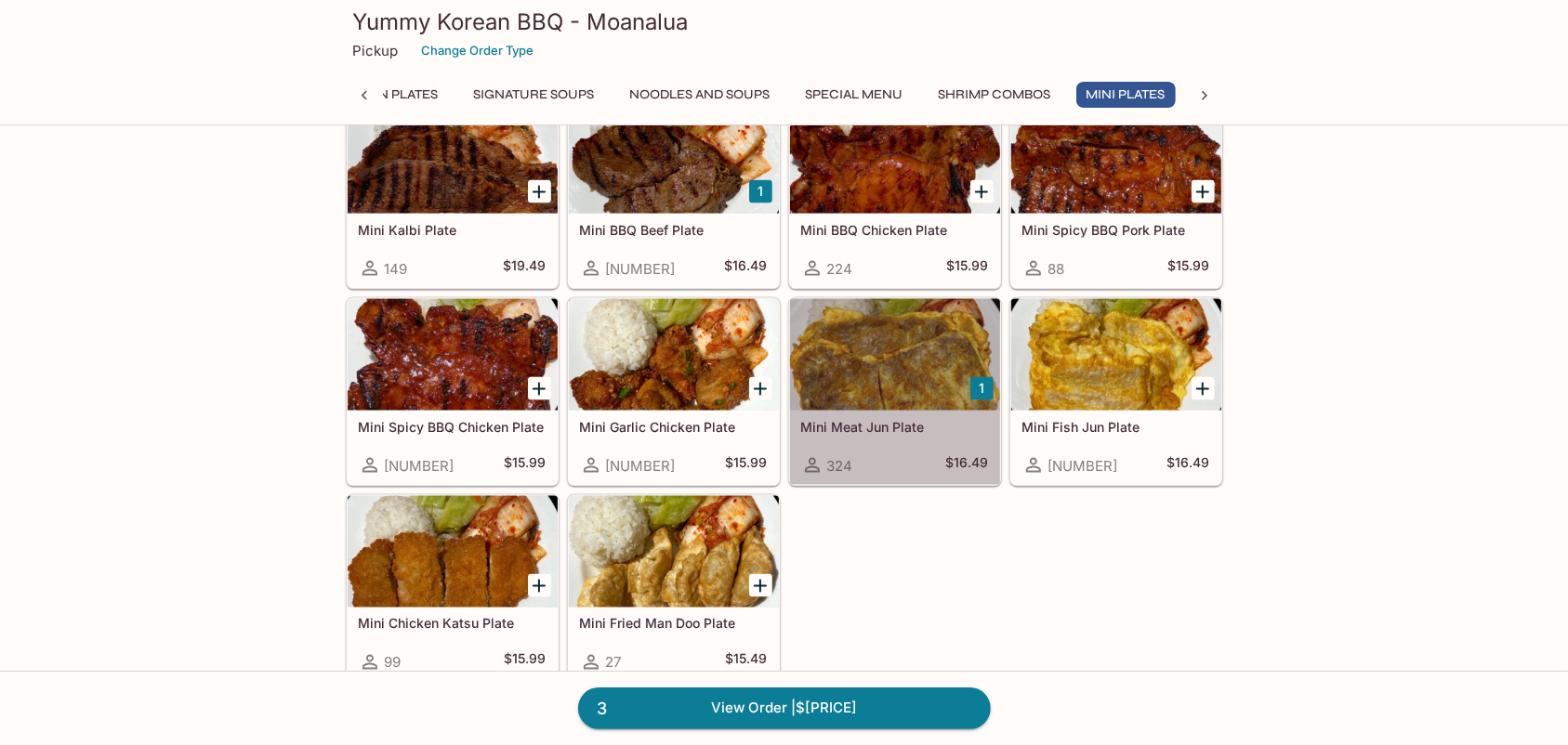 click at bounding box center (895, 355) 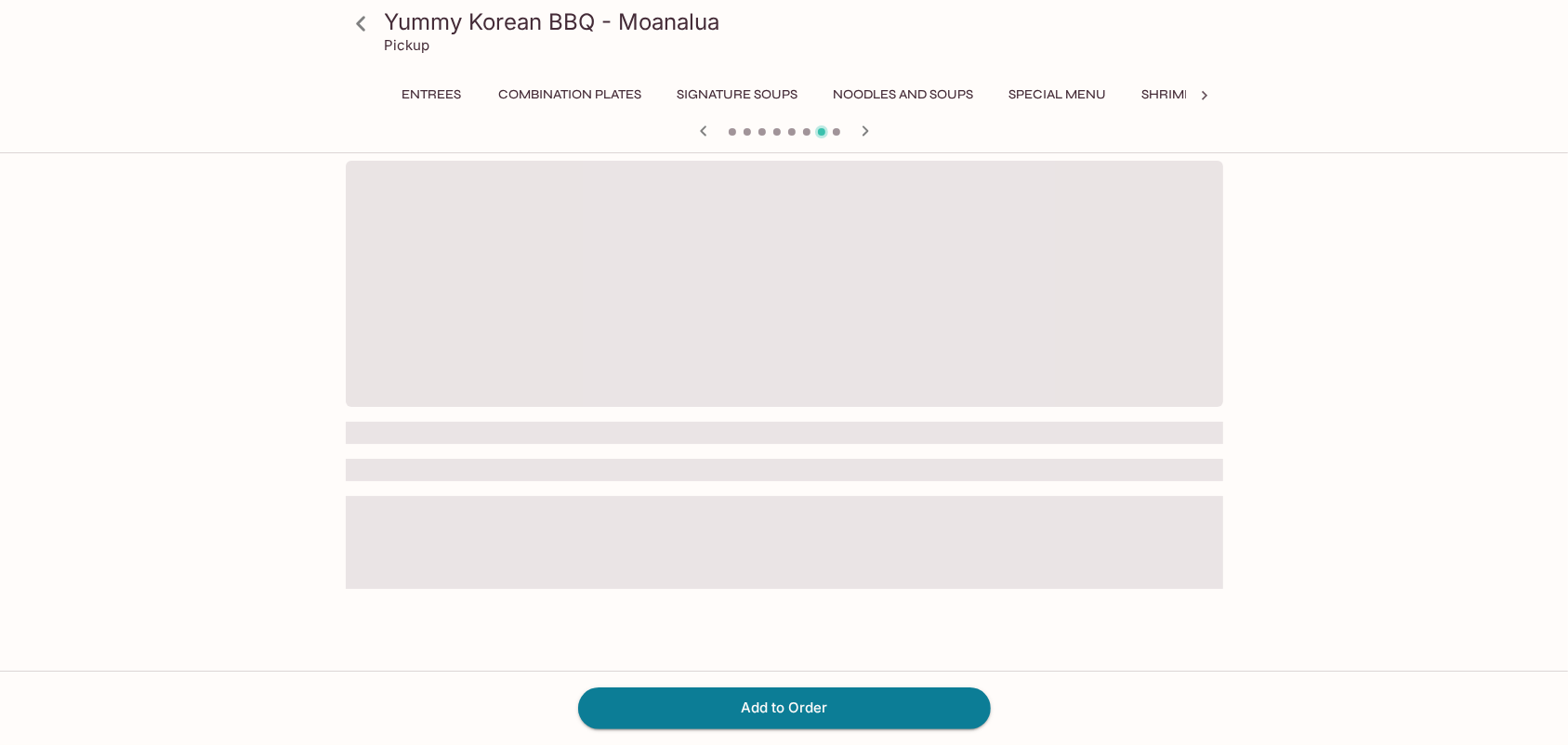 scroll, scrollTop: 0, scrollLeft: 204, axis: horizontal 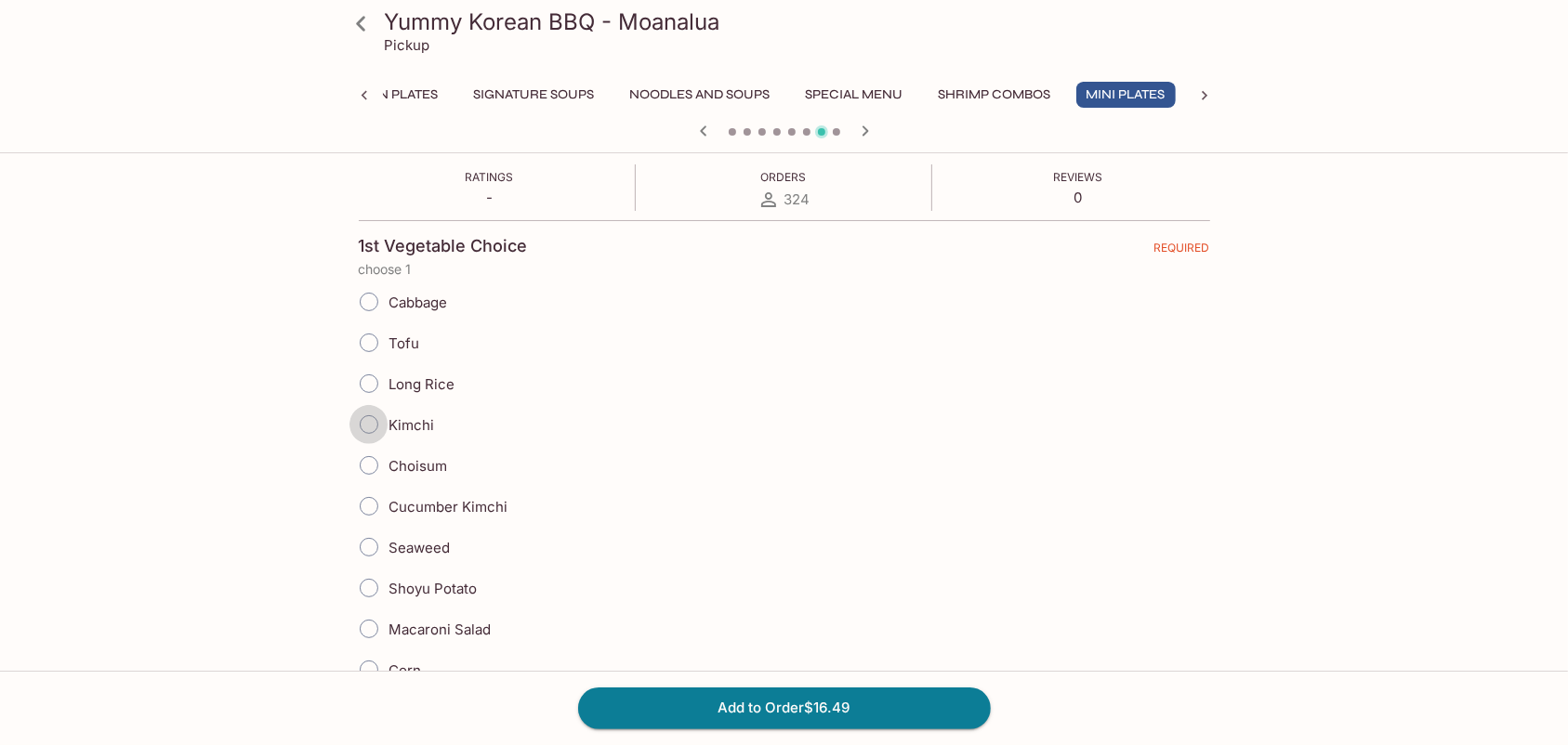 click on "Kimchi" at bounding box center [369, 425] 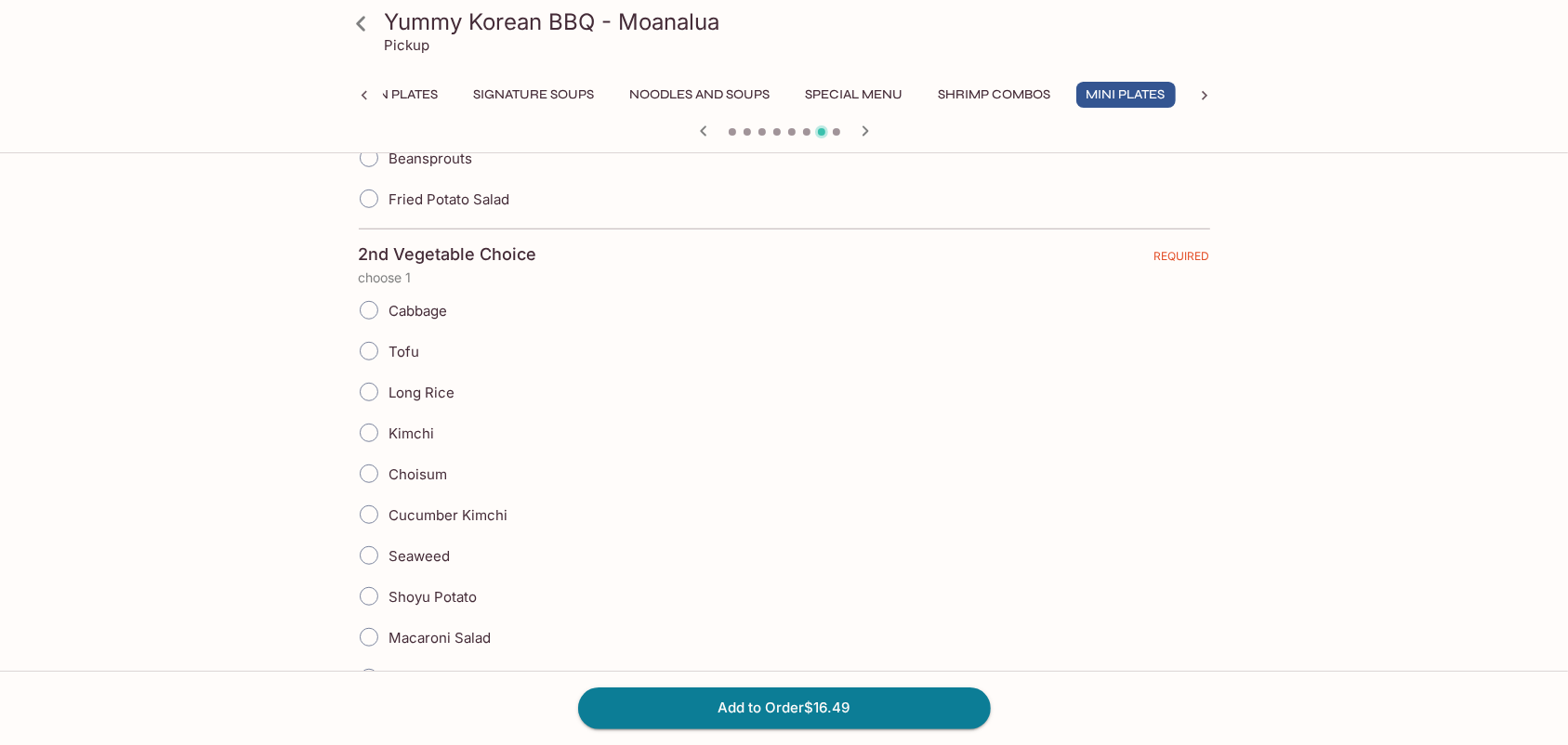 scroll, scrollTop: 929, scrollLeft: 0, axis: vertical 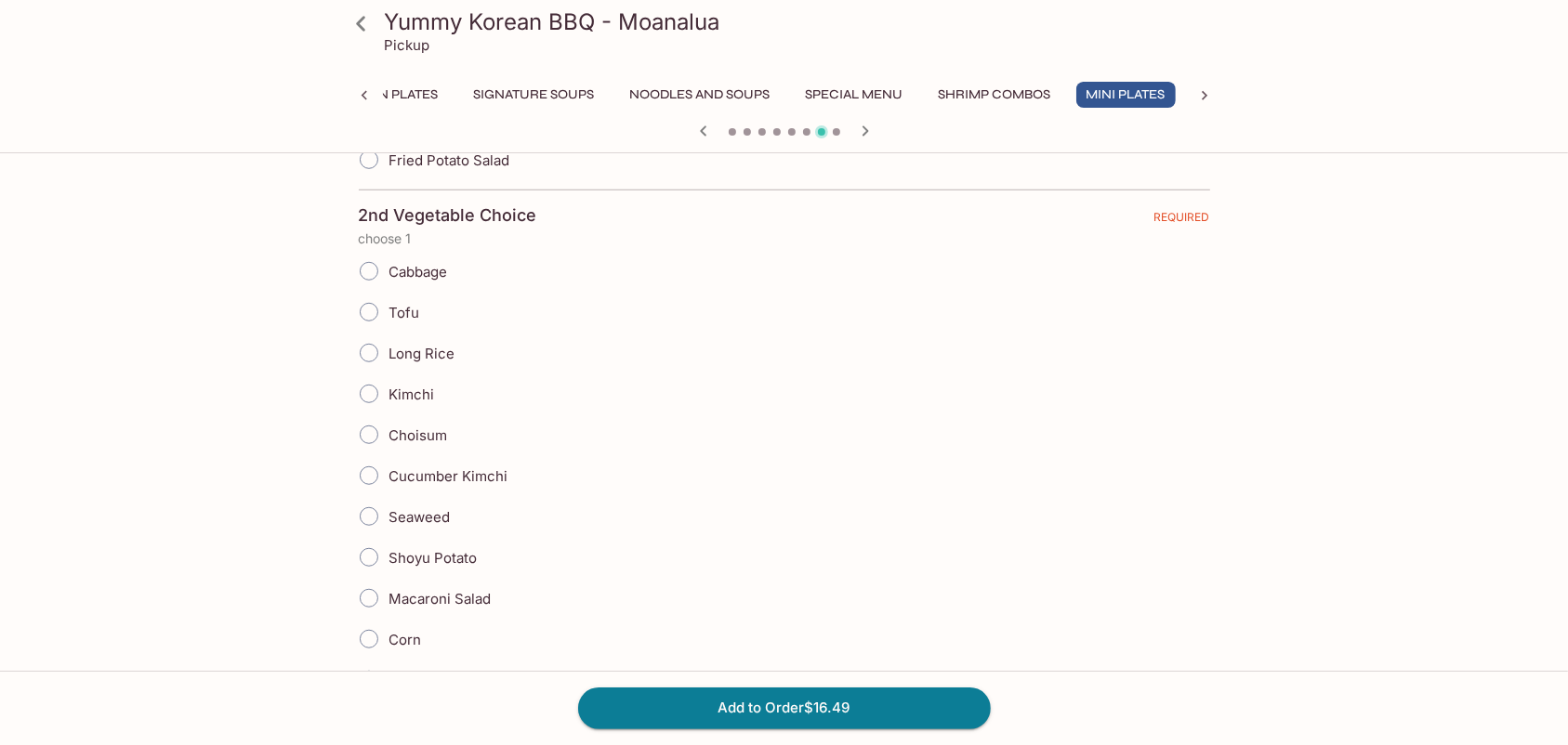 drag, startPoint x: 365, startPoint y: 433, endPoint x: 378, endPoint y: 431, distance: 13.152946 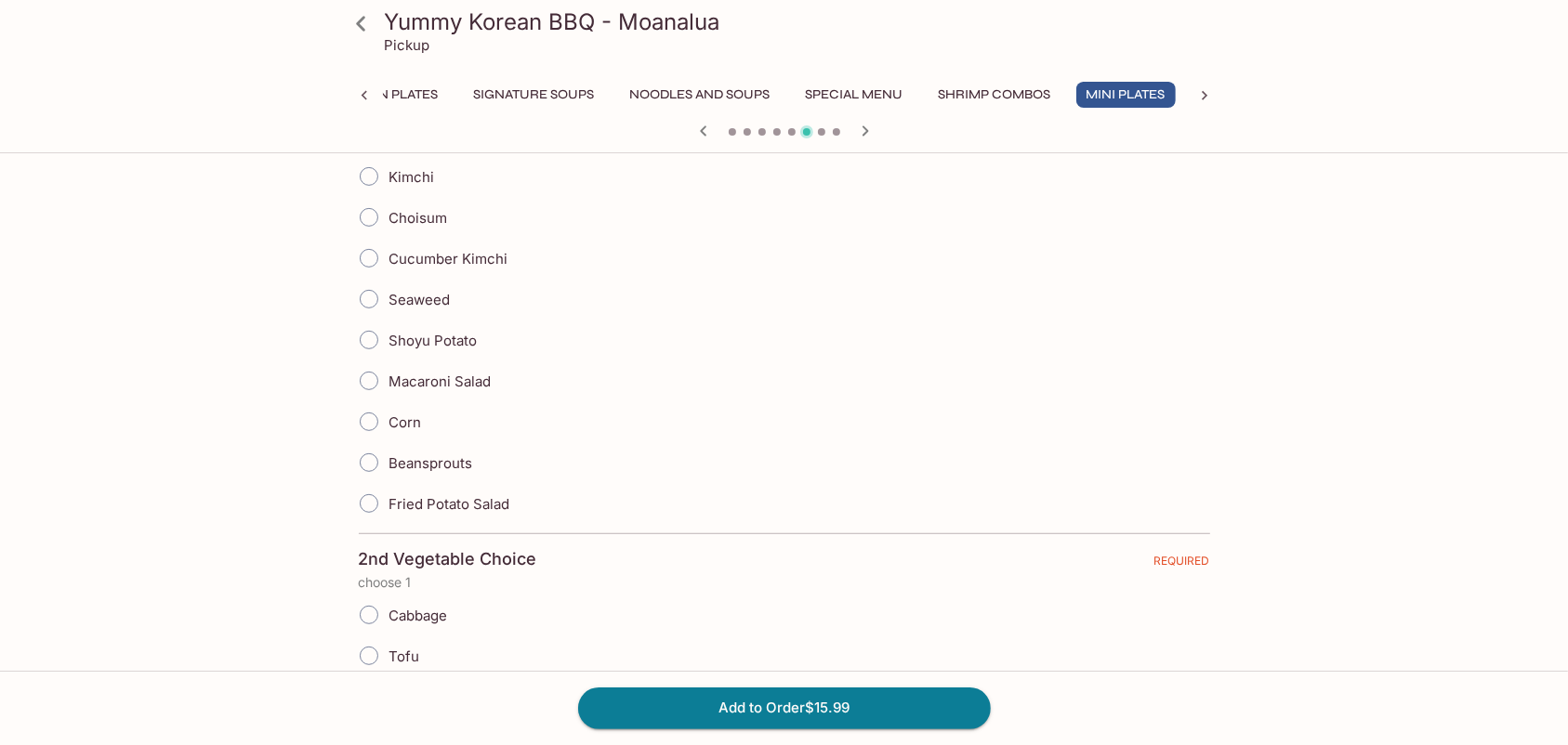scroll, scrollTop: 253, scrollLeft: 0, axis: vertical 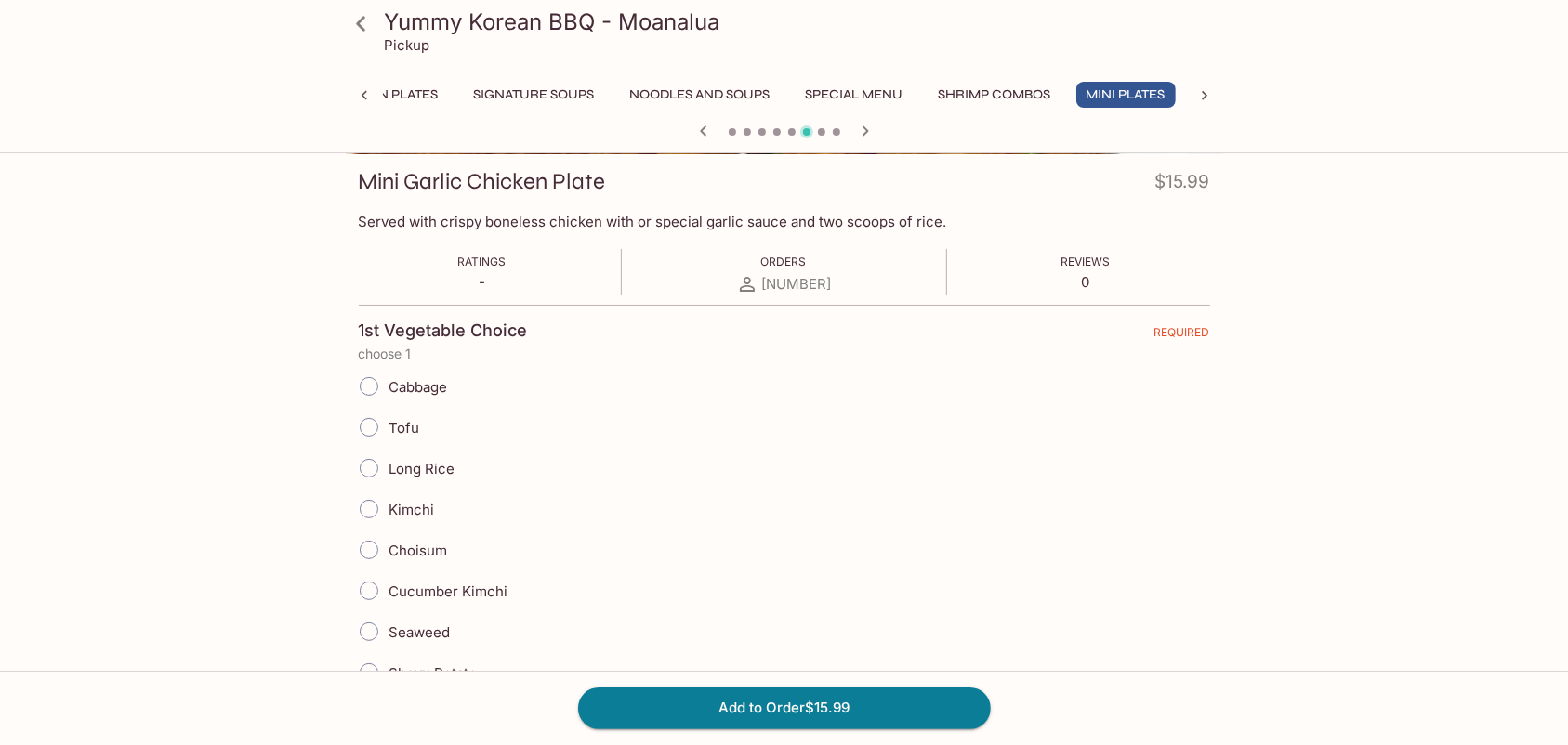 click 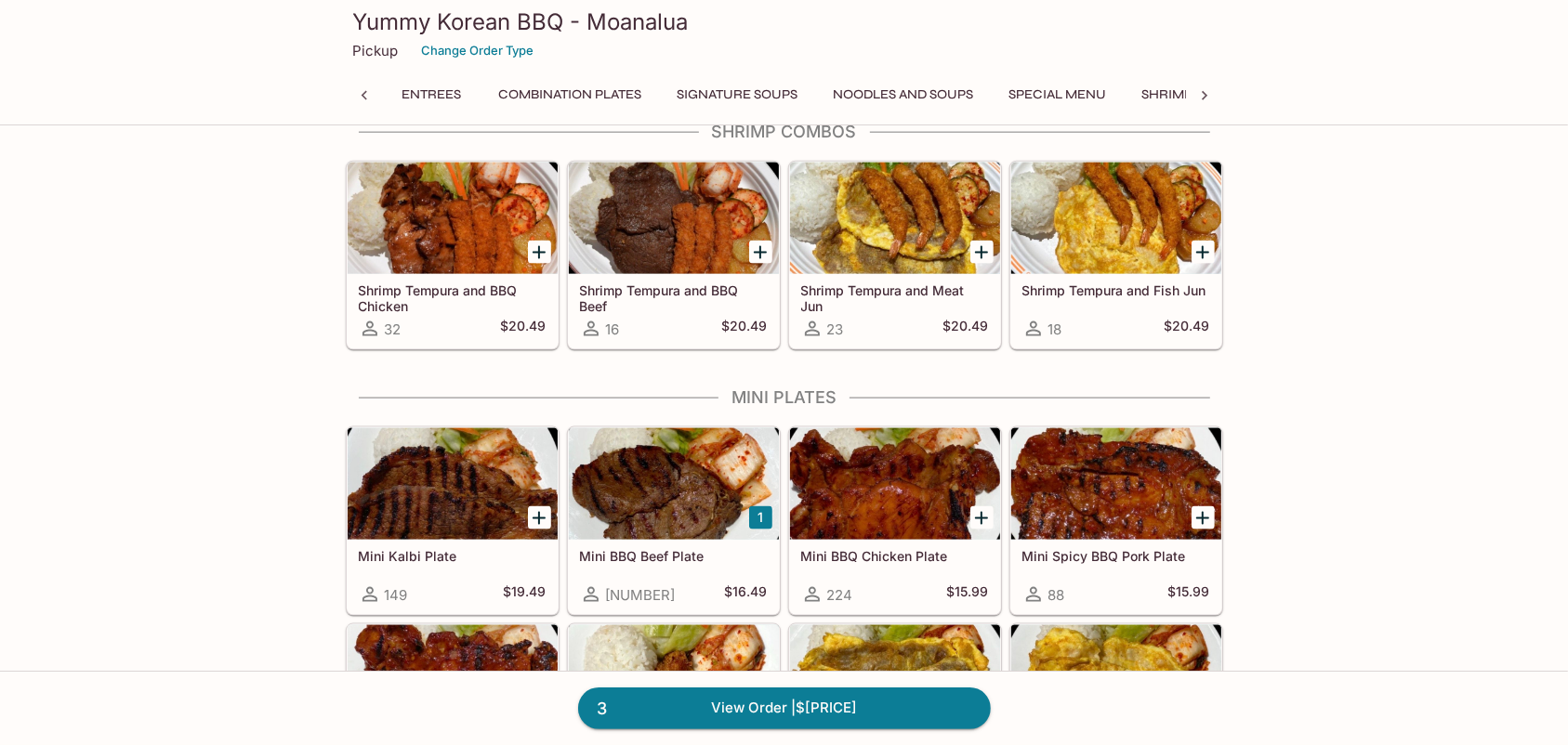 scroll, scrollTop: 2195, scrollLeft: 0, axis: vertical 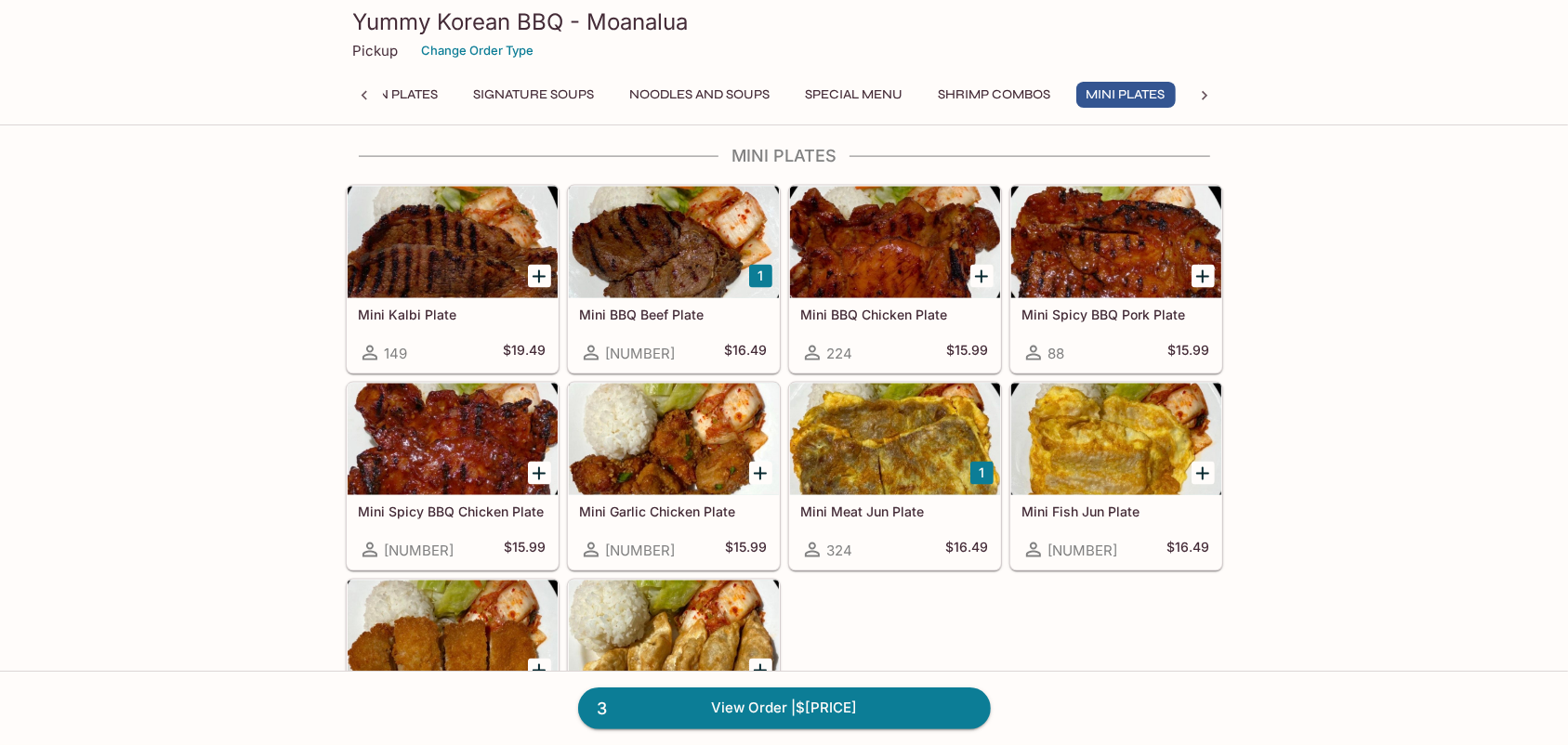 click at bounding box center (895, 439) 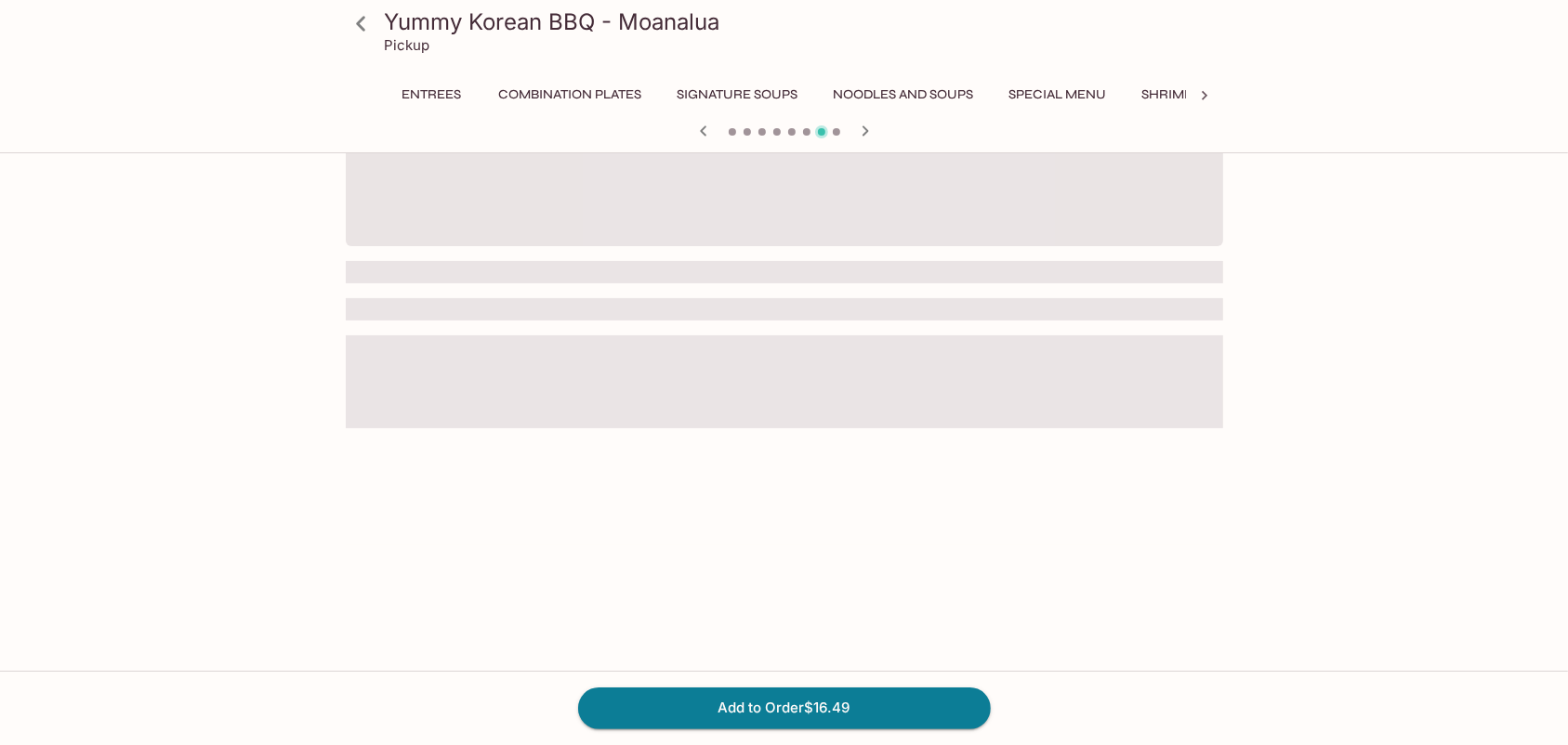 scroll, scrollTop: 0, scrollLeft: 0, axis: both 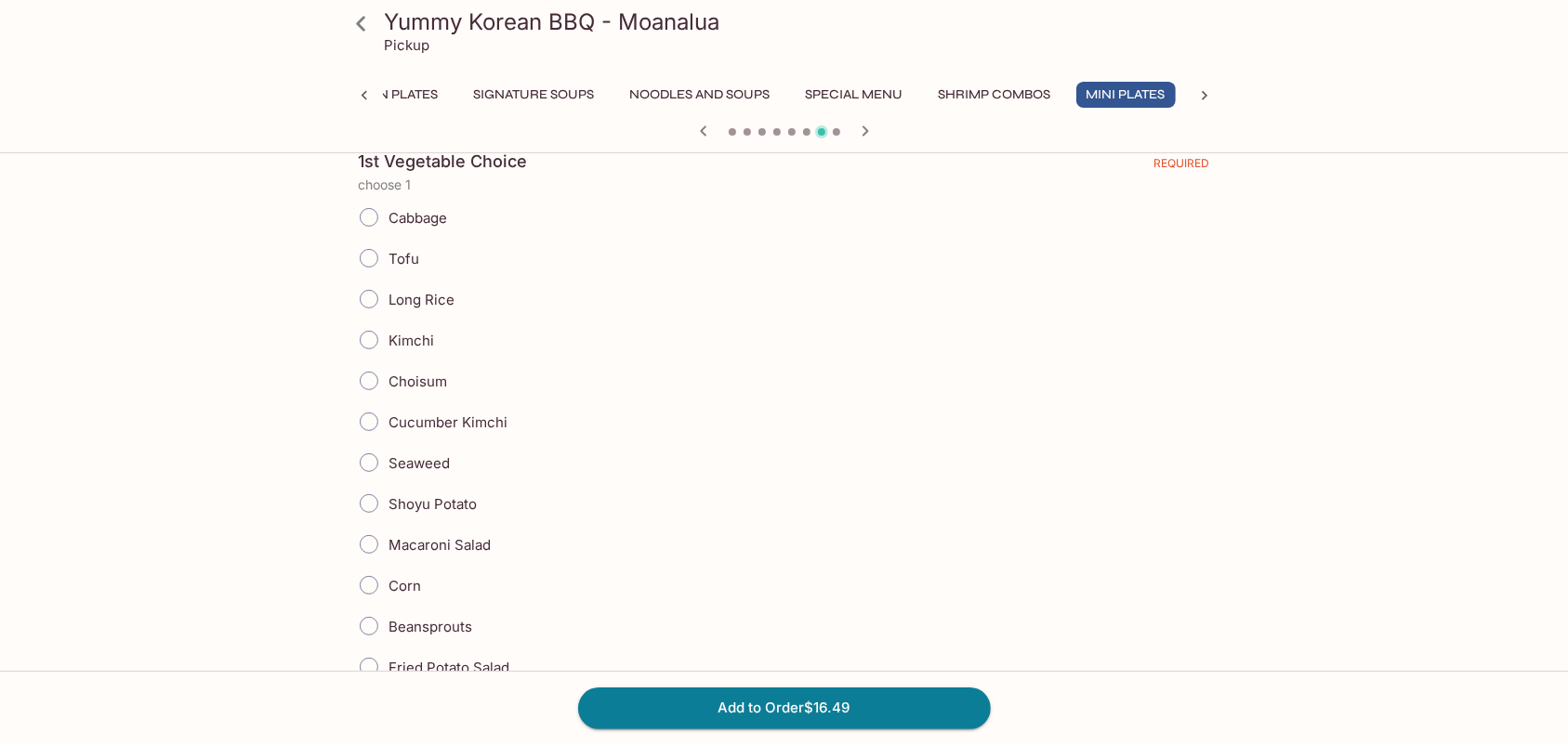 click on "Kimchi" at bounding box center (369, 340) 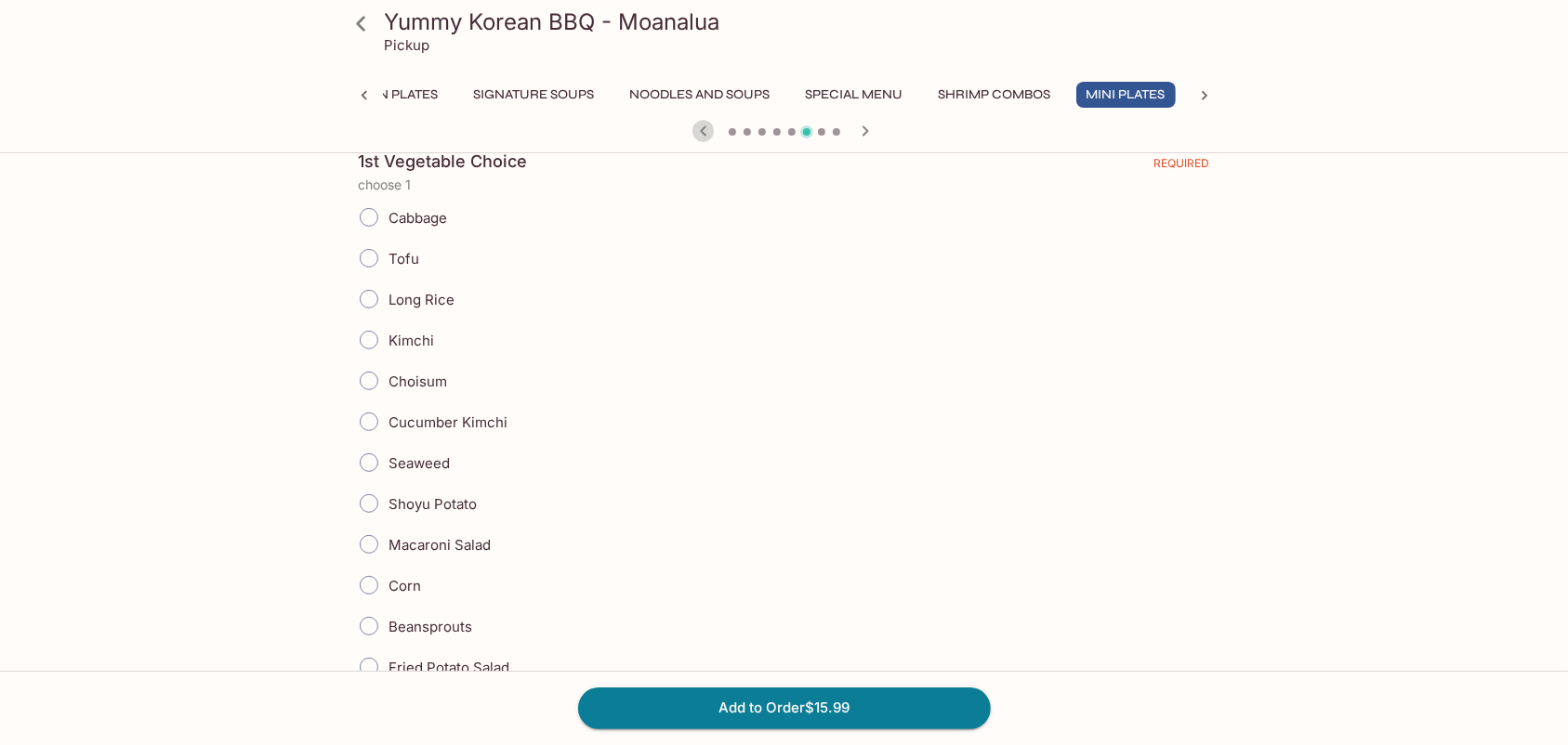 click 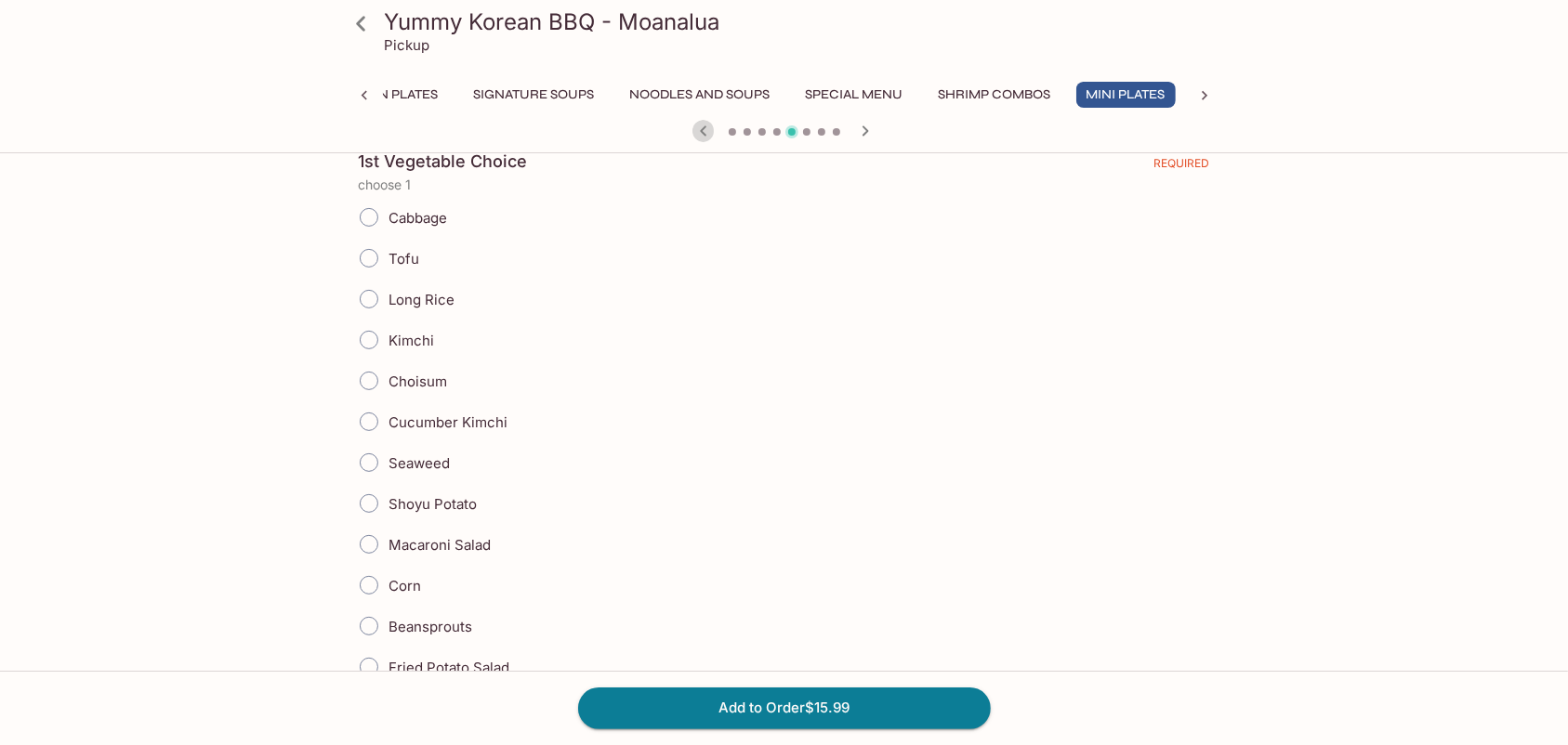 click 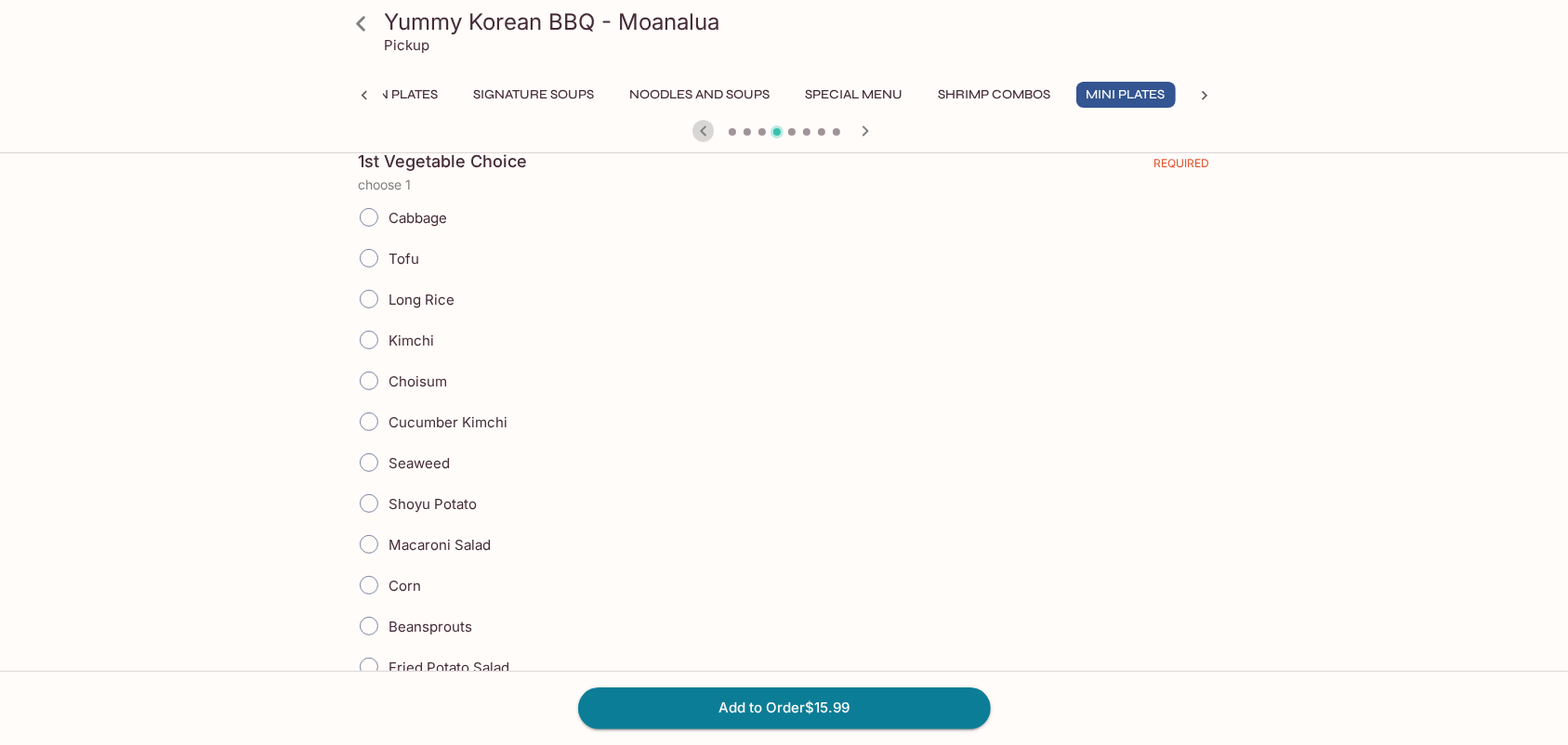 click 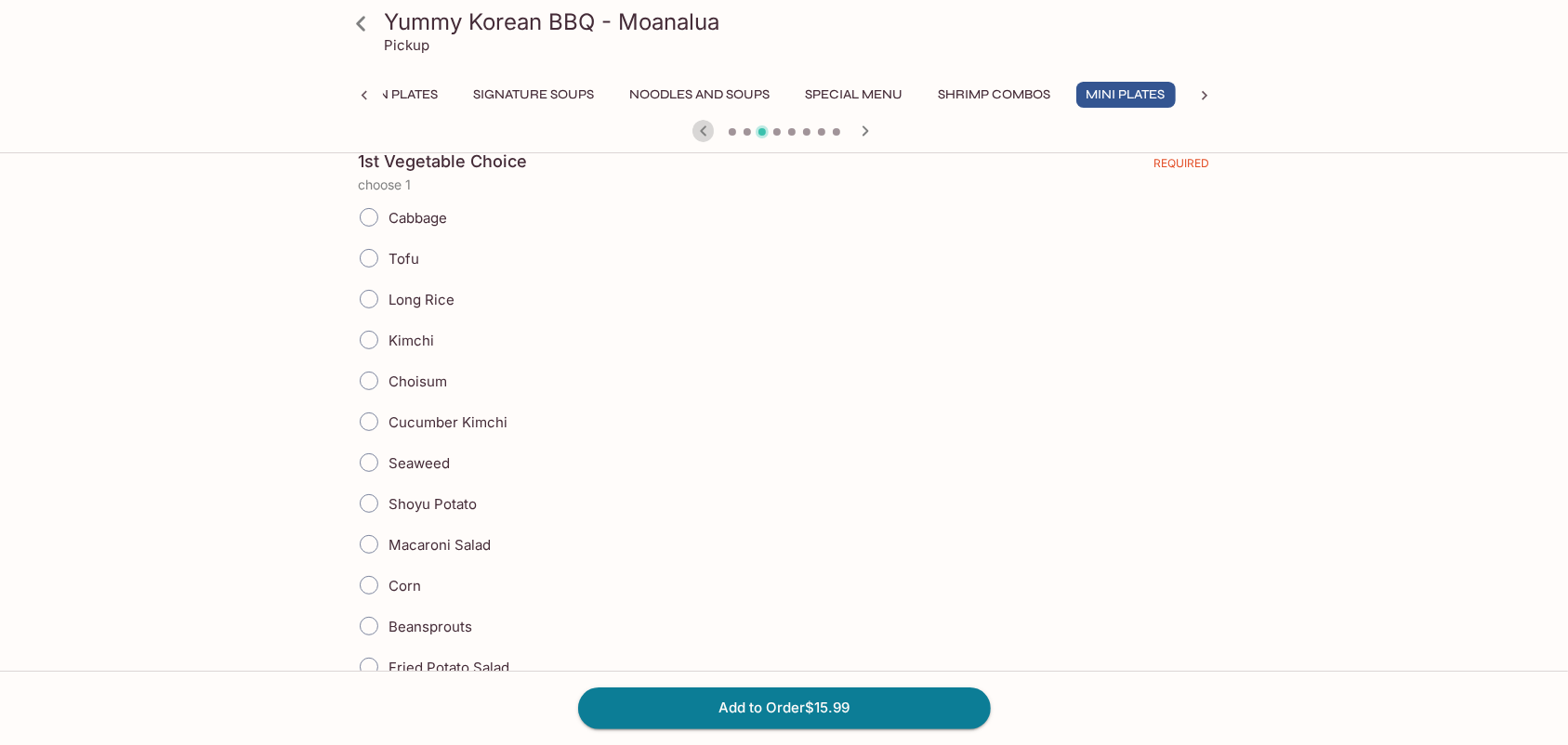 click 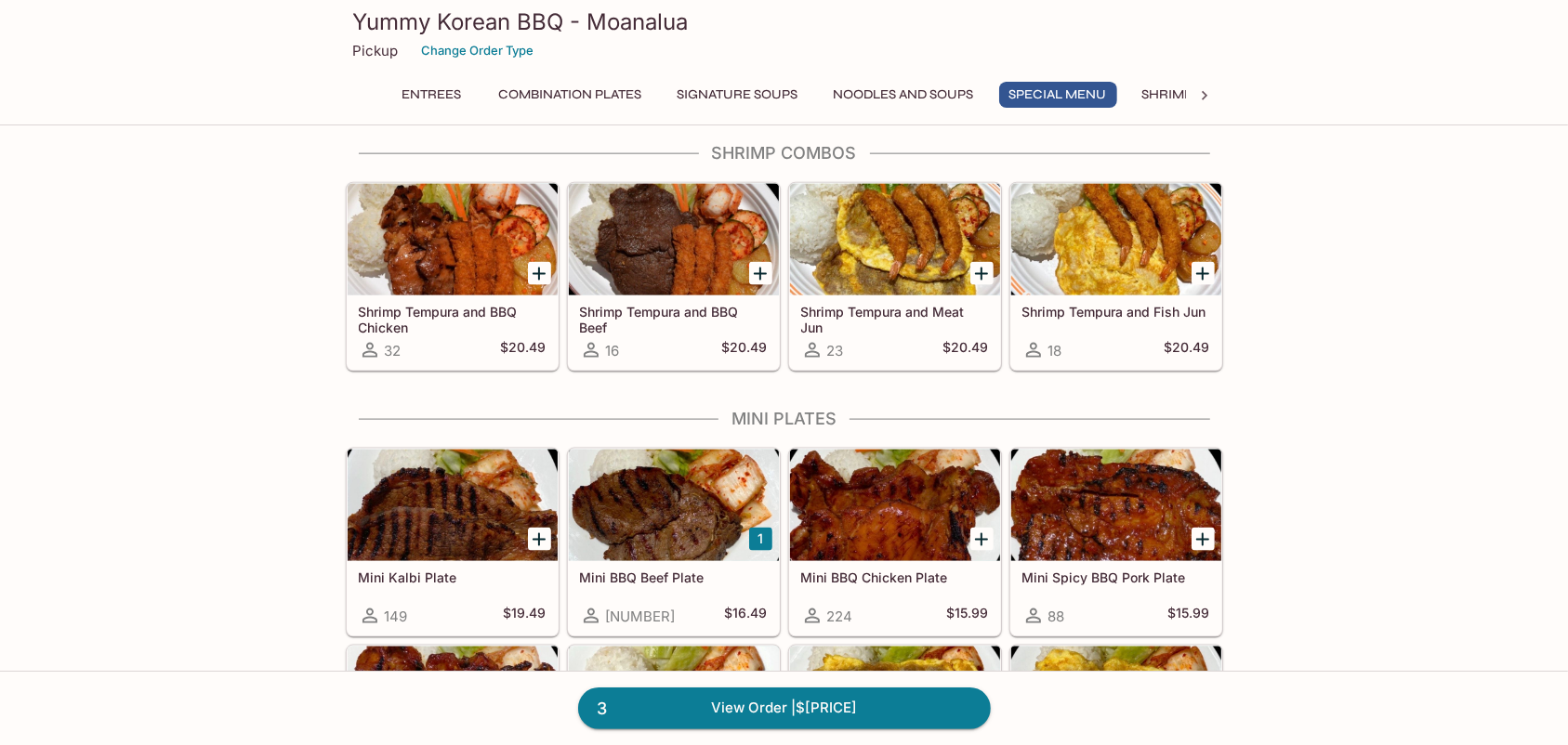 scroll, scrollTop: 2128, scrollLeft: 0, axis: vertical 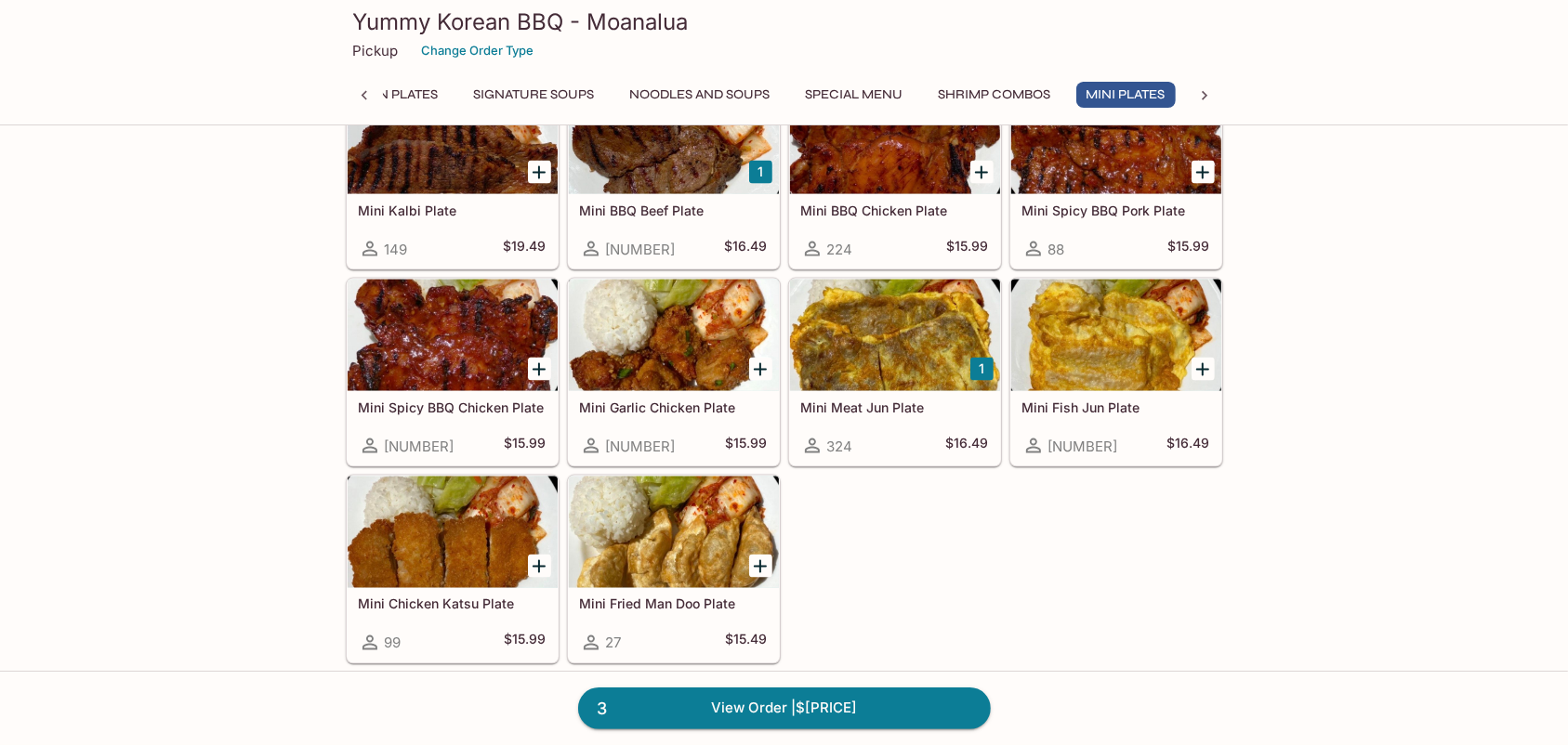 click at bounding box center (895, 335) 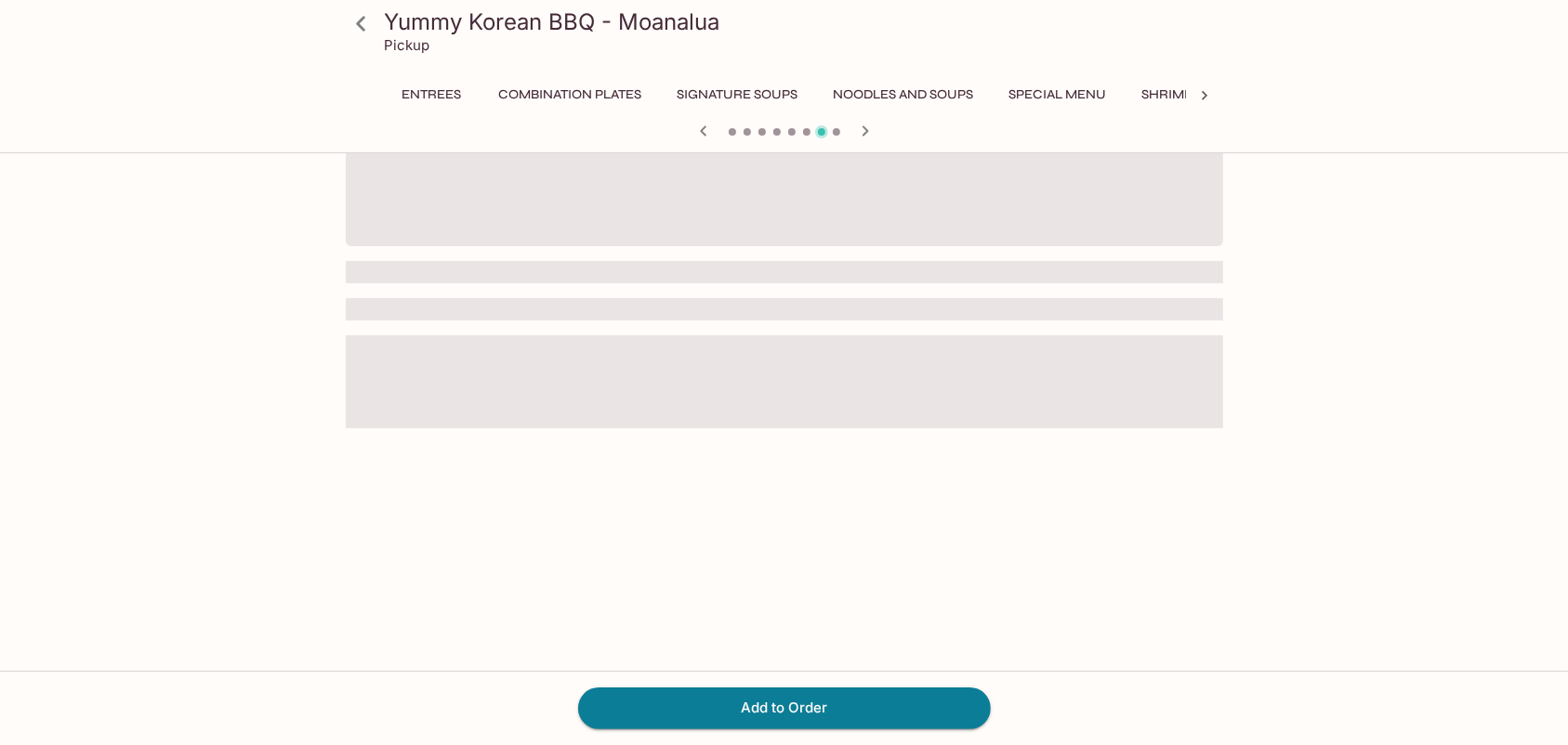 scroll, scrollTop: 0, scrollLeft: 0, axis: both 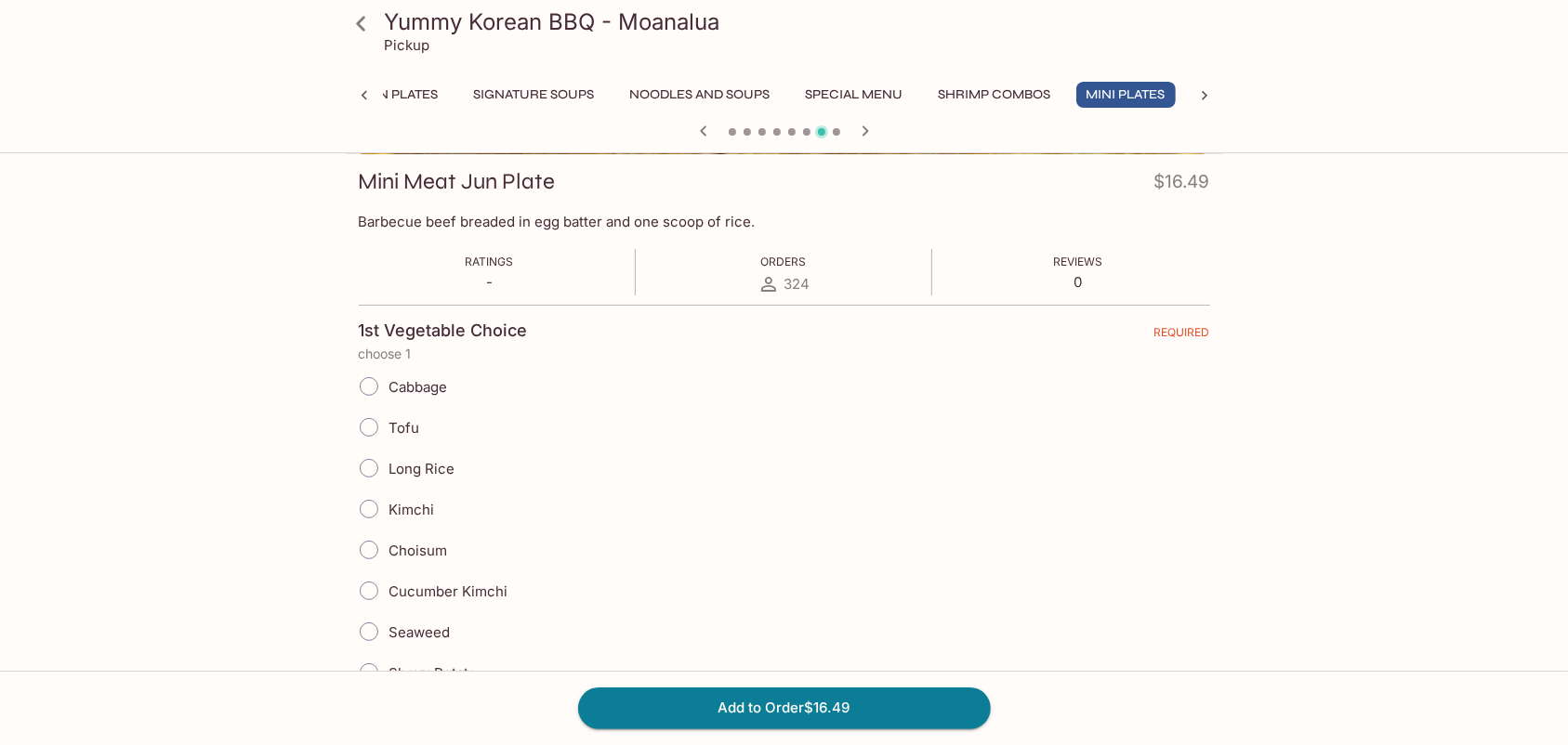 click on "Choisum" at bounding box center (369, 550) 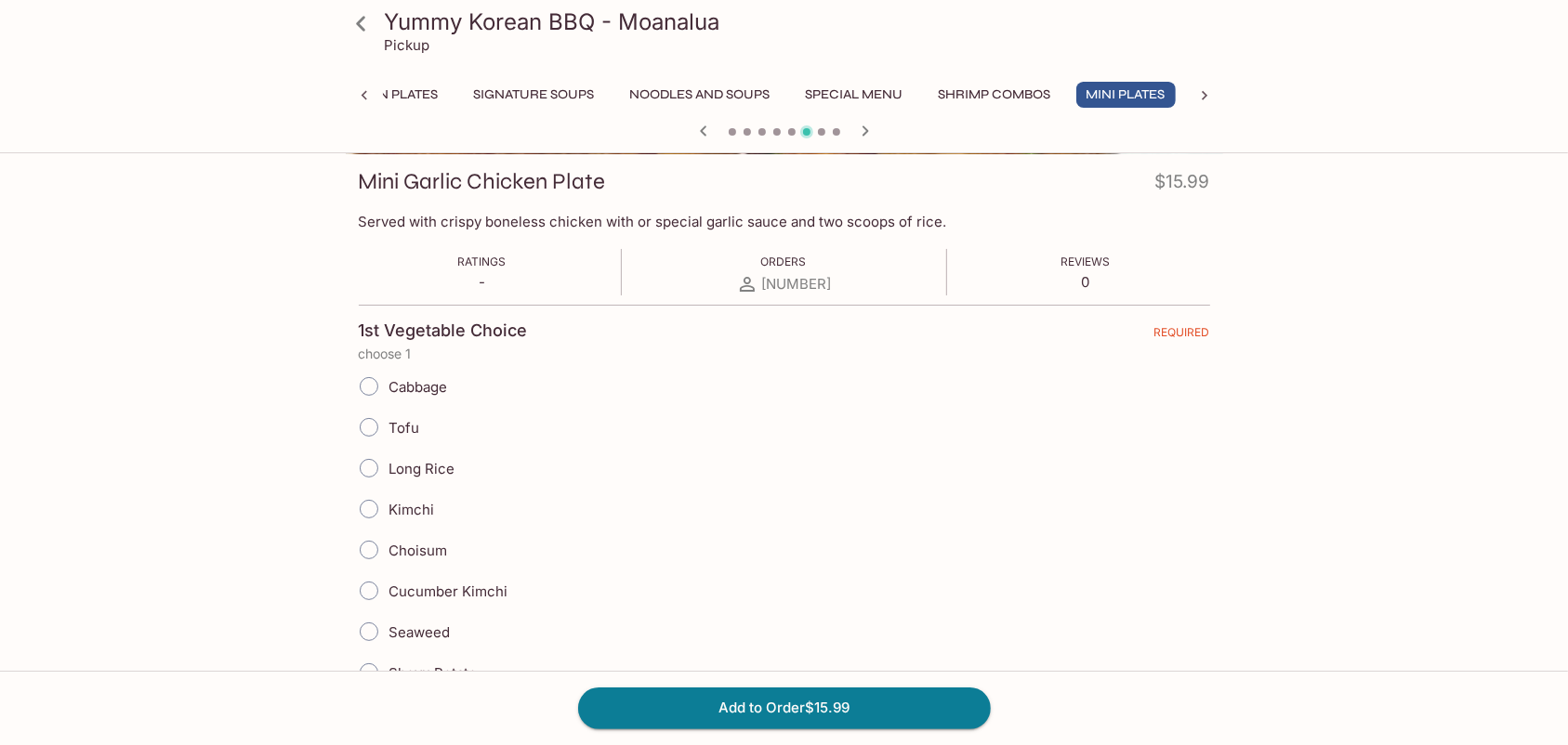 click 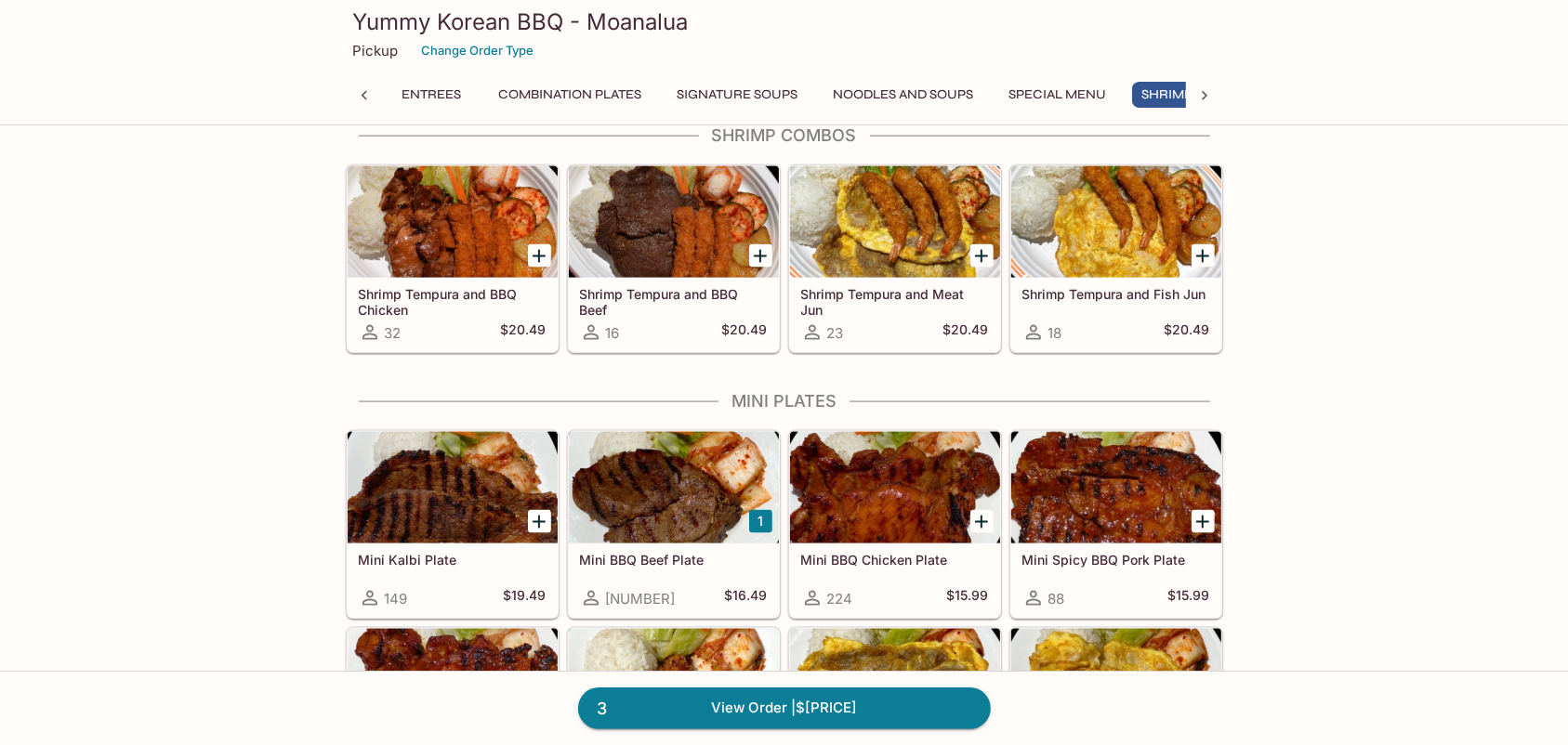 scroll, scrollTop: 2111, scrollLeft: 0, axis: vertical 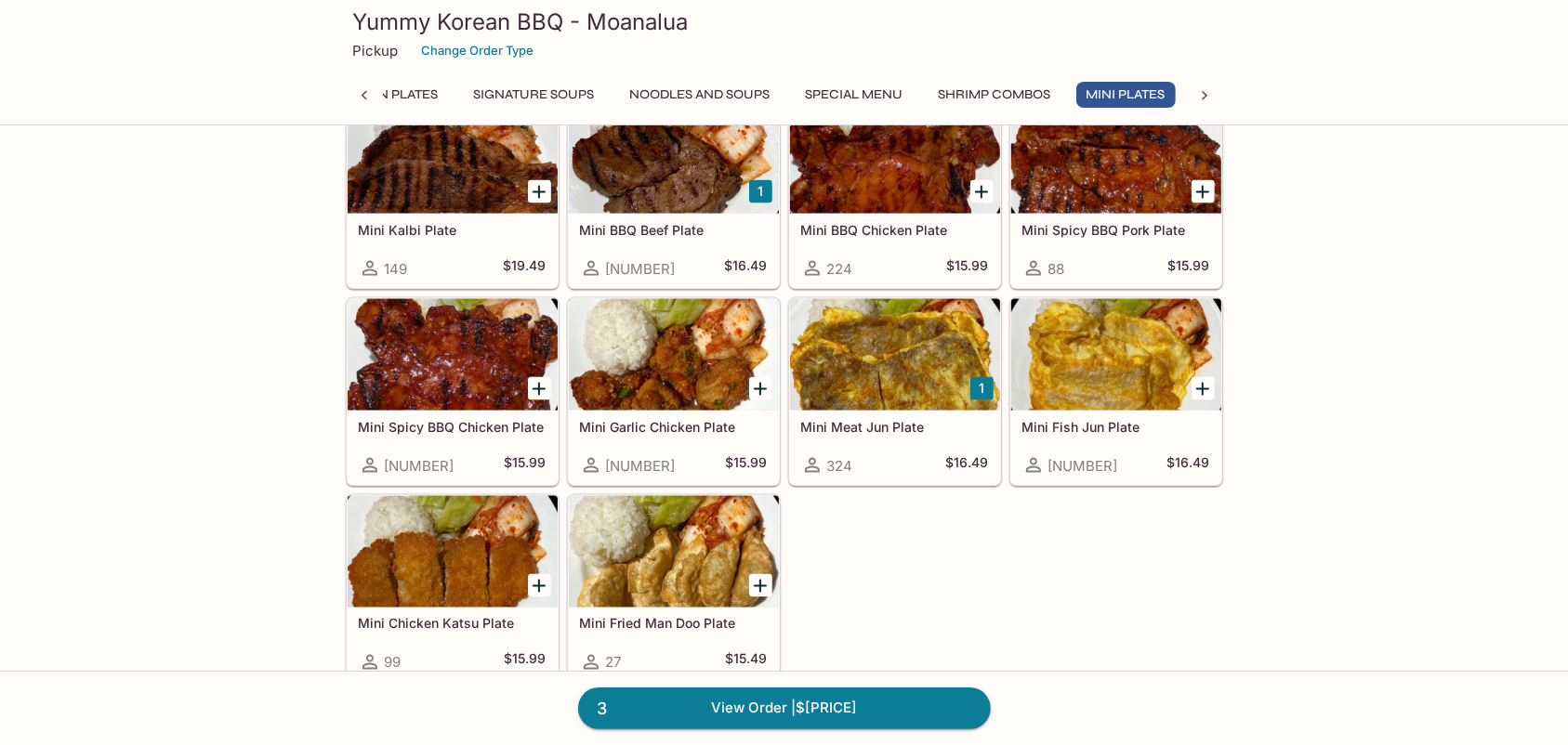 click on "Mini Kalbi Plate  [NUMBER] $[PRICE] 1 Mini BBQ Beef Plate  [NUMBER] $[PRICE] Mini BBQ Chicken Plate  [NUMBER] $[PRICE] Mini Spicy BBQ Pork Plate [NUMBER] $[PRICE] Mini Spicy BBQ Chicken Plate  [NUMBER] $[PRICE] Mini Garlic Chicken Plate [NUMBER] $[PRICE] 1 Mini Meat Jun Plate  [NUMBER] $[PRICE] Mini Fish Jun Plate  [NUMBER] $[PRICE] Mini Chicken Katsu Plate  [NUMBER] $[PRICE] Mini Fried Man Doo Plate  [NUMBER] $[PRICE]" at bounding box center (781, 388) 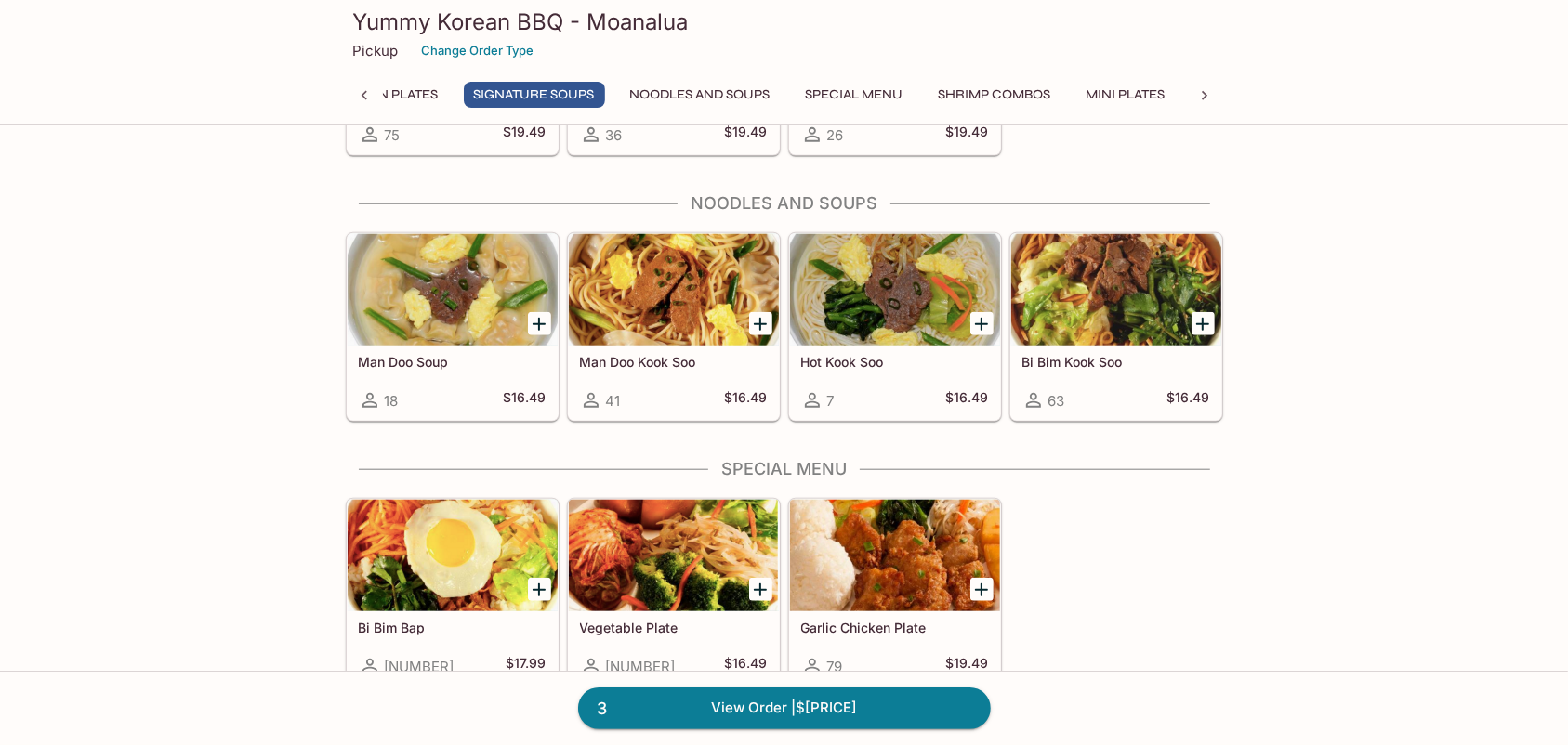 scroll, scrollTop: 929, scrollLeft: 0, axis: vertical 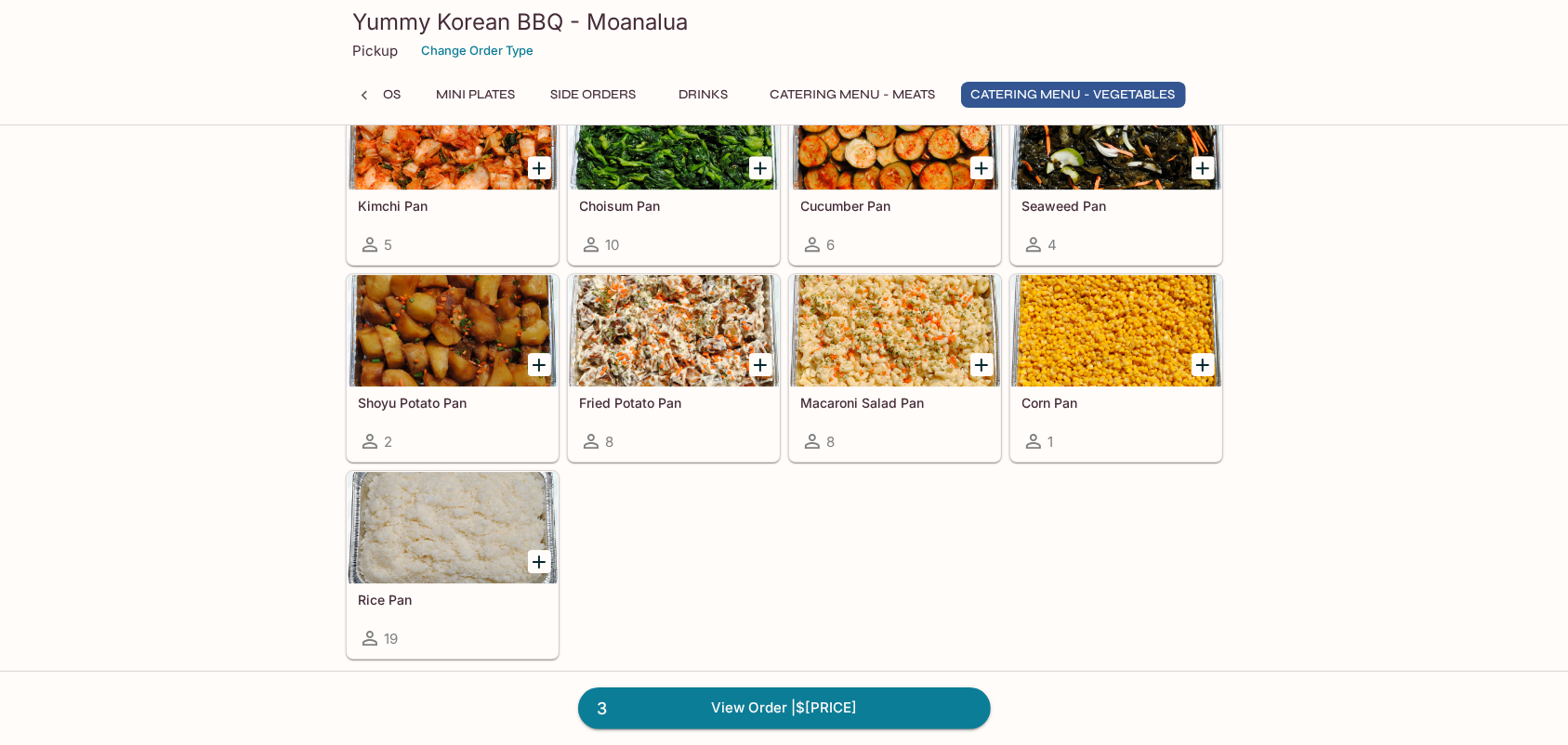 click on "[NUMBER] View Order |  $[PRICE]" at bounding box center (784, 708) 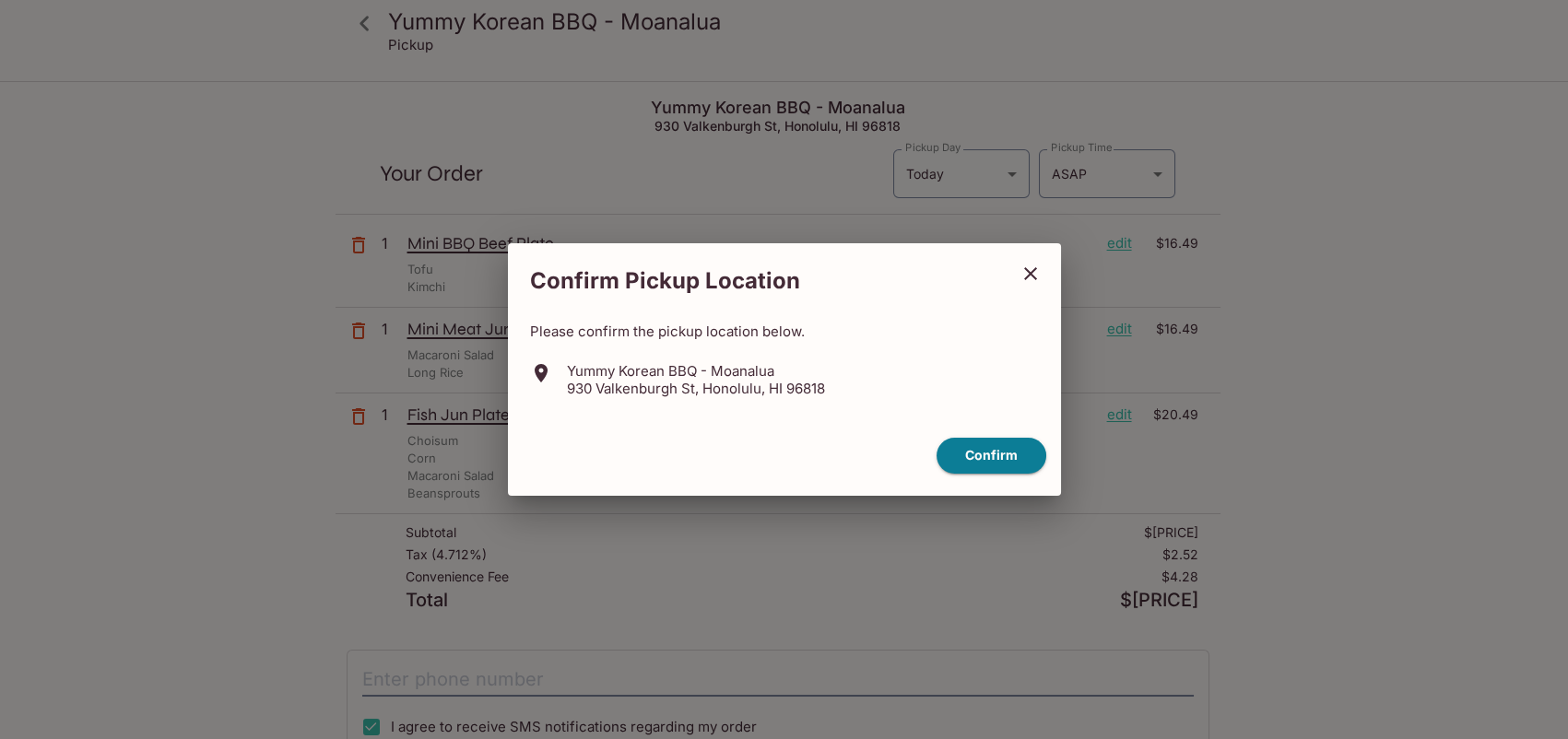click 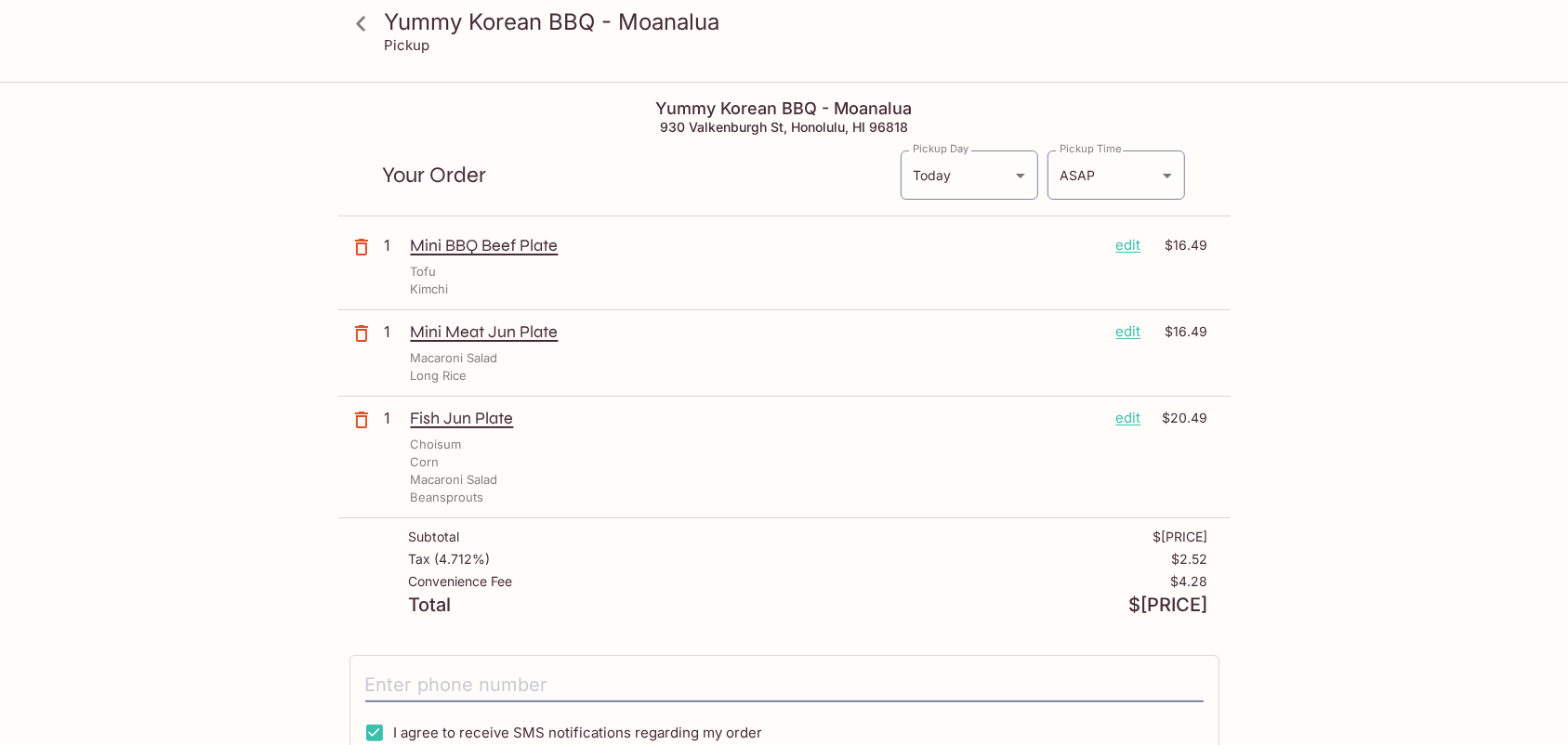 click 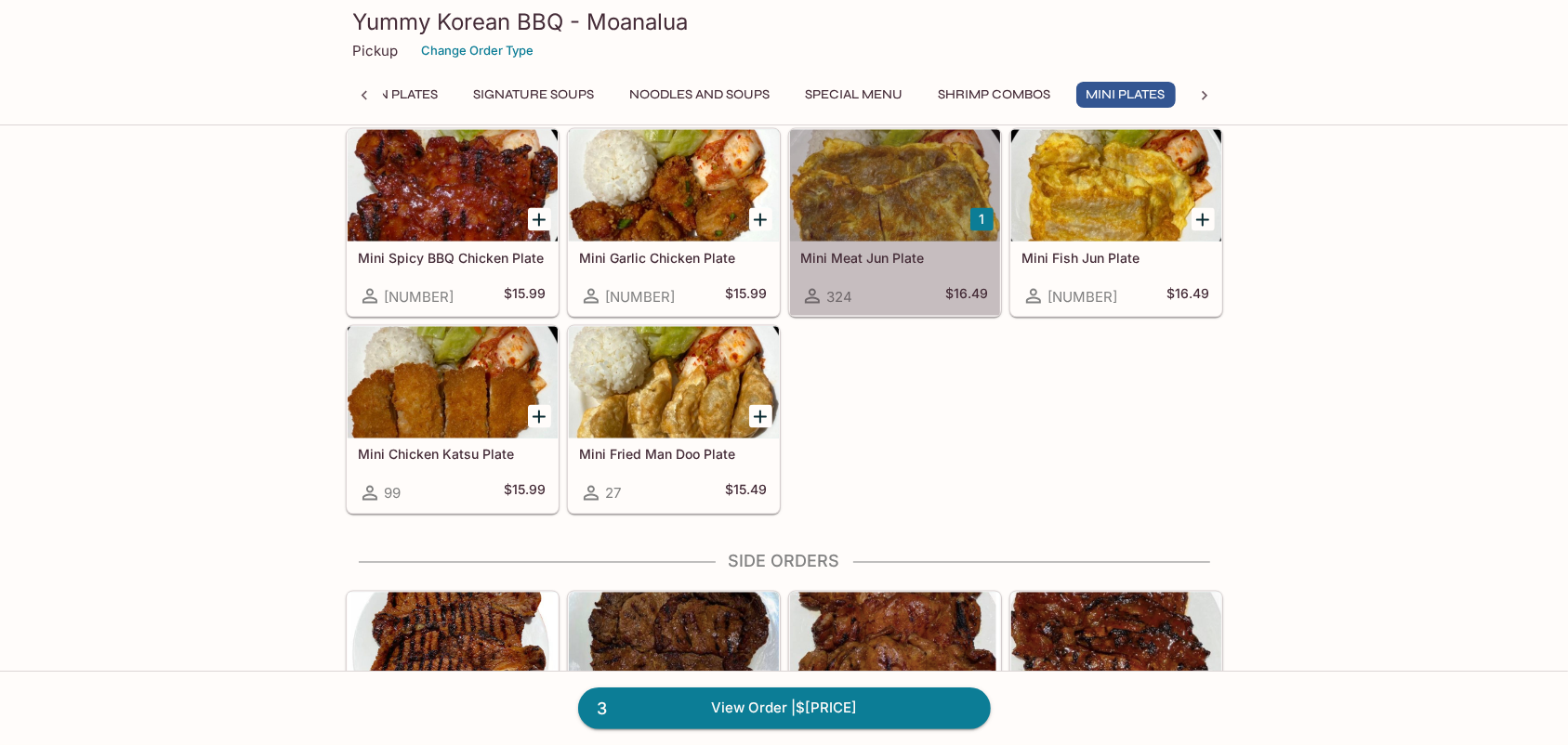click at bounding box center (895, 186) 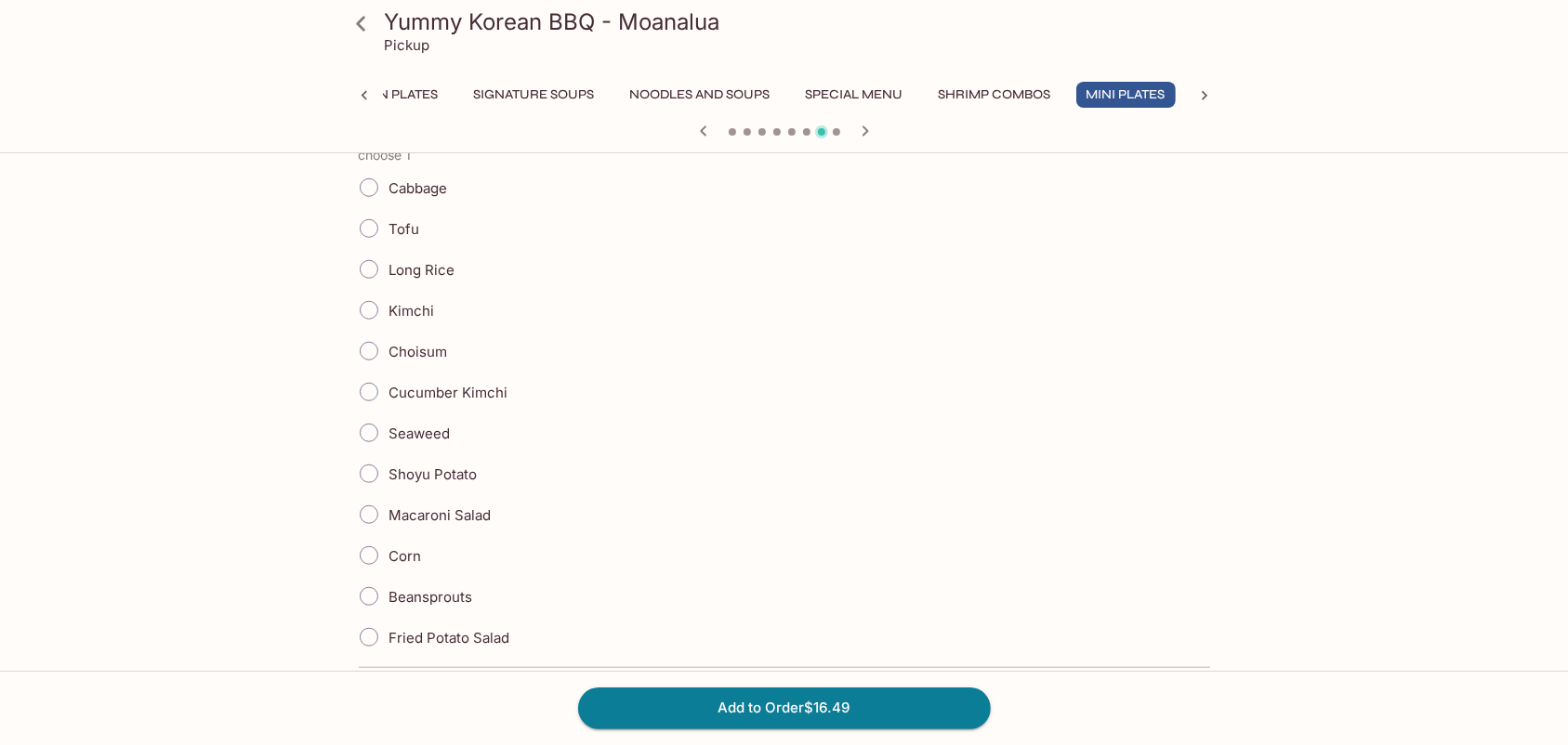 click on "Choisum" at bounding box center (369, 351) 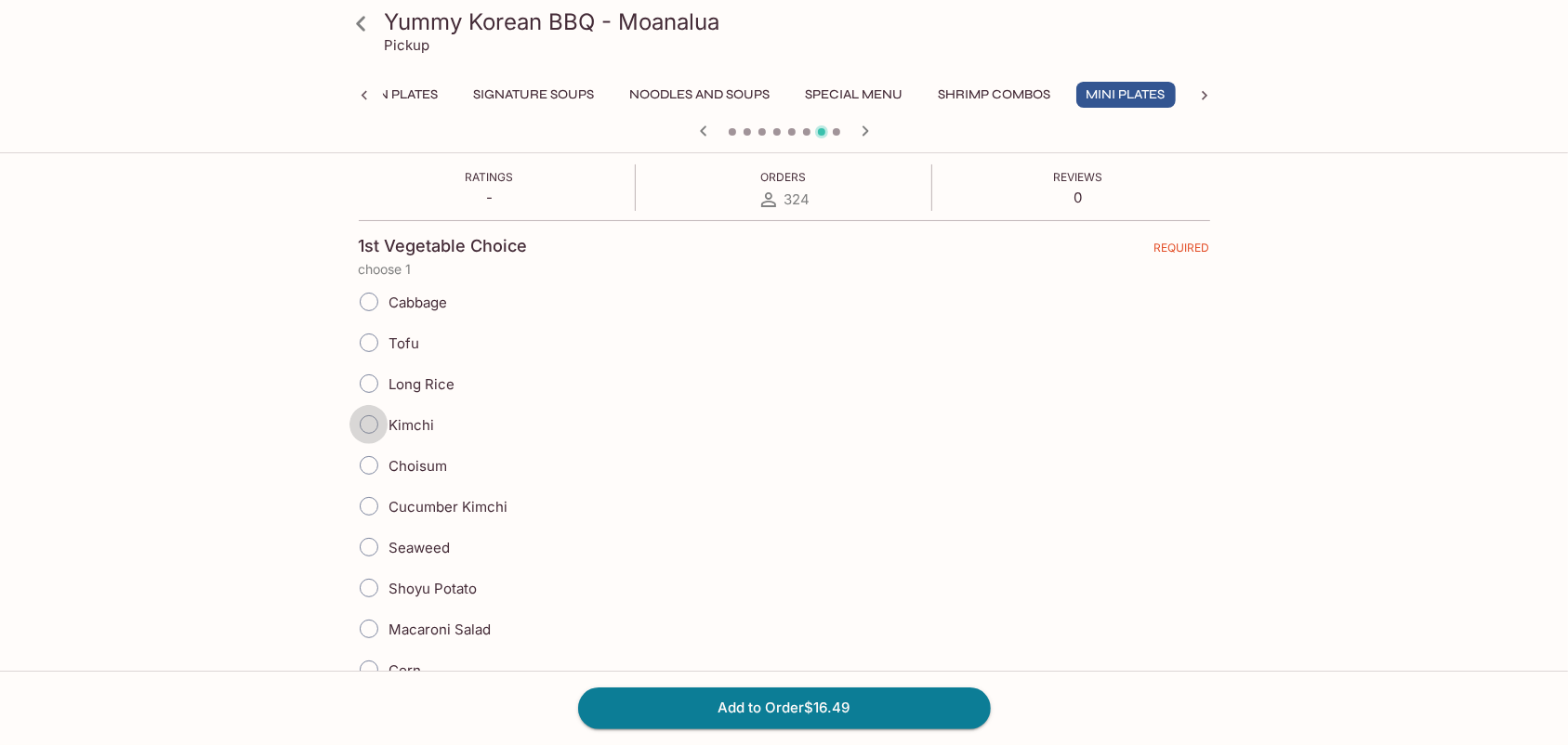 click on "Kimchi" at bounding box center (369, 425) 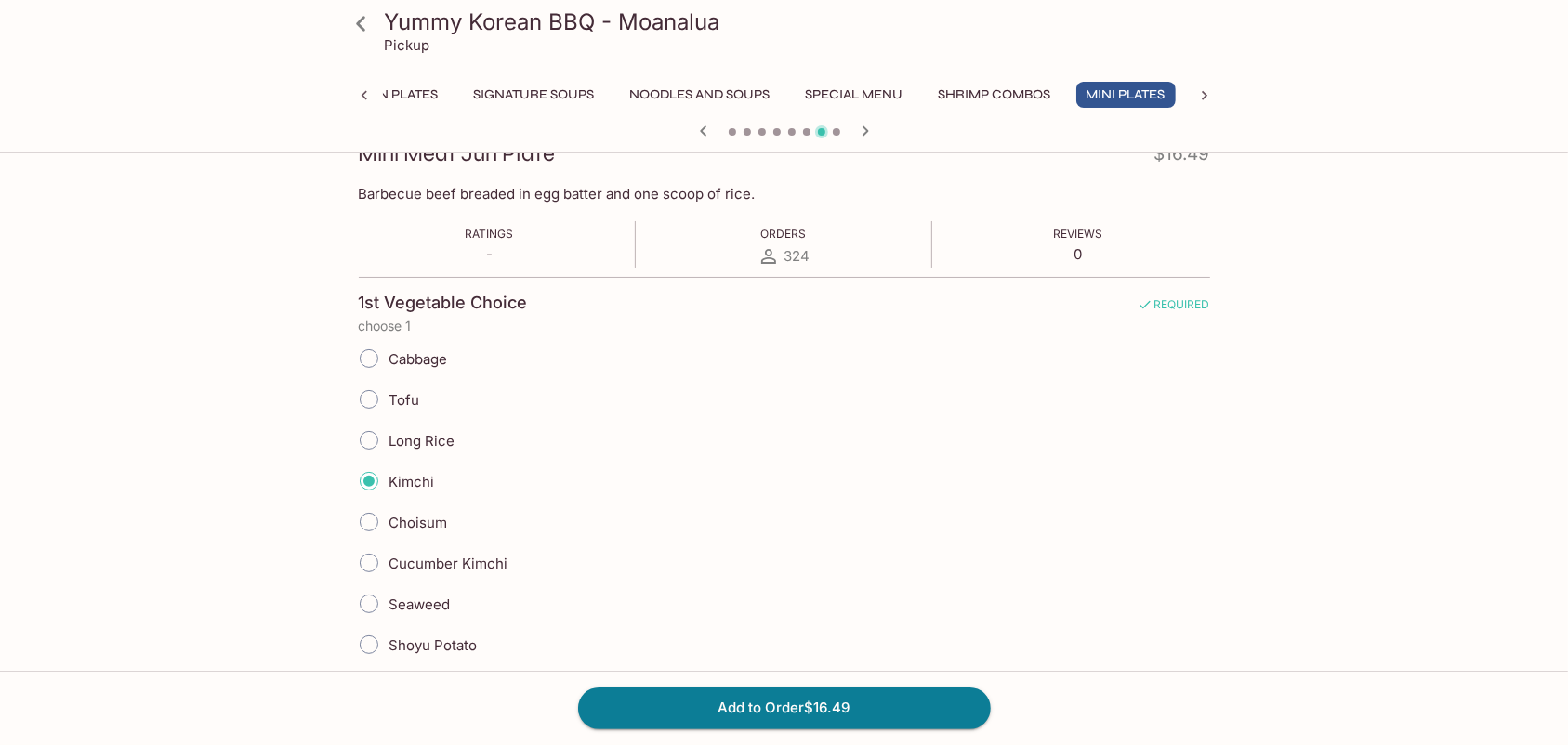 scroll, scrollTop: 337, scrollLeft: 0, axis: vertical 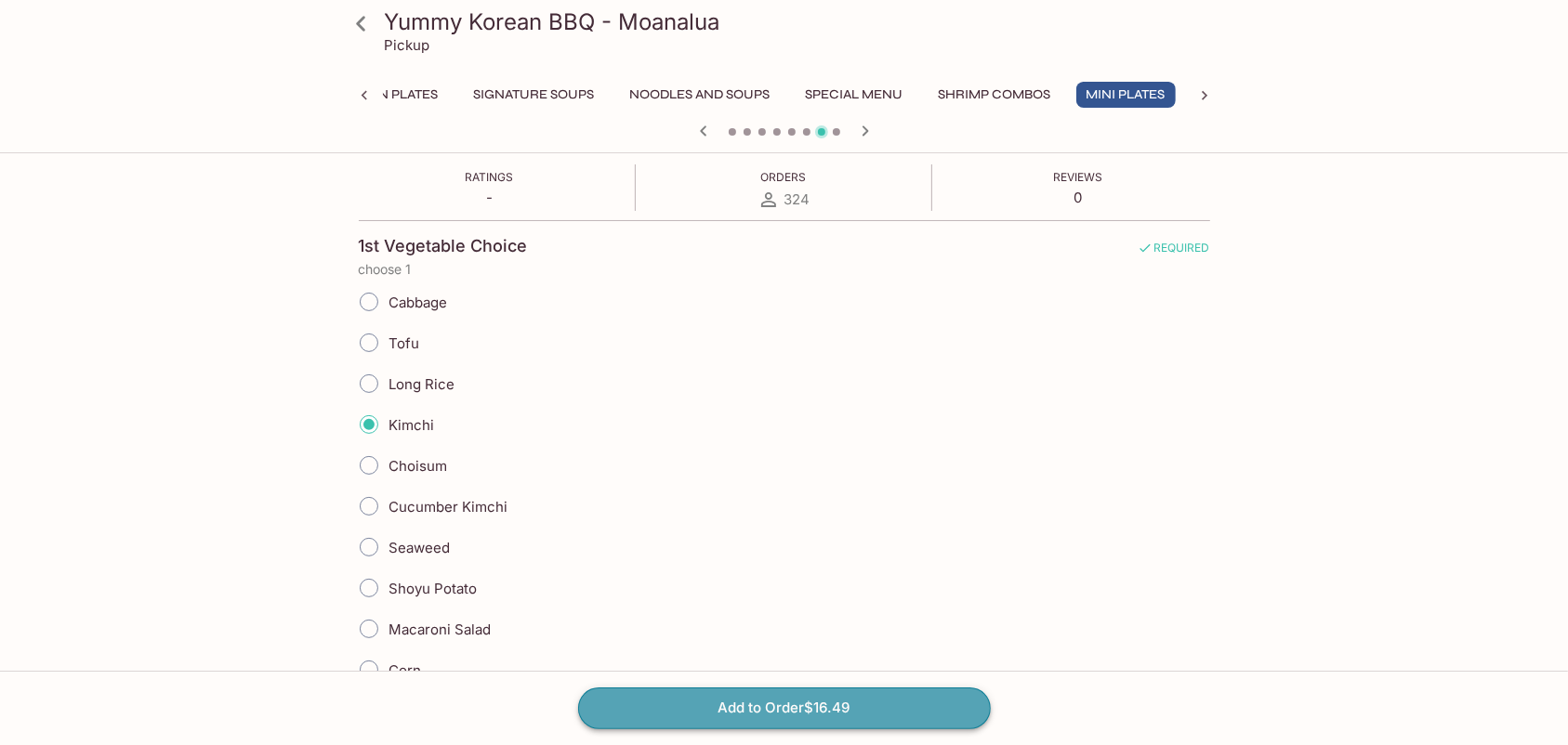 click on "Add to Order  $16.49" at bounding box center (784, 708) 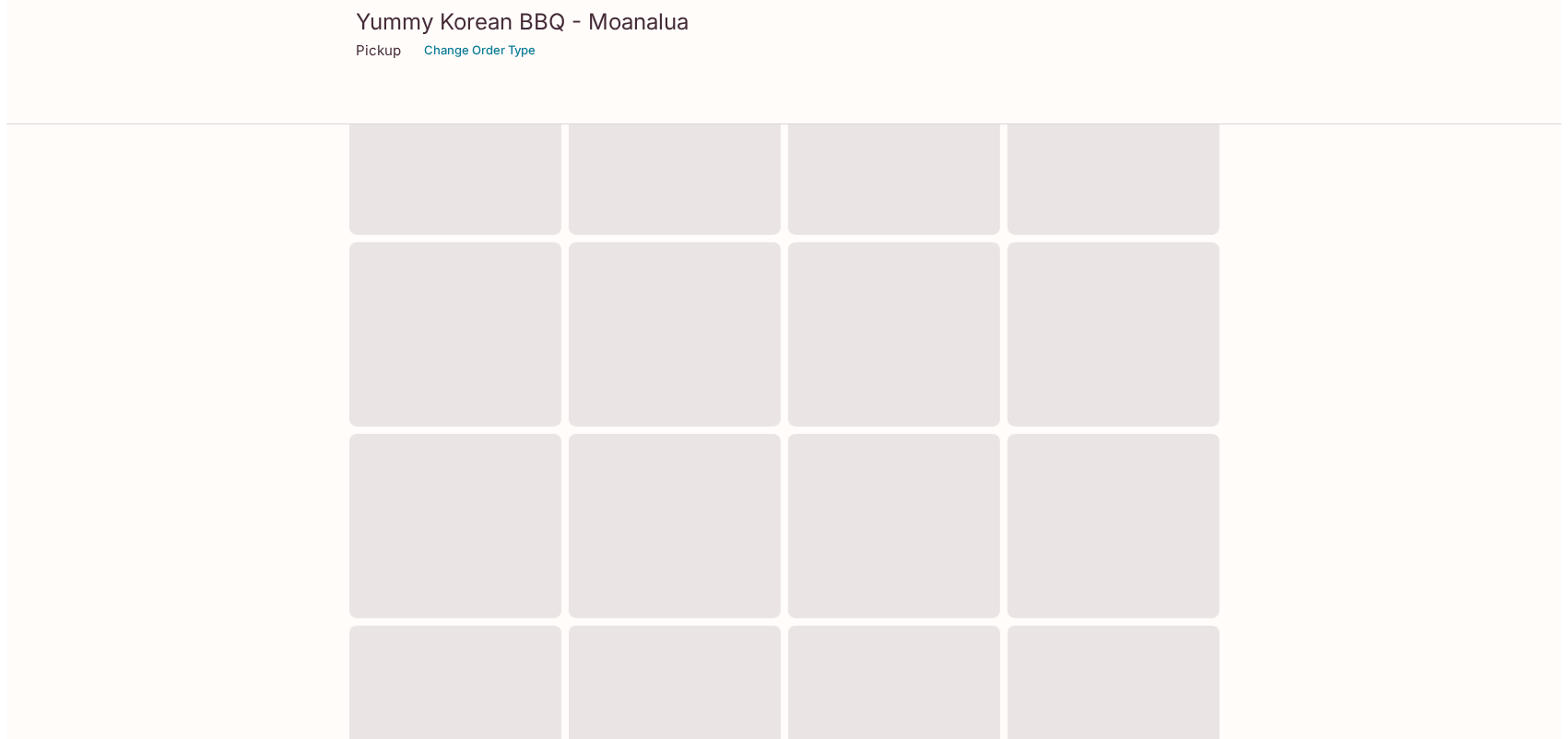 scroll, scrollTop: 0, scrollLeft: 0, axis: both 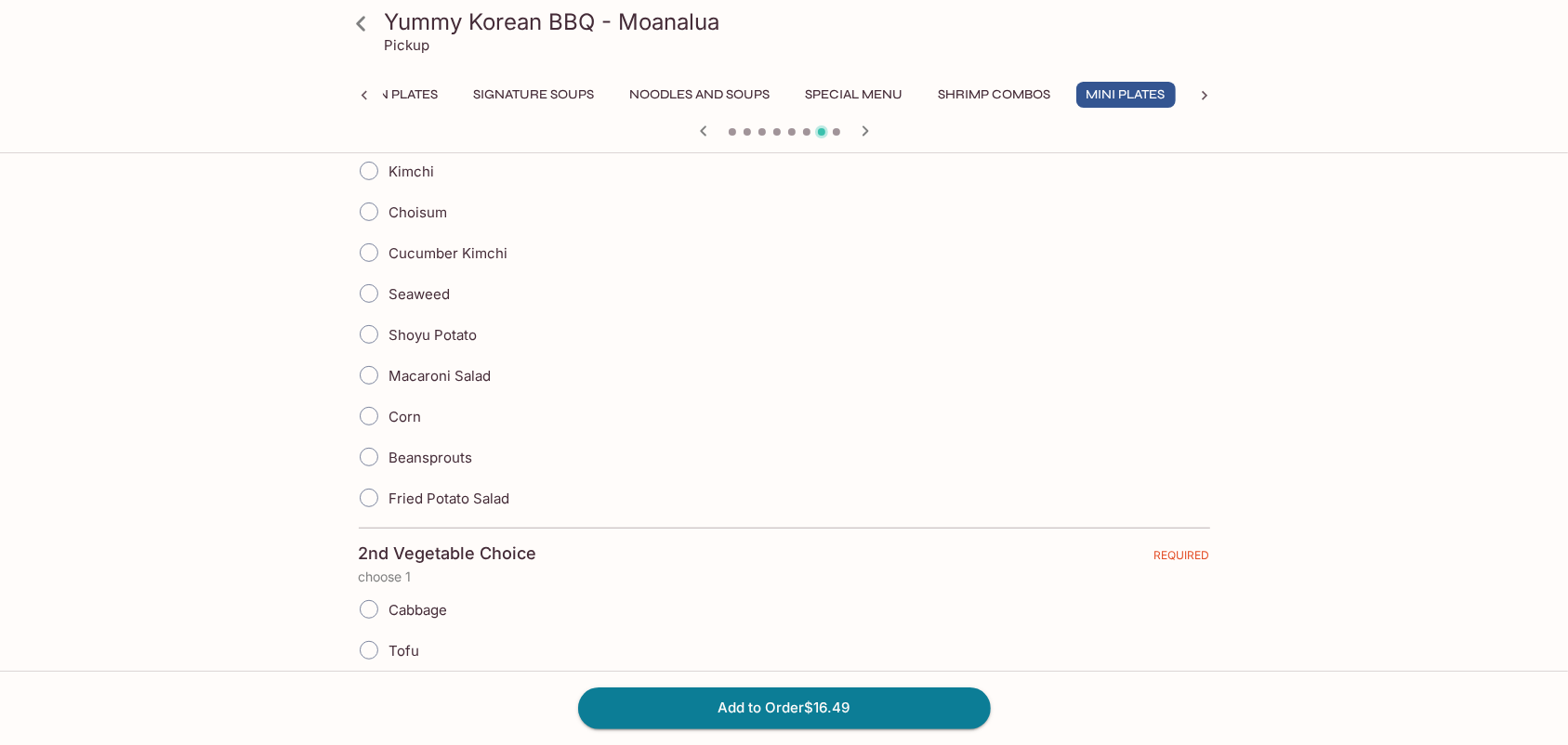click on "Choisum" at bounding box center (369, 212) 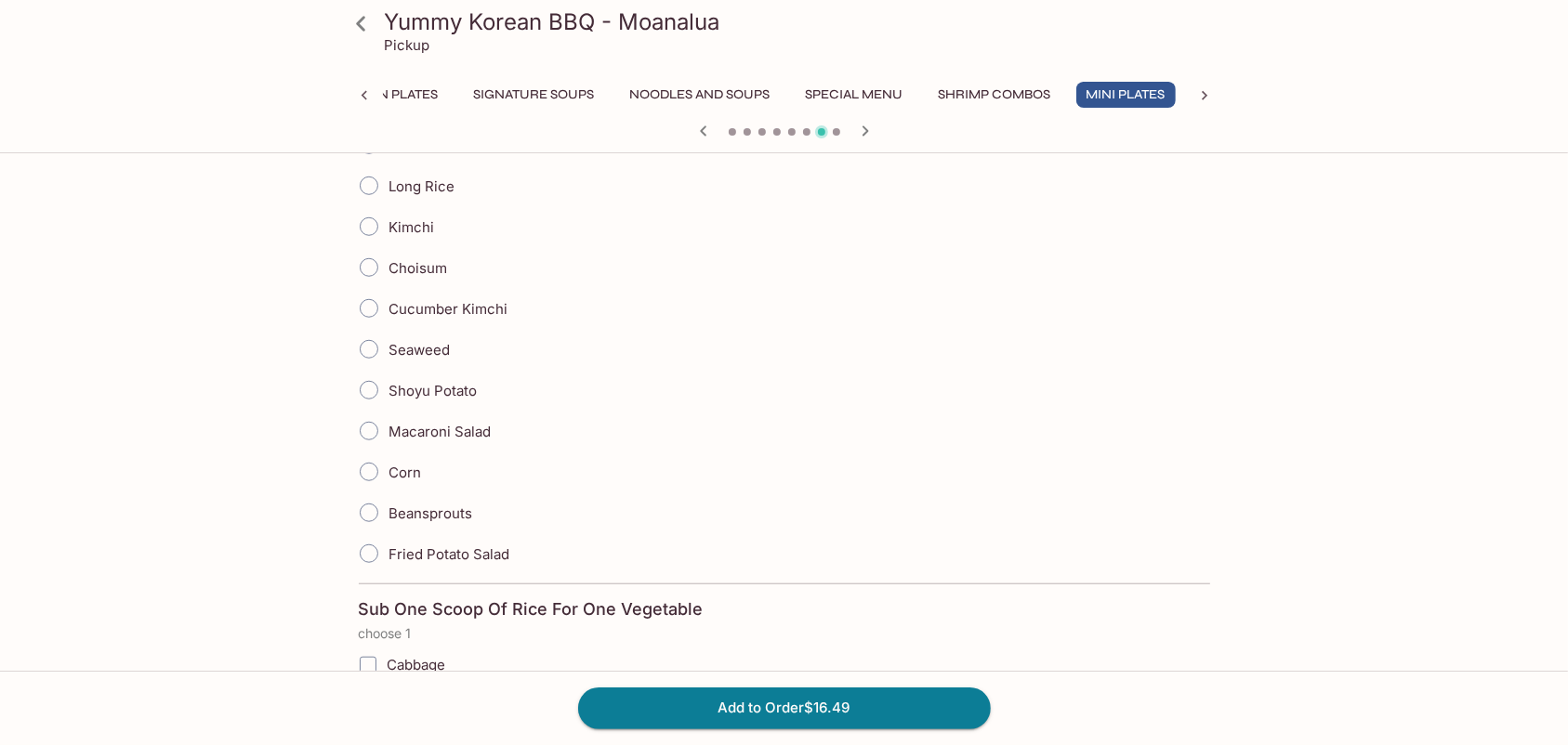 scroll, scrollTop: 1097, scrollLeft: 0, axis: vertical 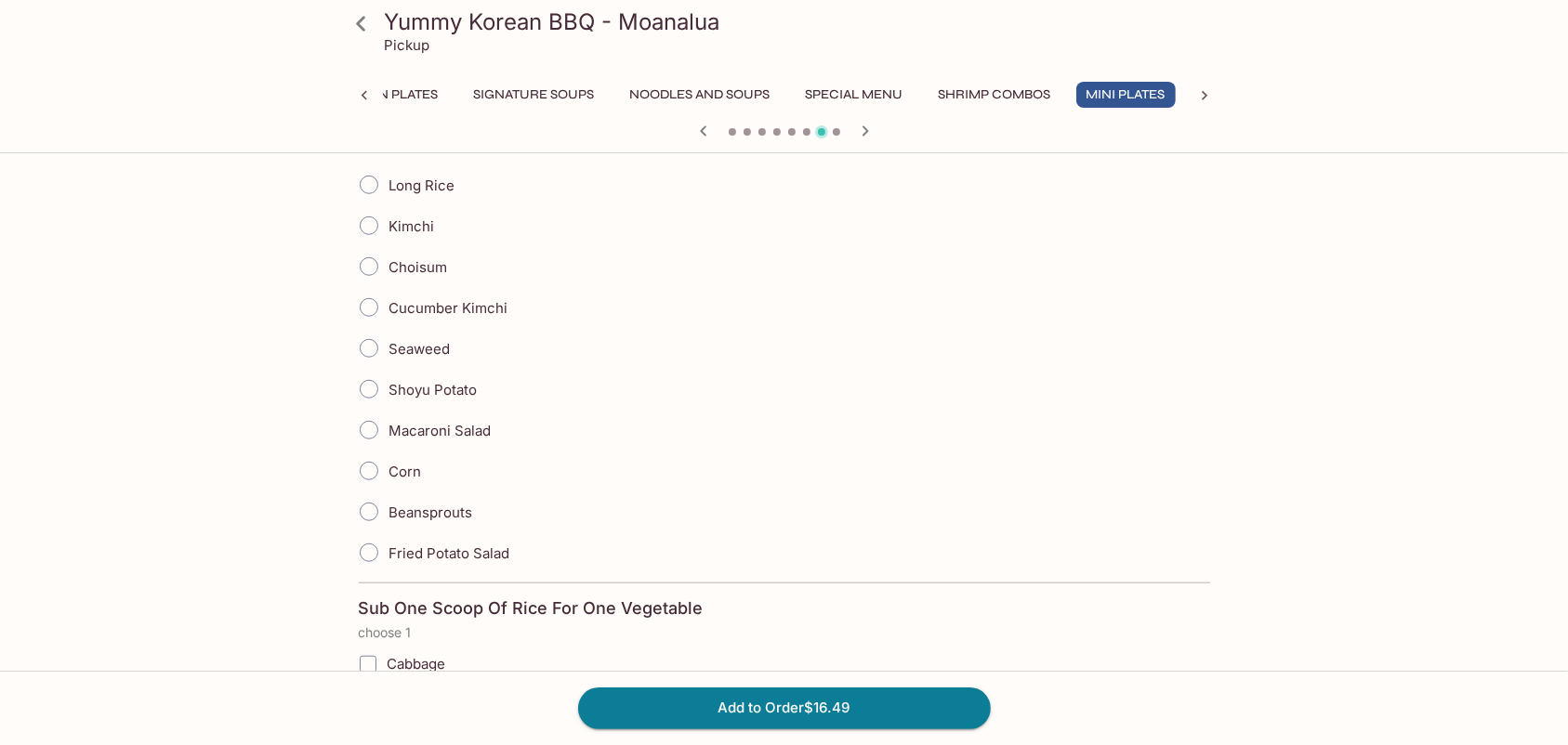 drag, startPoint x: 372, startPoint y: 220, endPoint x: 390, endPoint y: 228, distance: 19.697716 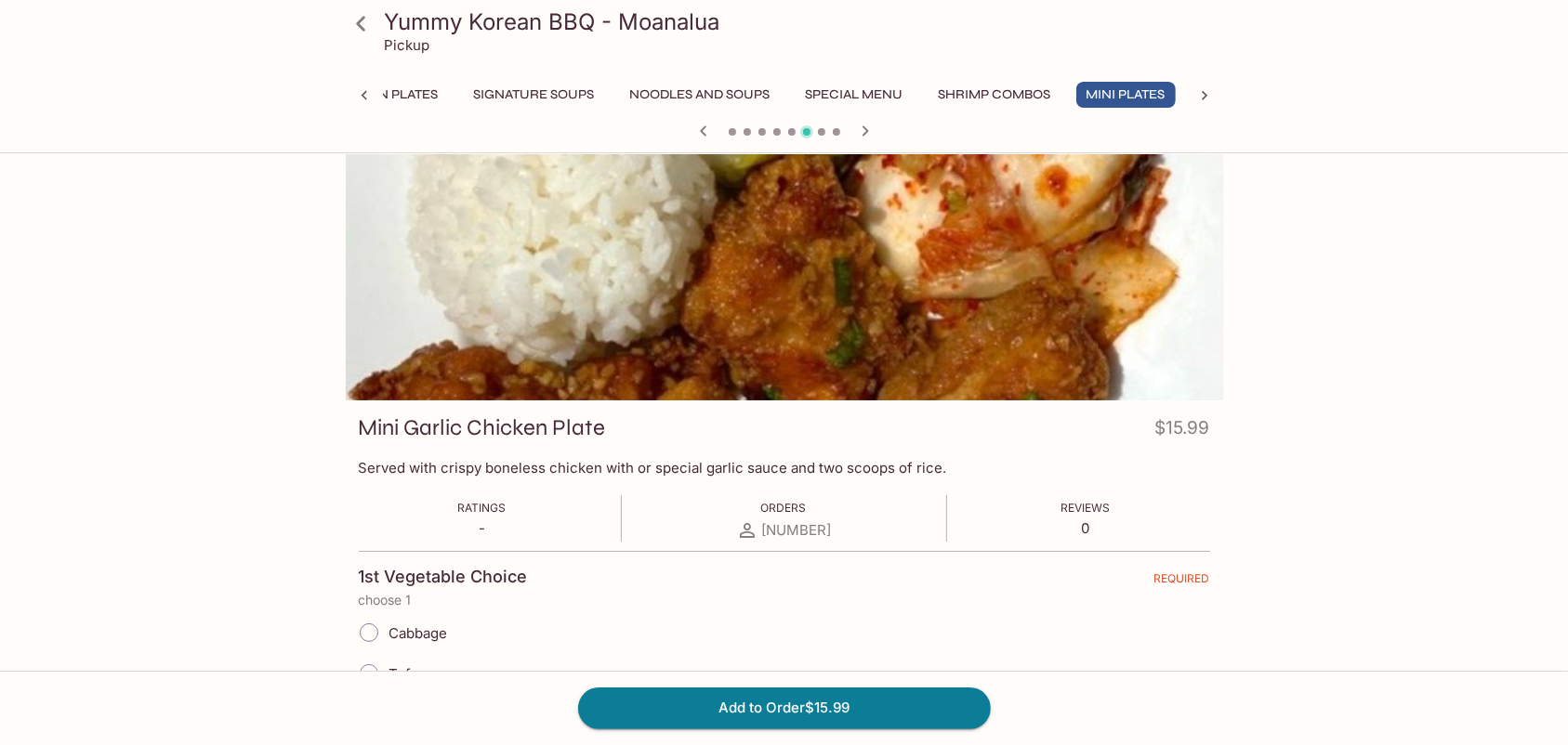 scroll, scrollTop: 0, scrollLeft: 0, axis: both 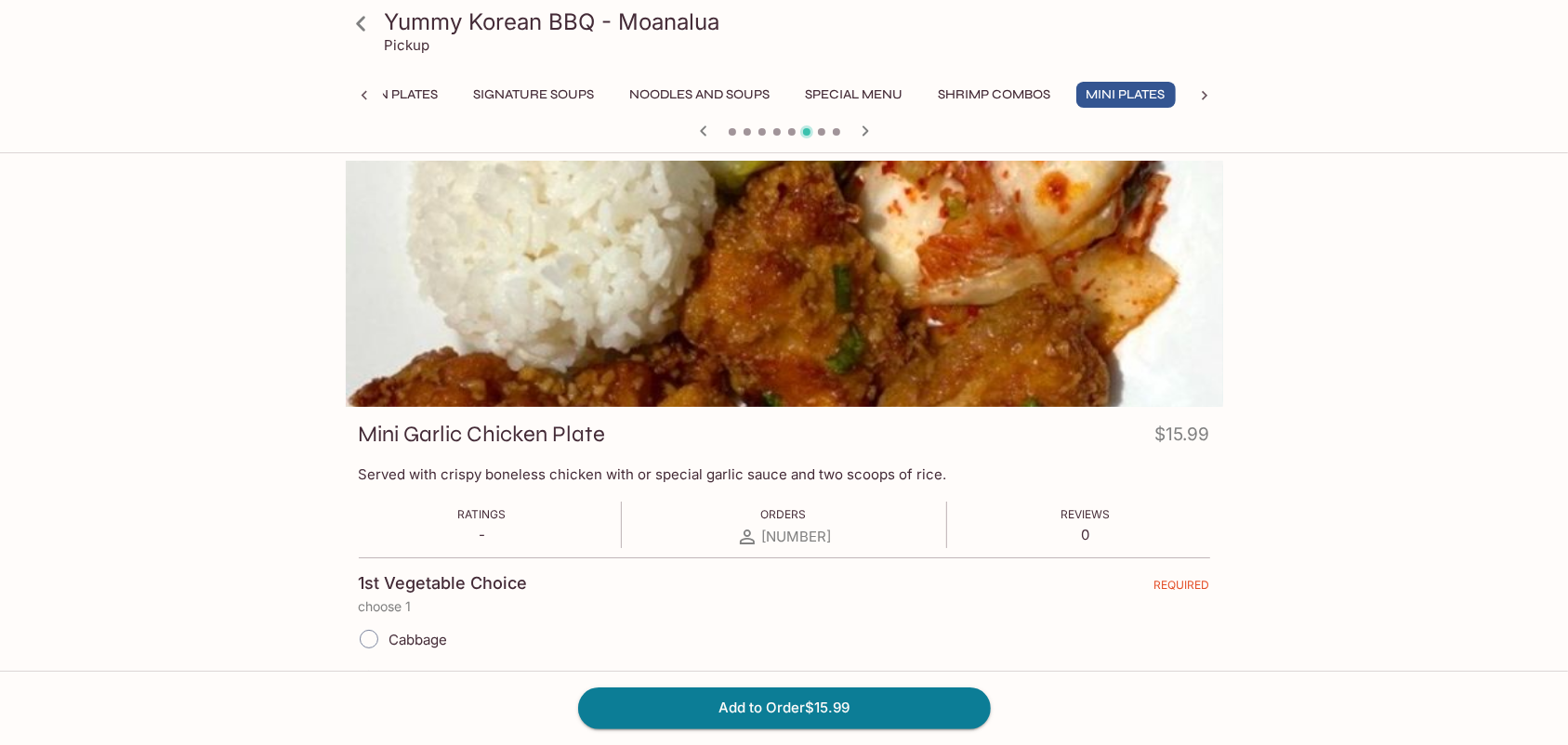 click 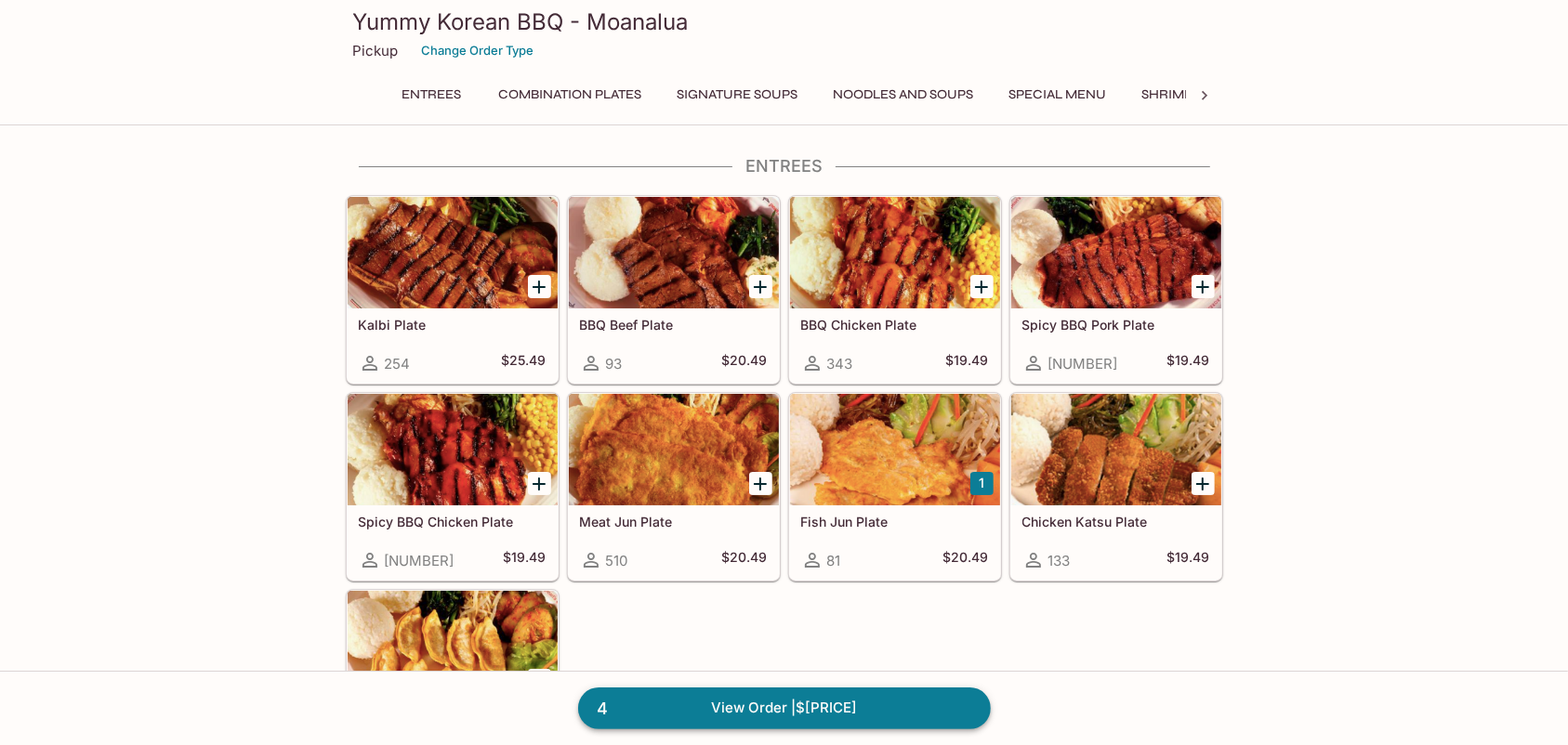 click on "[NUMBER] View Order |  $[PRICE]" at bounding box center [784, 708] 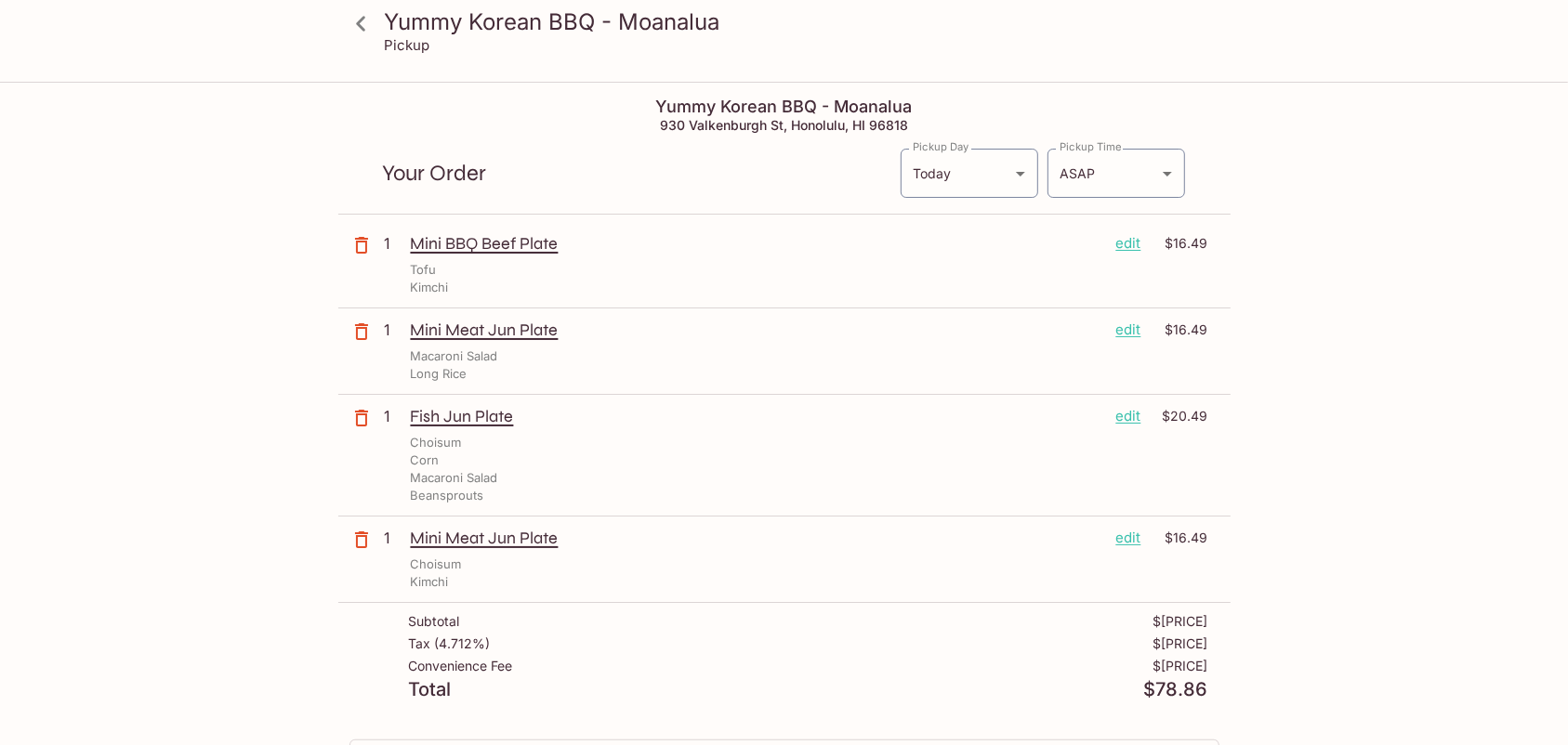 scroll, scrollTop: 0, scrollLeft: 0, axis: both 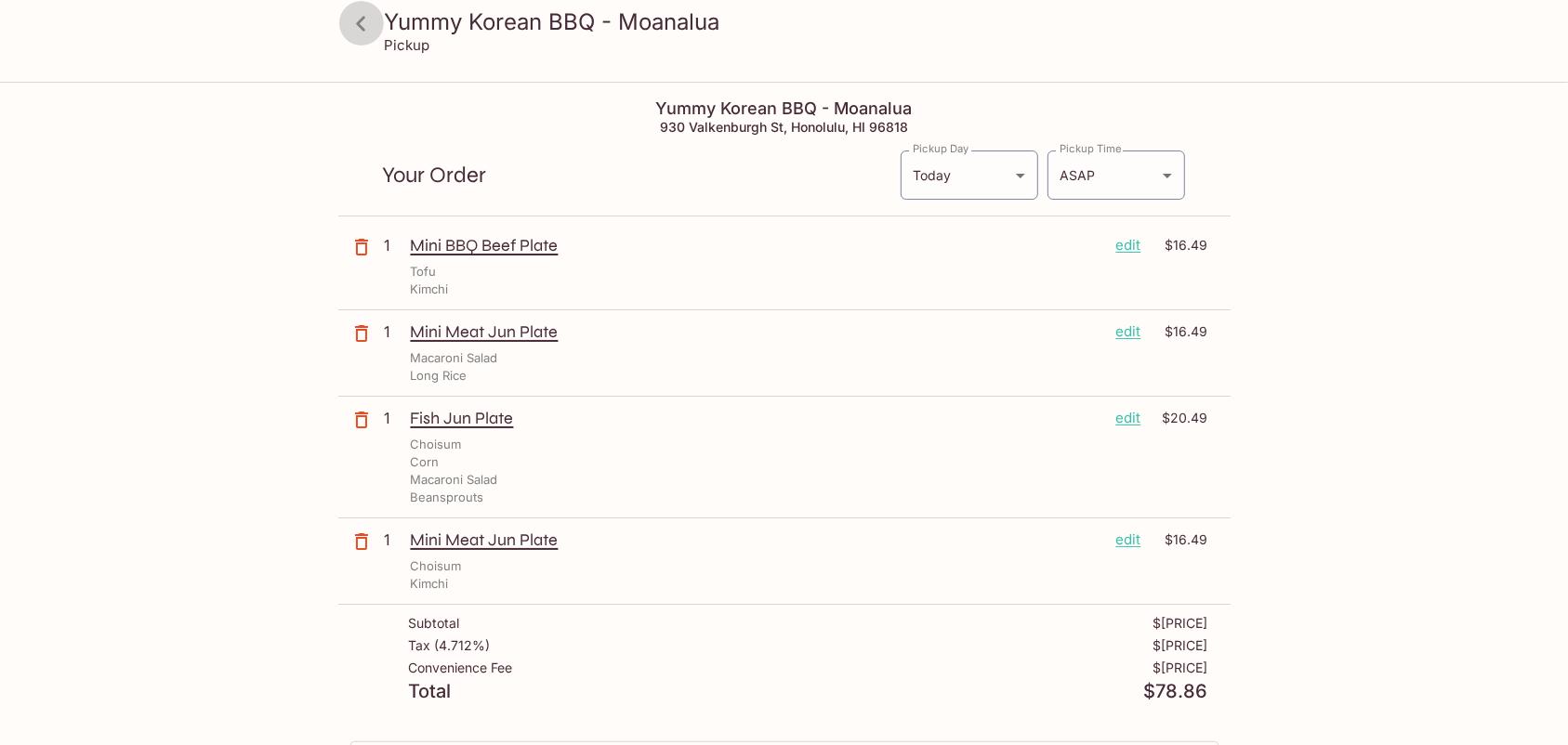 click 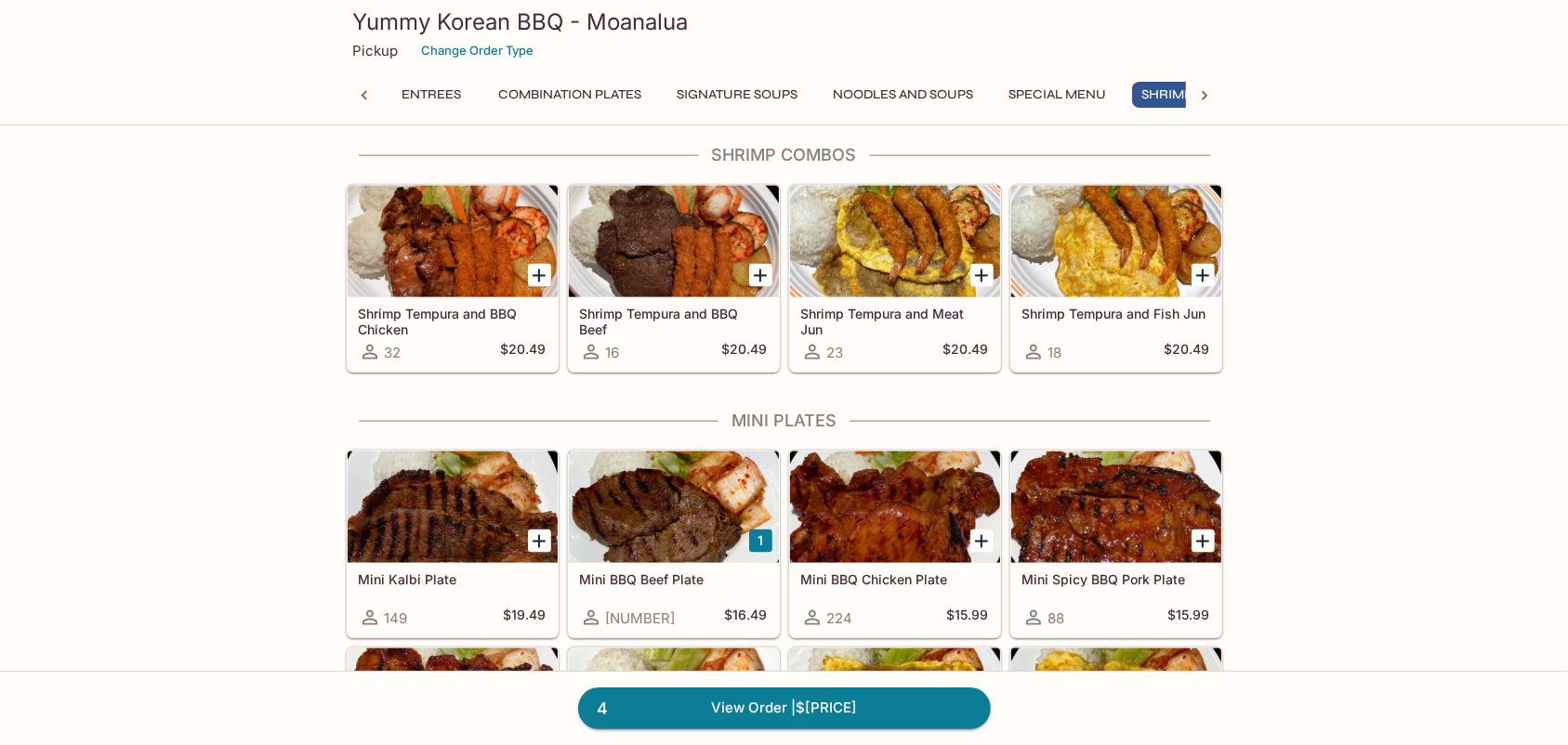 scroll, scrollTop: 1941, scrollLeft: 0, axis: vertical 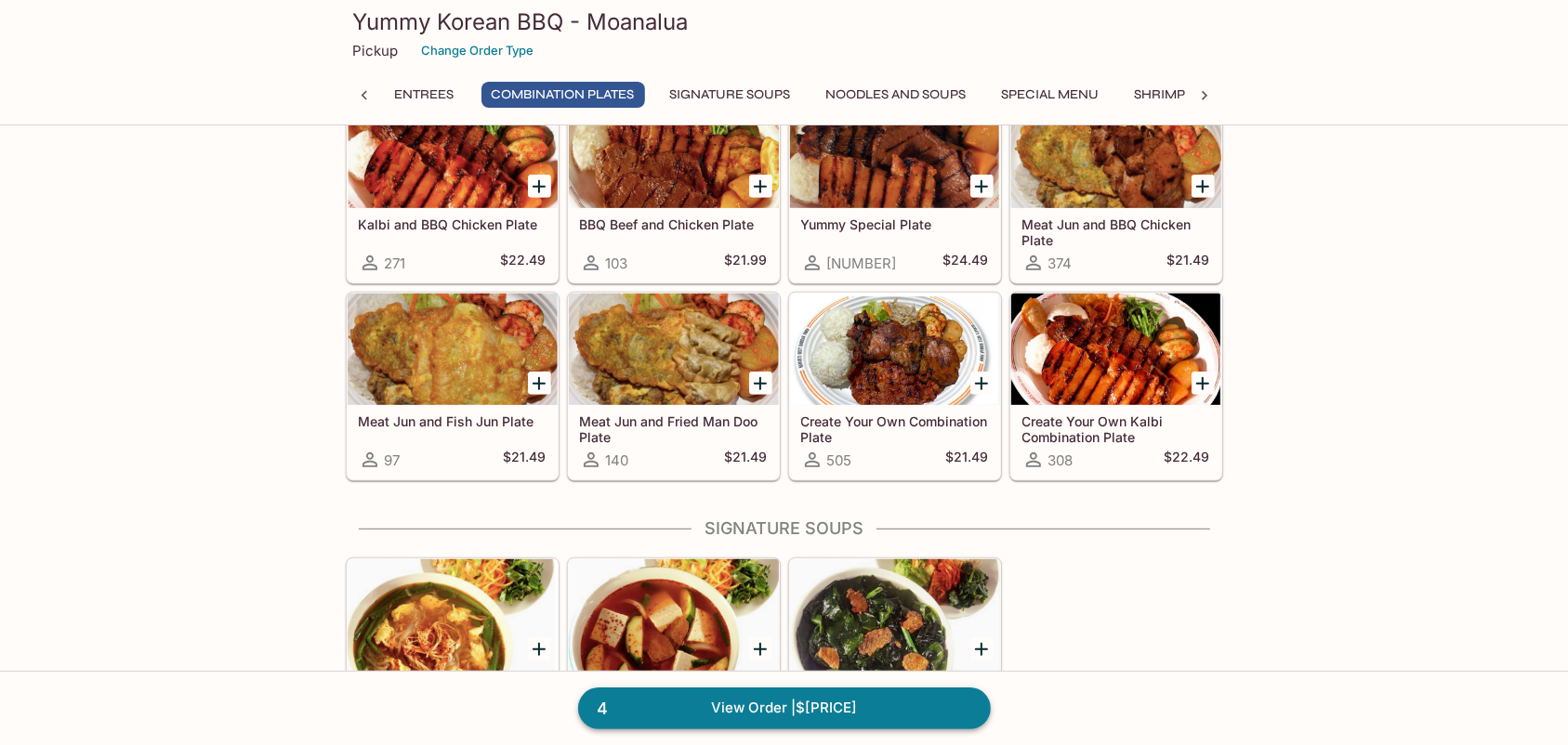 click on "[NUMBER] View Order |  $[PRICE]" at bounding box center [784, 708] 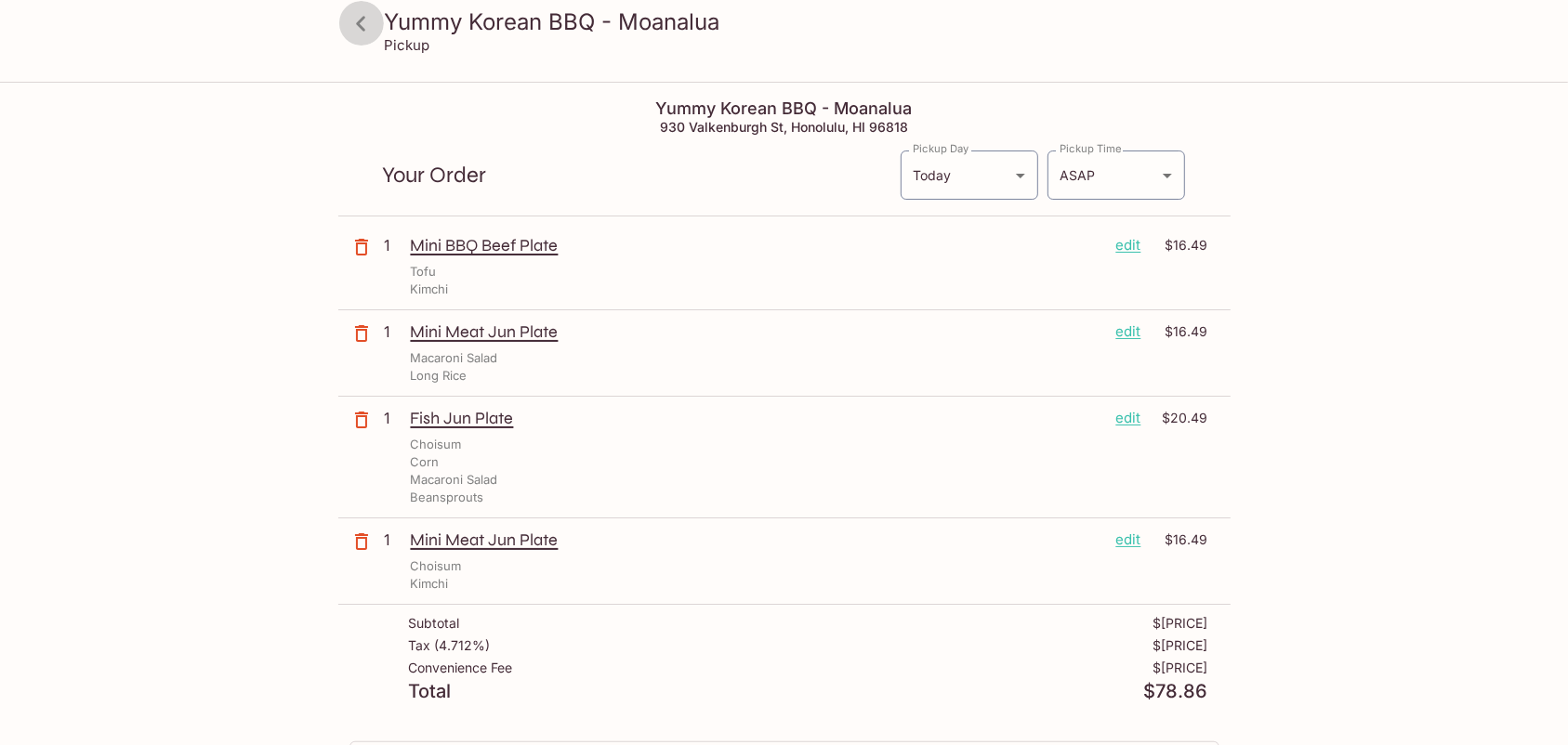 click 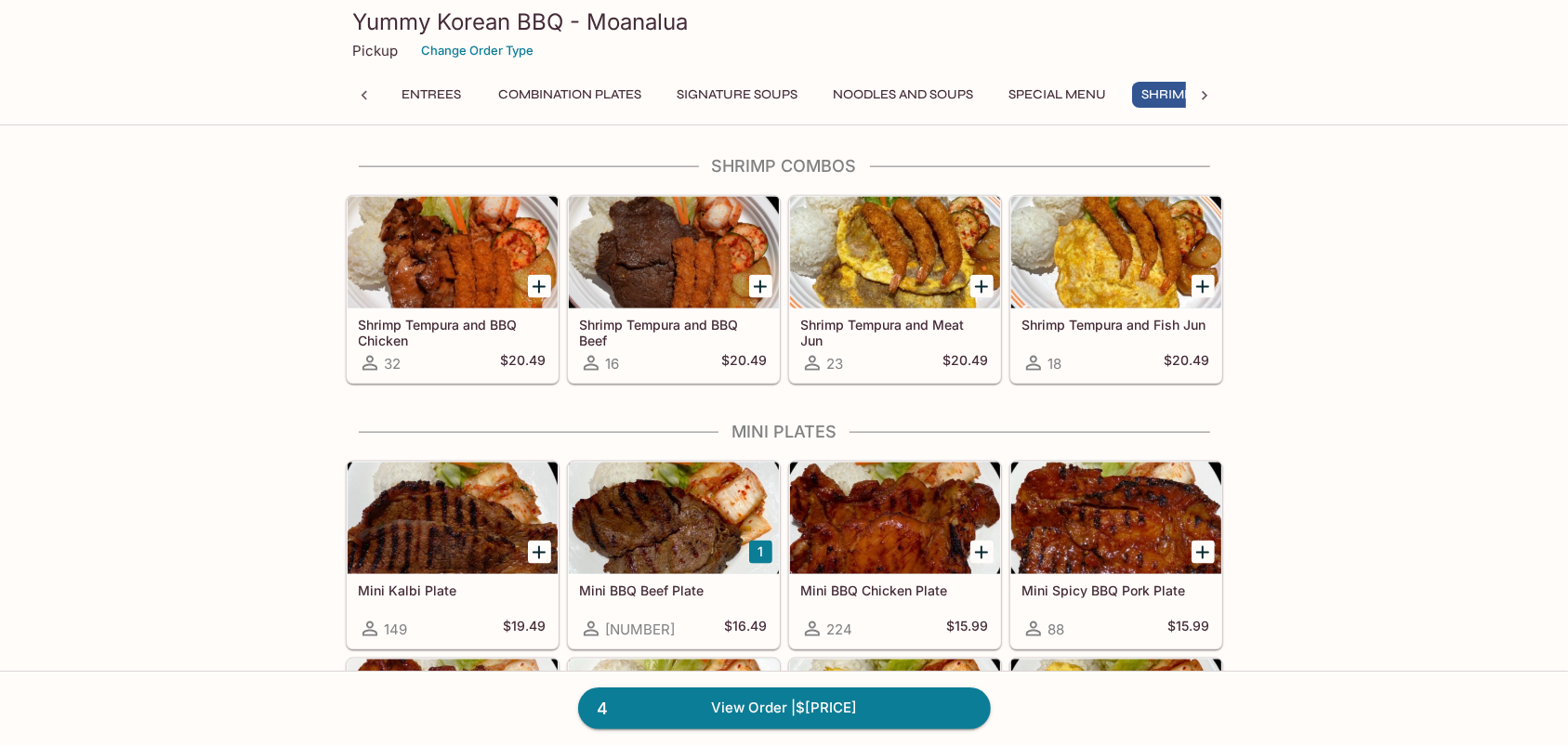scroll, scrollTop: 2111, scrollLeft: 0, axis: vertical 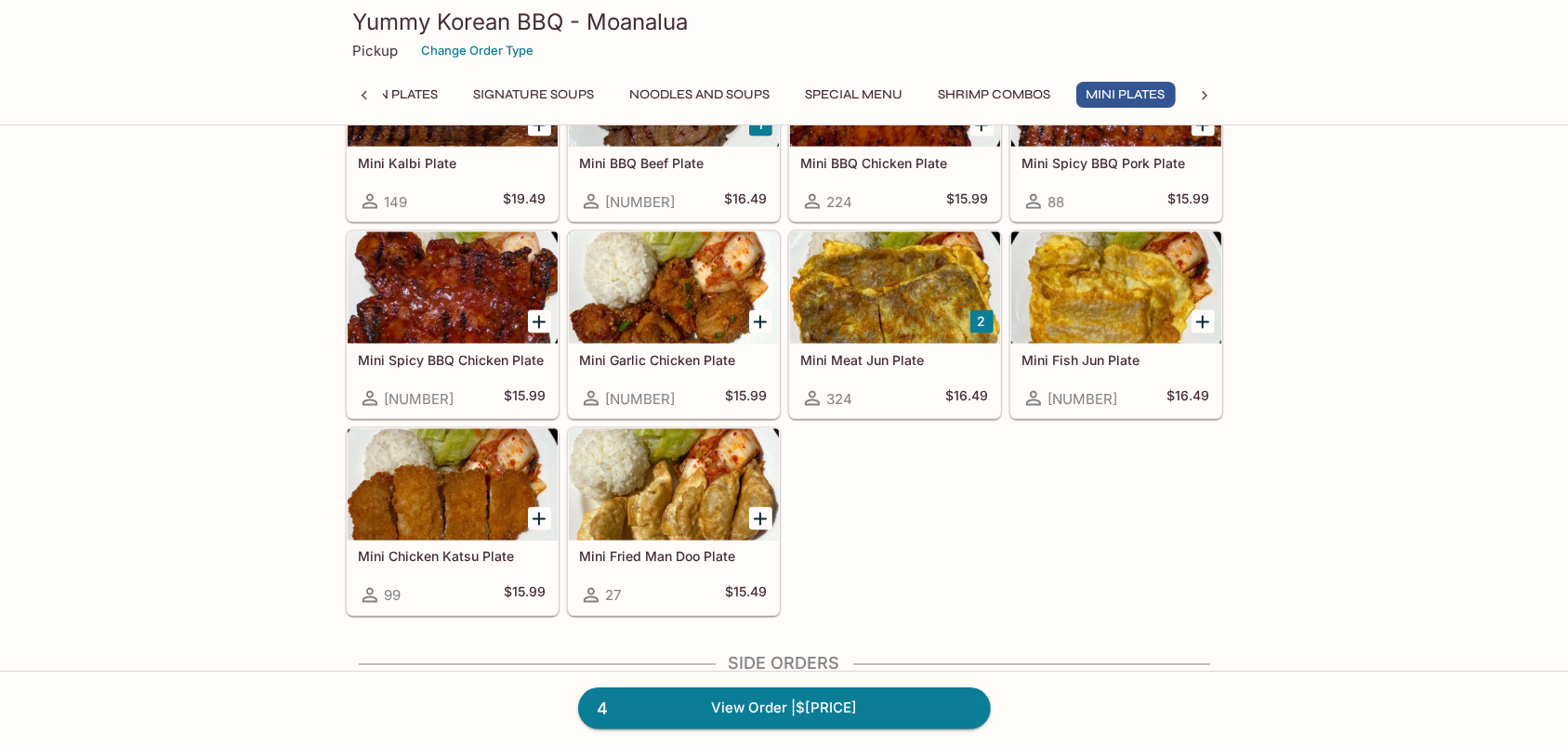 click on "Entrees Kalbi Plate [NUMBER] $[PRICE] BBQ Beef Plate  [NUMBER] $[PRICE] BBQ Chicken Plate [NUMBER] $[PRICE] Spicy BBQ Pork Plate  [NUMBER] $[PRICE] Spicy BBQ Chicken Plate  [NUMBER] $[PRICE] Meat Jun Plate [NUMBER] $[PRICE] 1 Fish Jun Plate  [NUMBER] $[PRICE] Chicken Katsu Plate [NUMBER] $[PRICE] Fried Man Doo Plate [NUMBER] $[PRICE] Combination Plates Kalbi and BBQ Chicken Plate  [NUMBER] $[PRICE] BBQ Beef and Chicken Plate  [NUMBER] $[PRICE] Yummy Special Plate [NUMBER] $[PRICE] Meat Jun and BBQ Chicken Plate  [NUMBER] $[PRICE] Meat Jun and Fish Jun Plate  [NUMBER] $[PRICE] Meat Jun and Fried Man Doo Plate  [NUMBER] $[PRICE] Create Your Own Combination Plate [NUMBER] $[PRICE] Create Your Own Kalbi Combination Plate [NUMBER] $[PRICE] Signature Soups Yook Gae Jang [NUMBER] $[PRICE] Tofu Soup [NUMBER] $[PRICE] Seaweed Soup [NUMBER] $[PRICE] Noodles and Soups Man Doo Soup [NUMBER] $[PRICE] Man Doo Kook Soo [NUMBER] $[PRICE] Hot Kook Soo [NUMBER] $[PRICE] Bi Bim Kook Soo [NUMBER] $[PRICE] Special Menu Bi Bim Bap  [NUMBER] $[PRICE] Vegetable Plate  [NUMBER] $[PRICE] Garlic Chicken Plate [NUMBER] $[PRICE] Shrimp Combos Shrimp Tempura and BBQ Chicken  [NUMBER] $[PRICE] Shrimp Tempura and BBQ Beef [NUMBER] $[PRICE] [NUMBER] $[PRICE] [NUMBER] [NUMBER]" at bounding box center [784, 480] 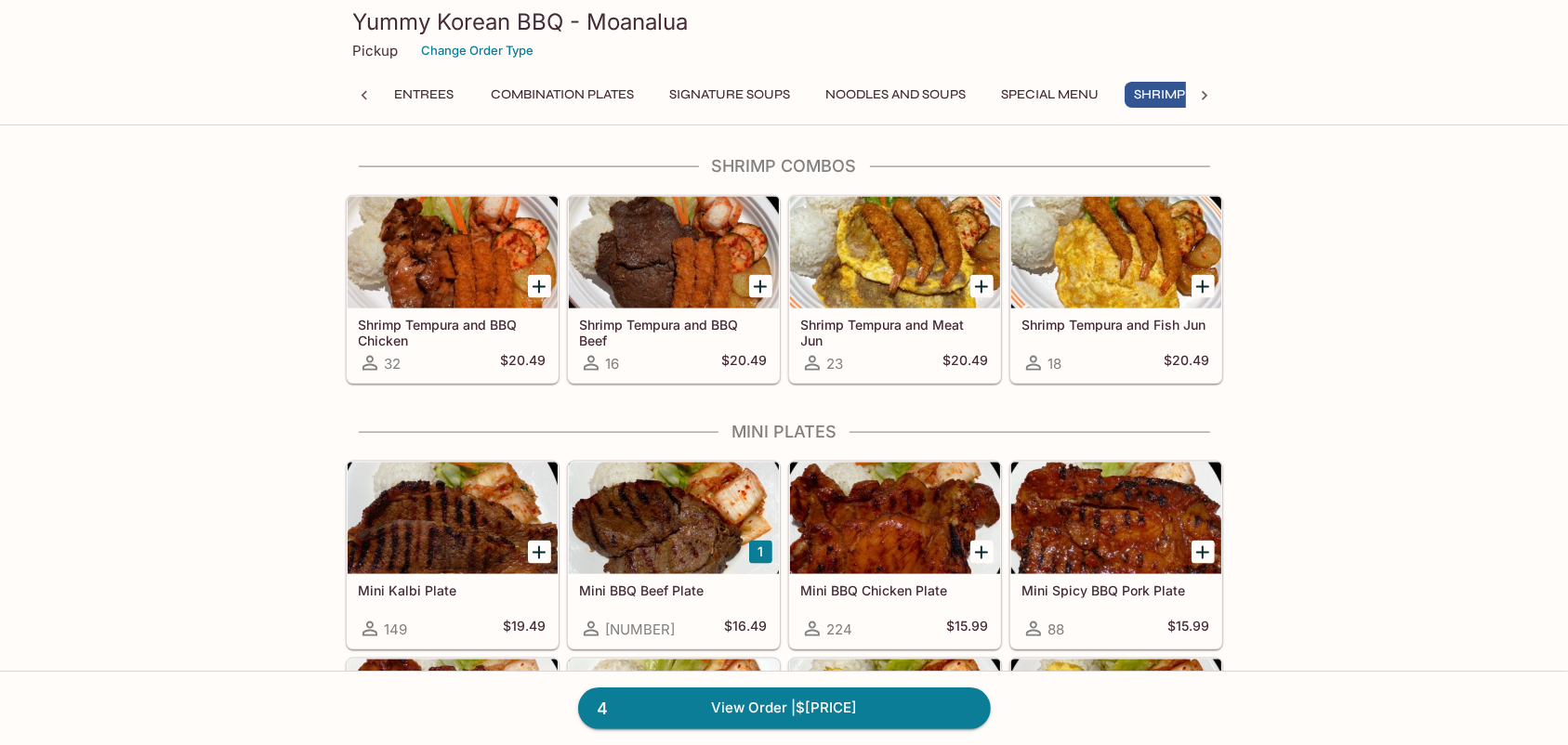 scroll, scrollTop: 1941, scrollLeft: 0, axis: vertical 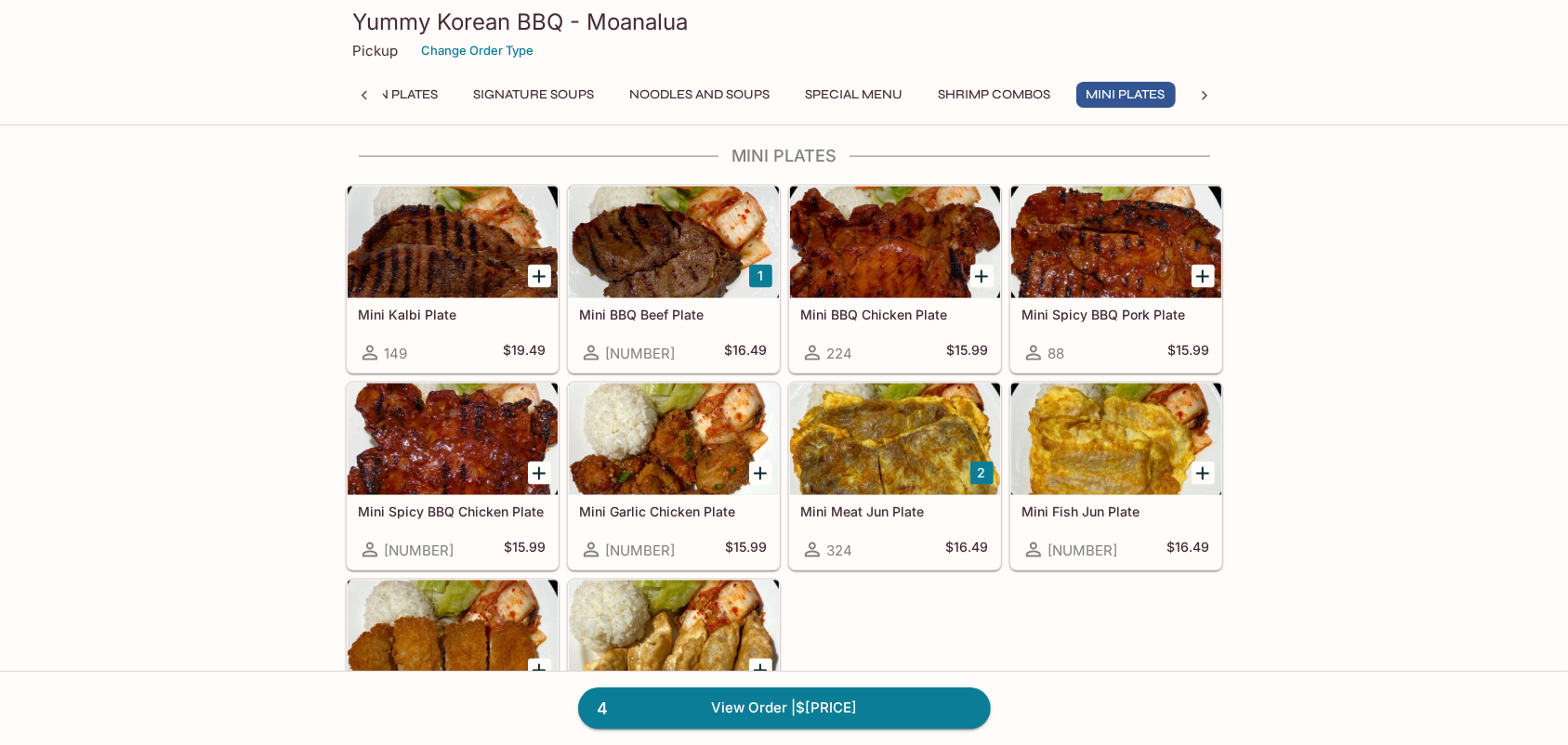 click at bounding box center [674, 242] 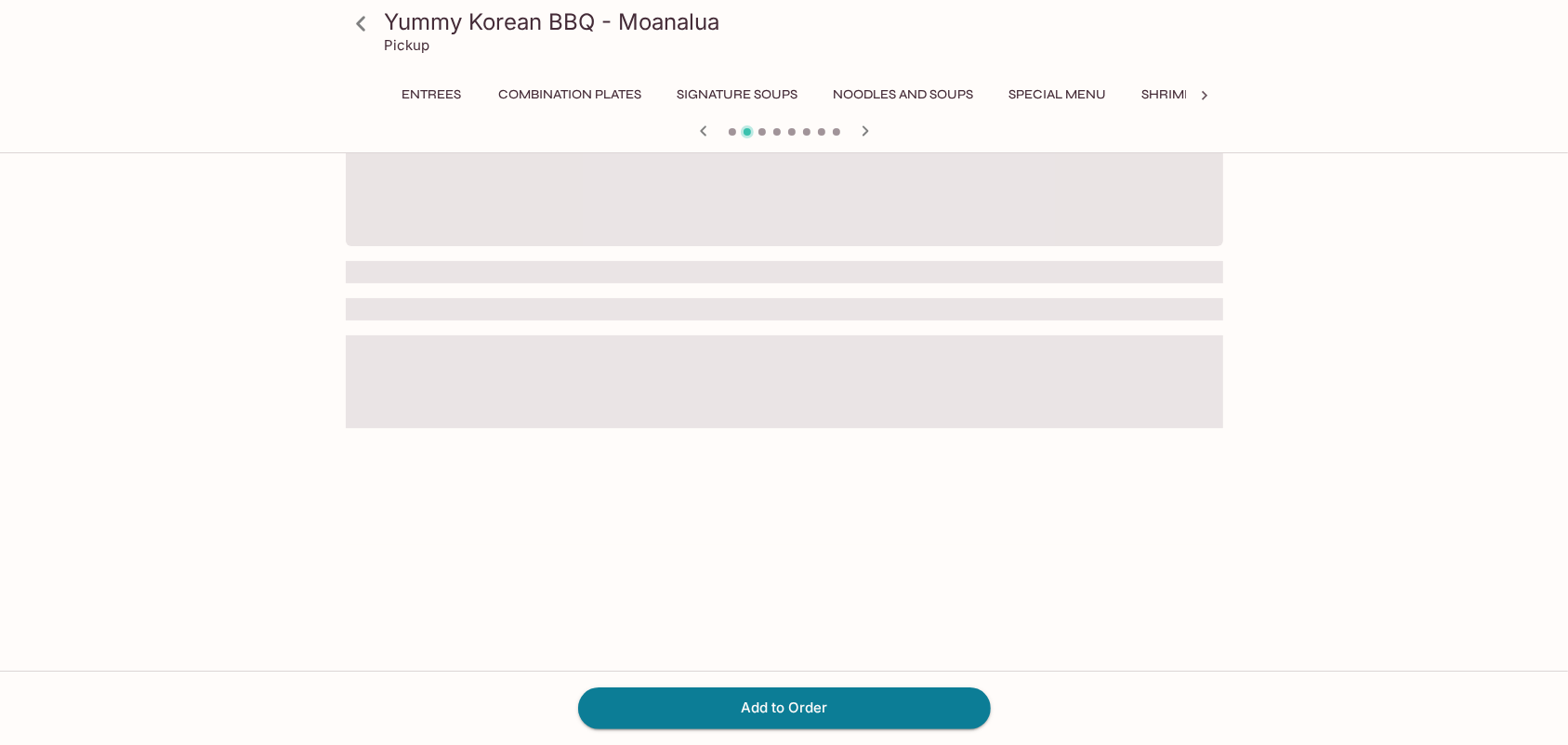scroll, scrollTop: 0, scrollLeft: 0, axis: both 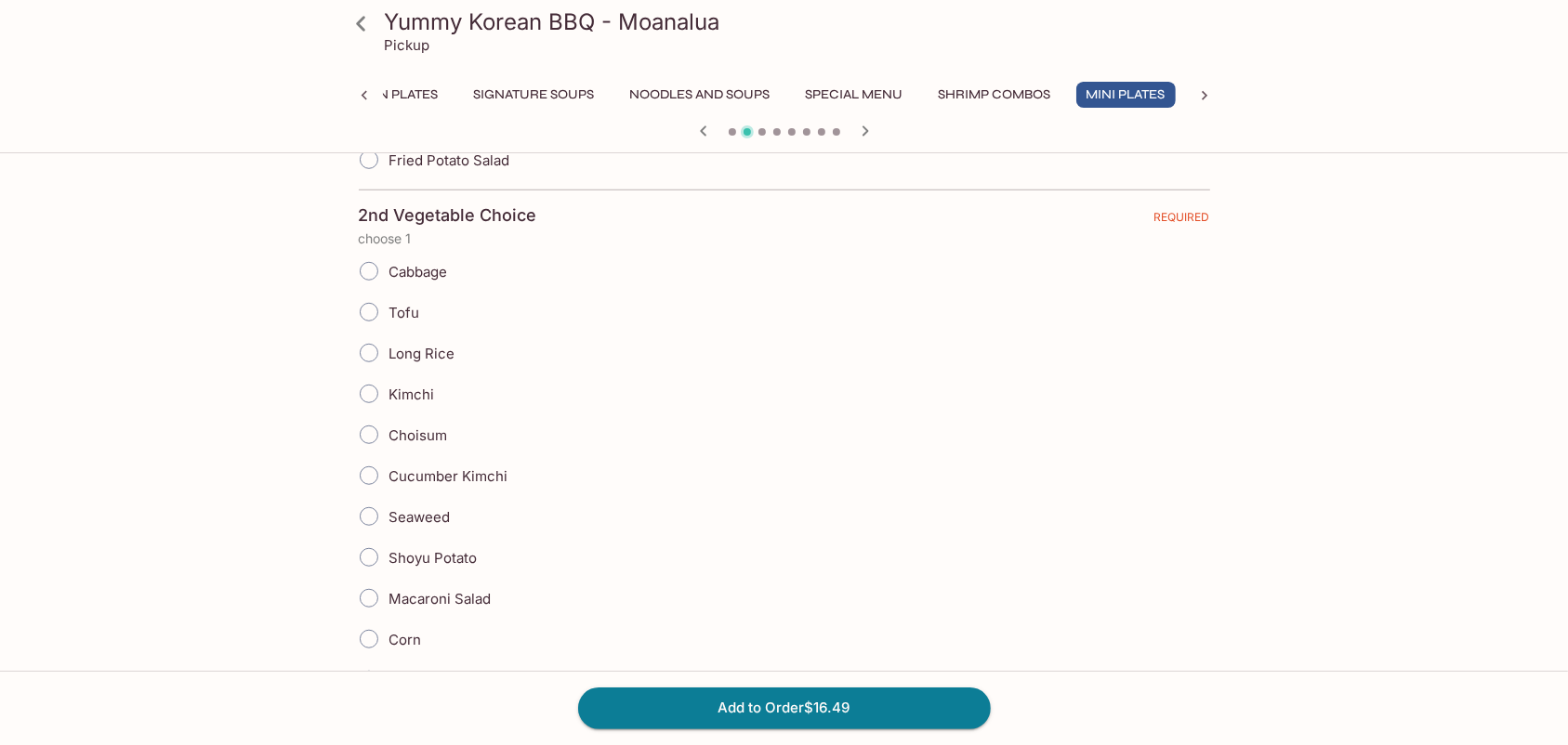 click on "Choisum" at bounding box center (369, 435) 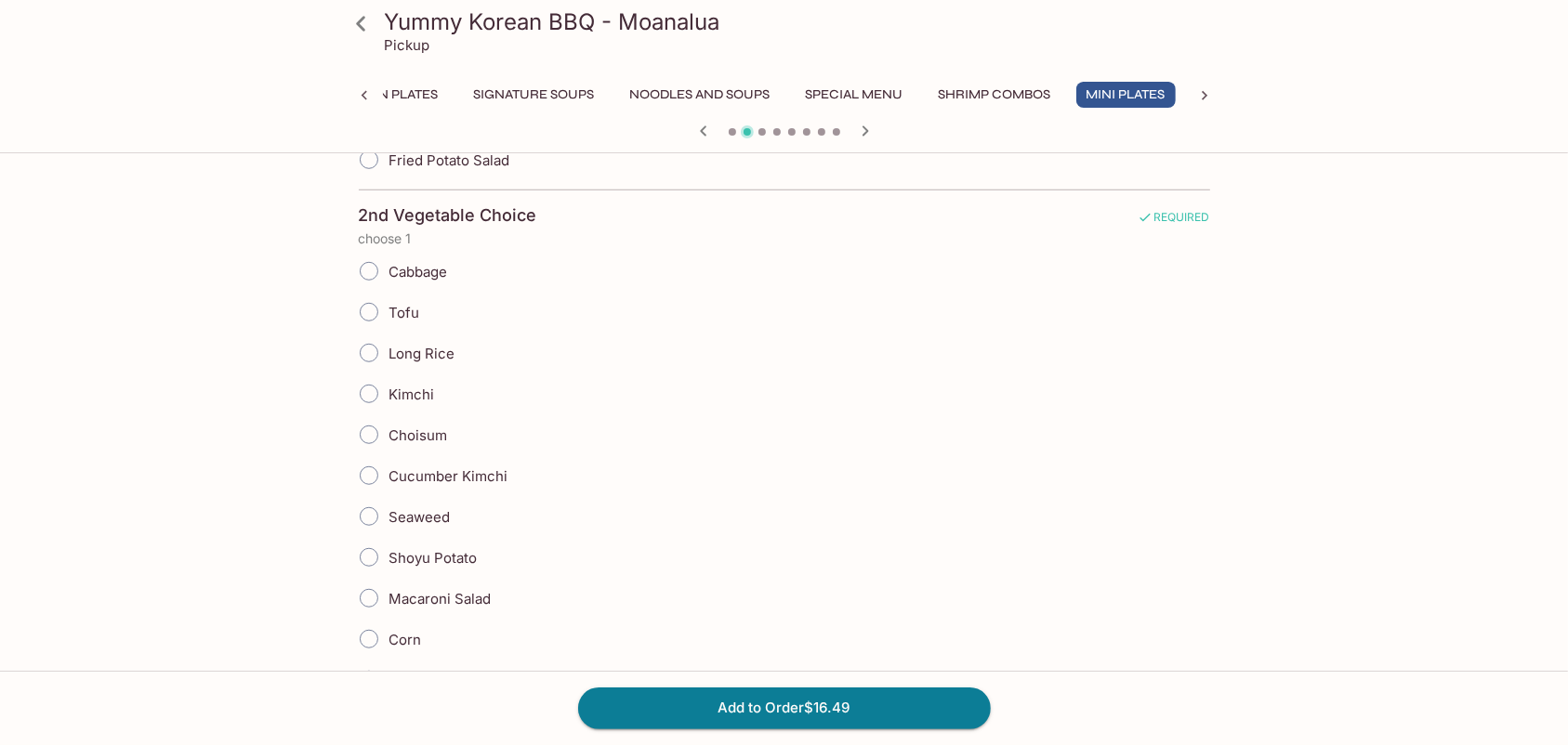 click on "Choisum" at bounding box center (369, 435) 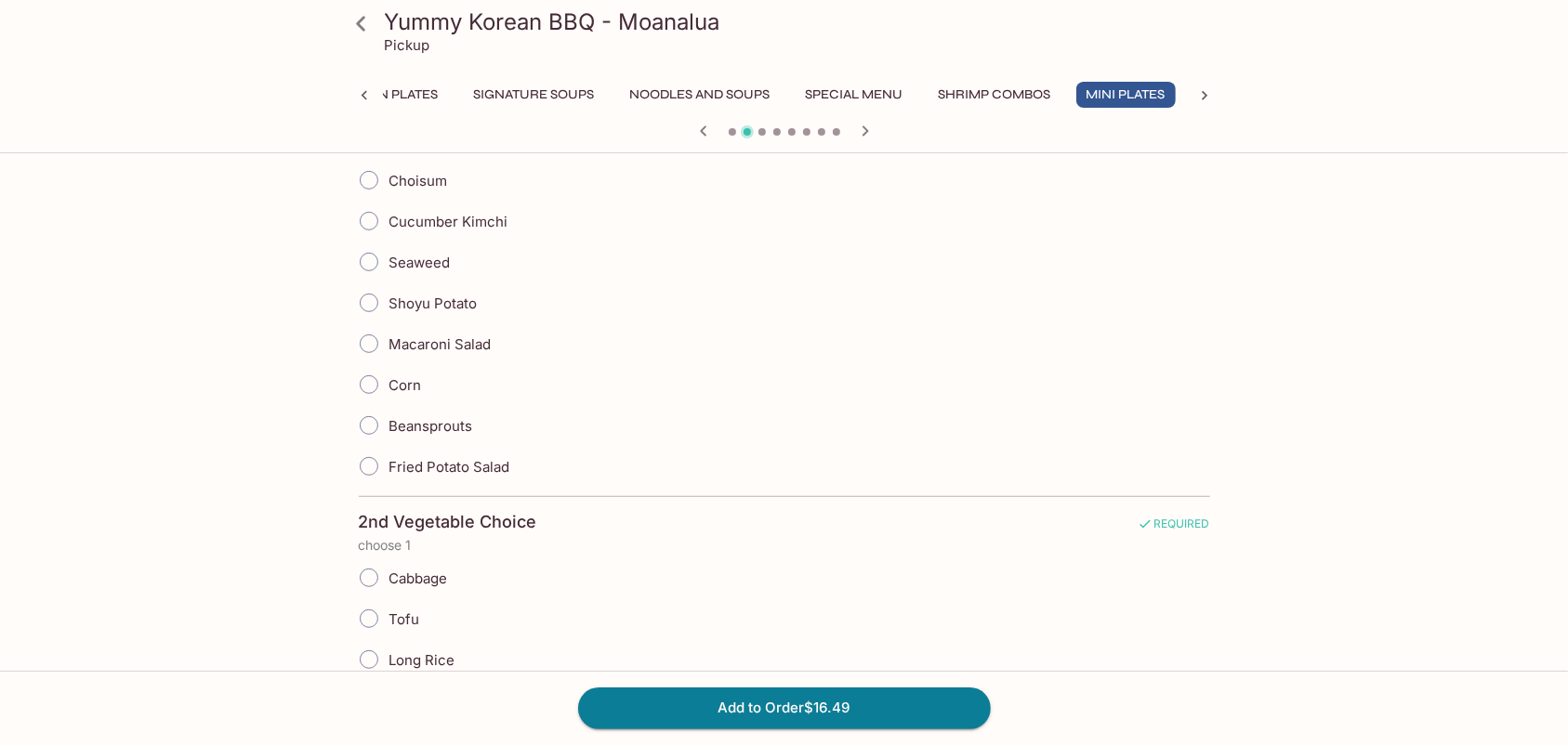 scroll, scrollTop: 422, scrollLeft: 0, axis: vertical 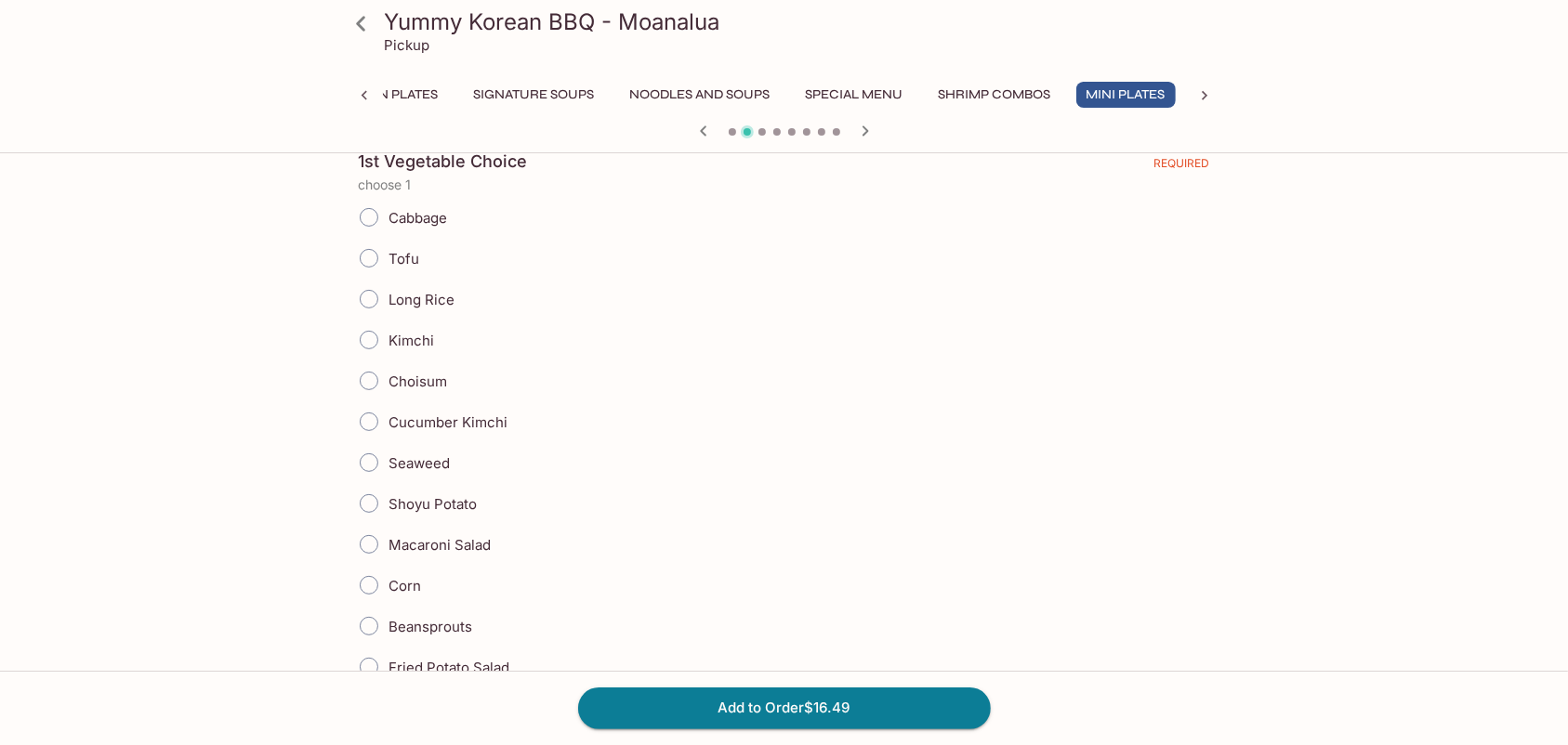 click on "Seaweed" at bounding box center [369, 463] 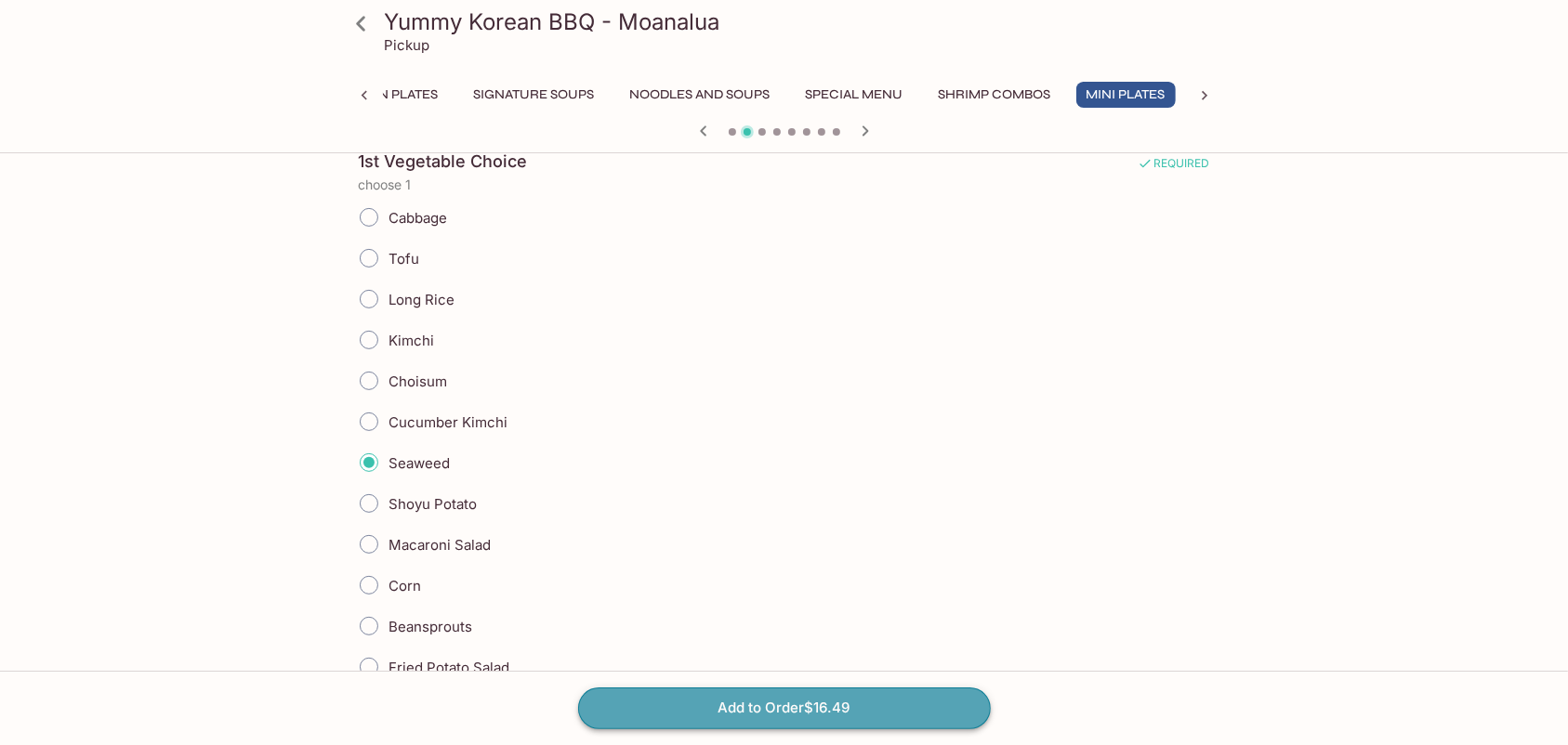 click on "Add to Order  $16.49" at bounding box center (784, 708) 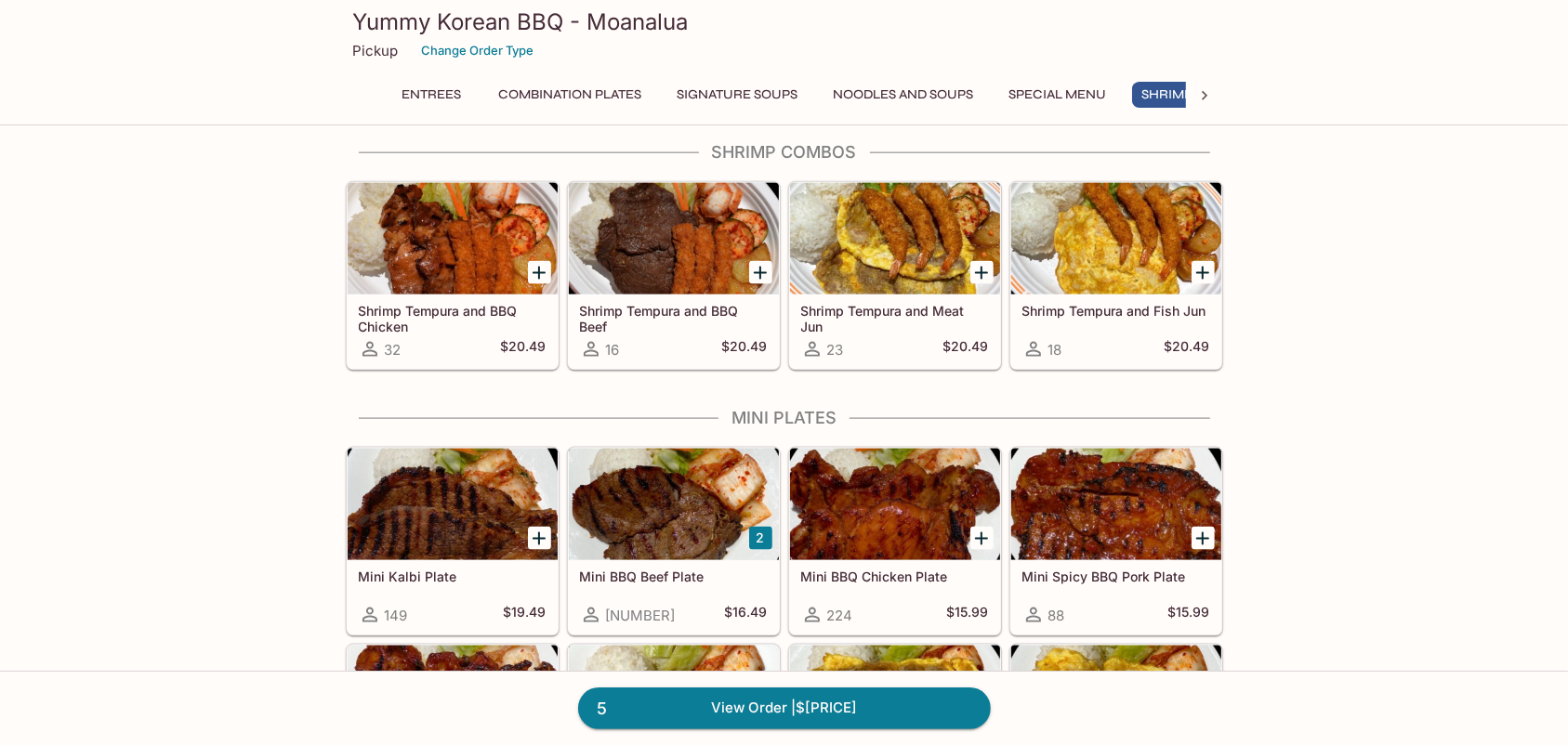 scroll, scrollTop: 2111, scrollLeft: 0, axis: vertical 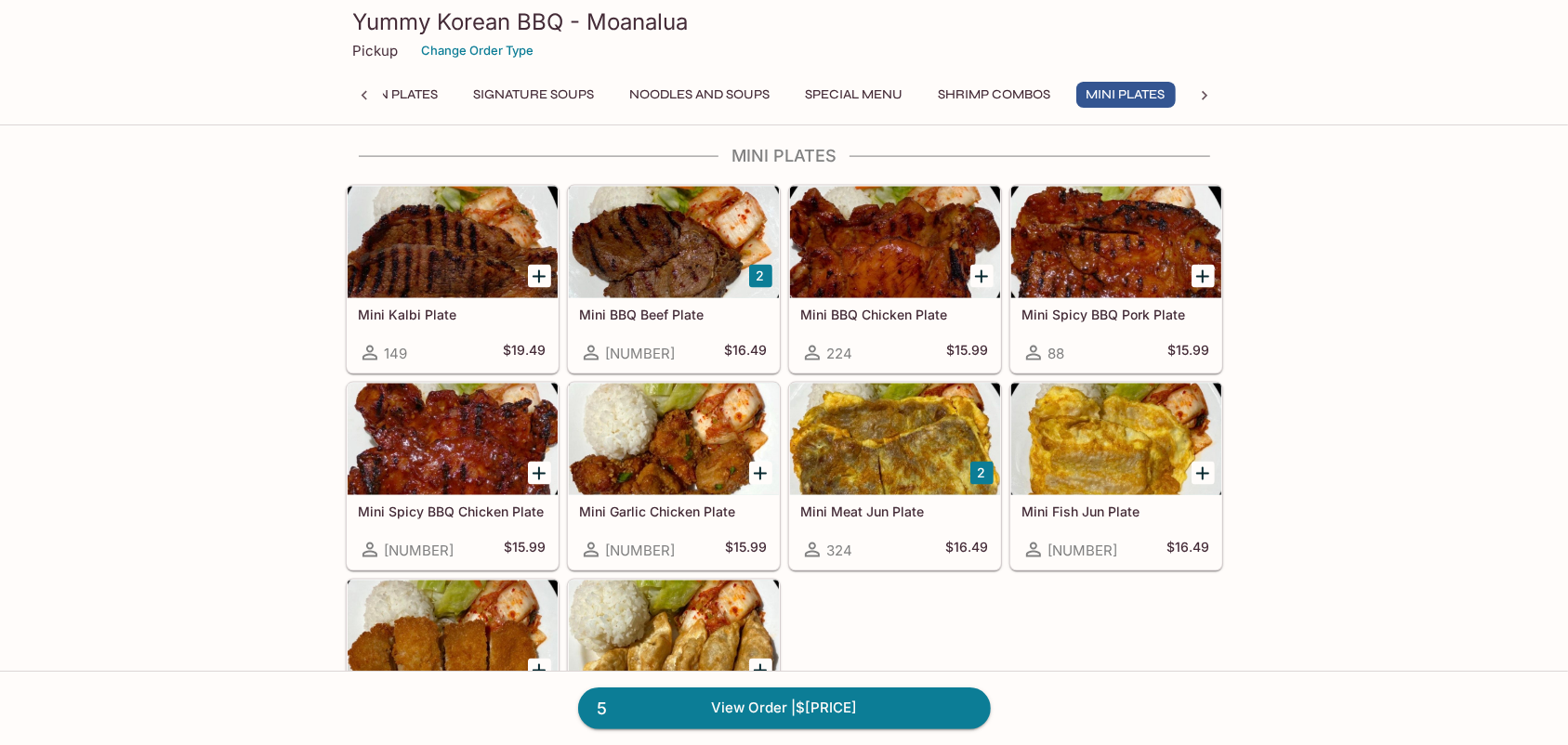 click at bounding box center (895, 439) 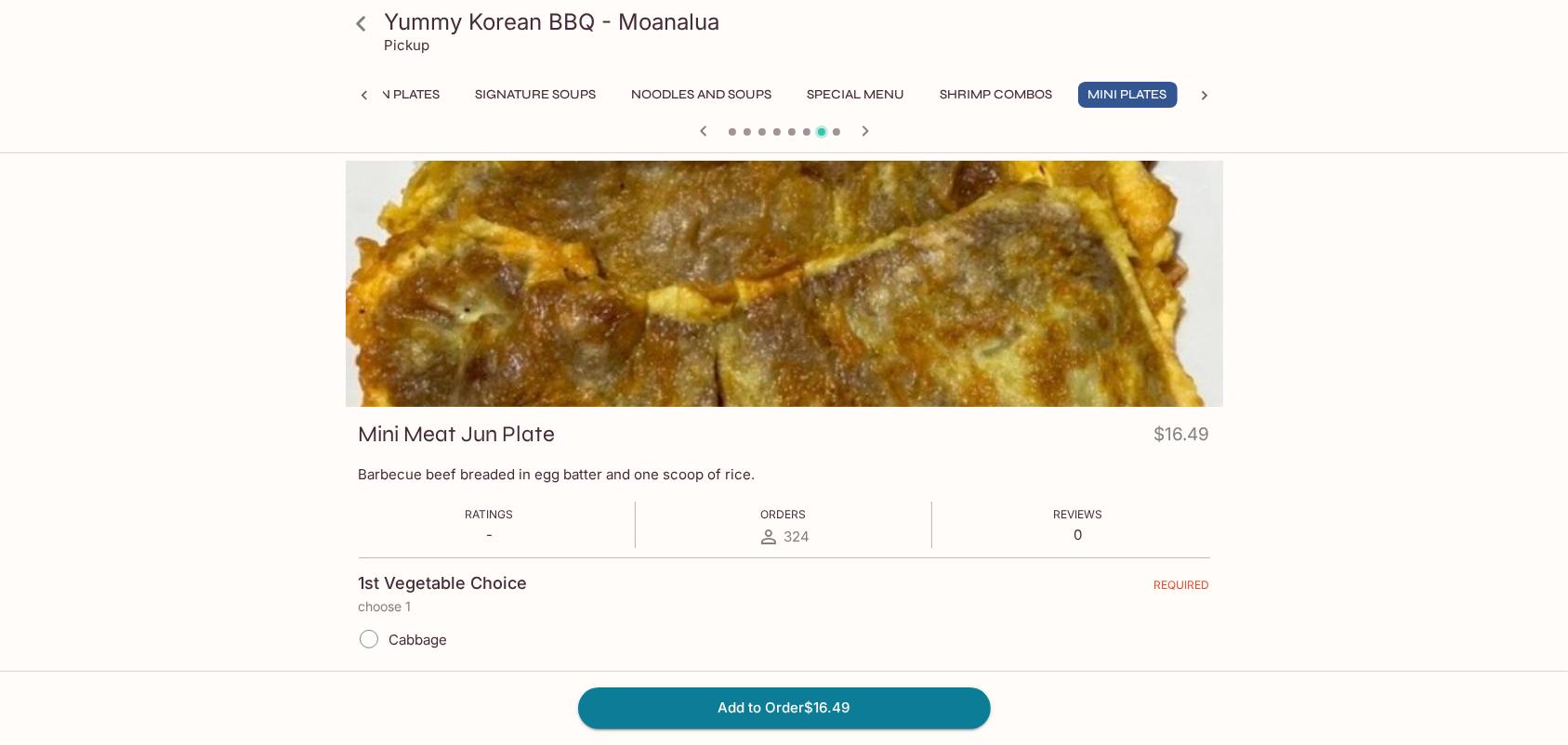 scroll, scrollTop: 0, scrollLeft: 204, axis: horizontal 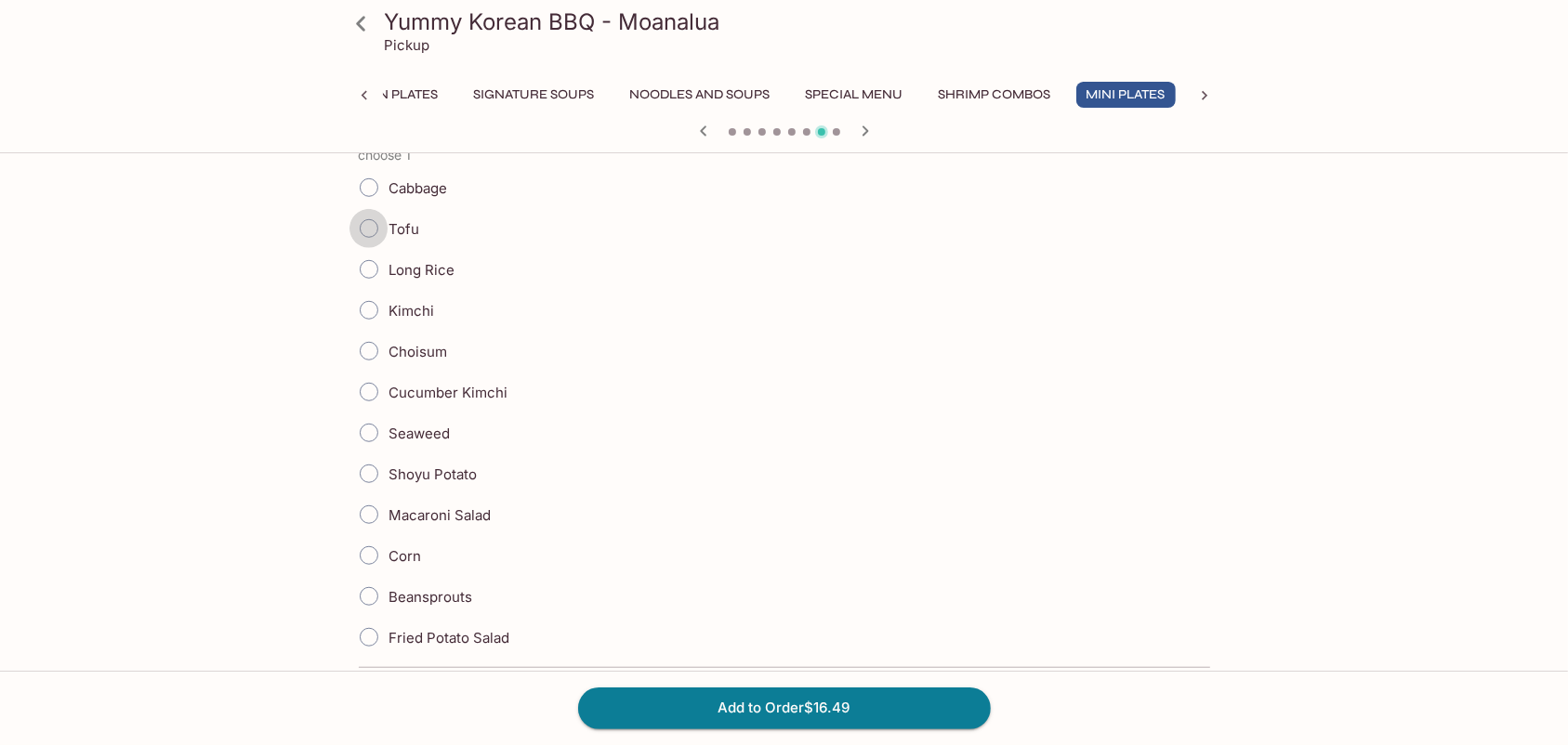 click on "Tofu" at bounding box center (369, 229) 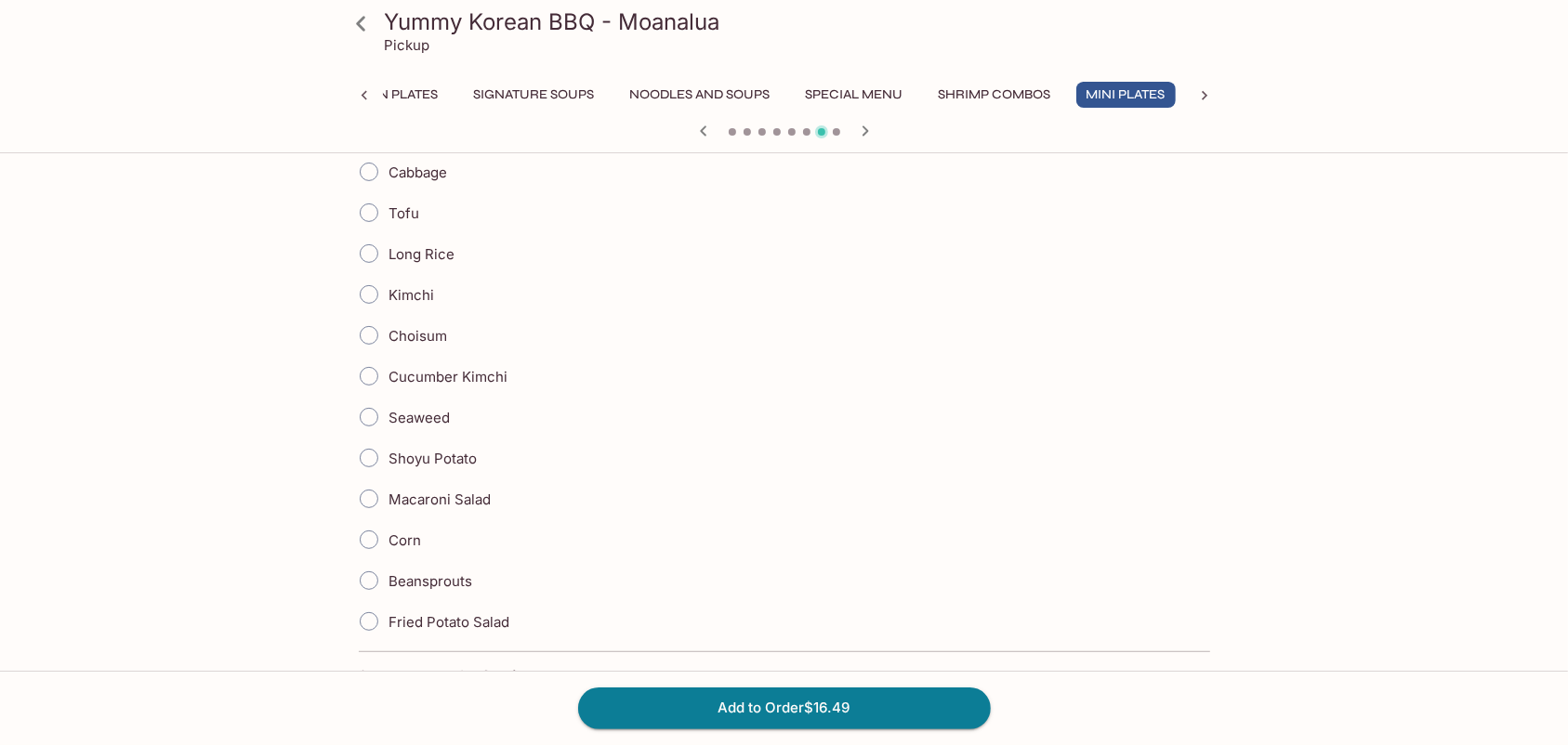 scroll, scrollTop: 506, scrollLeft: 0, axis: vertical 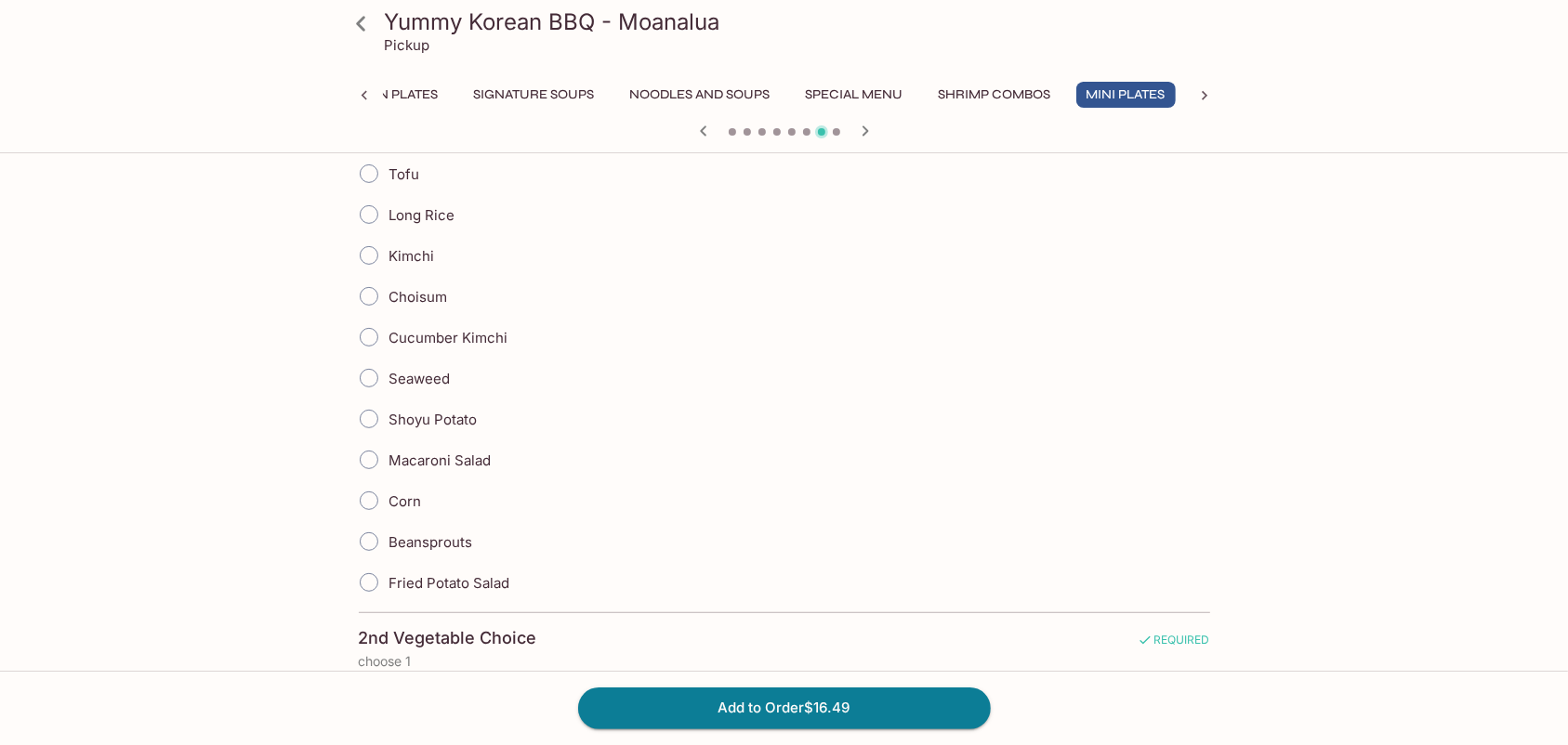 click on "Beansprouts" at bounding box center [369, 542] 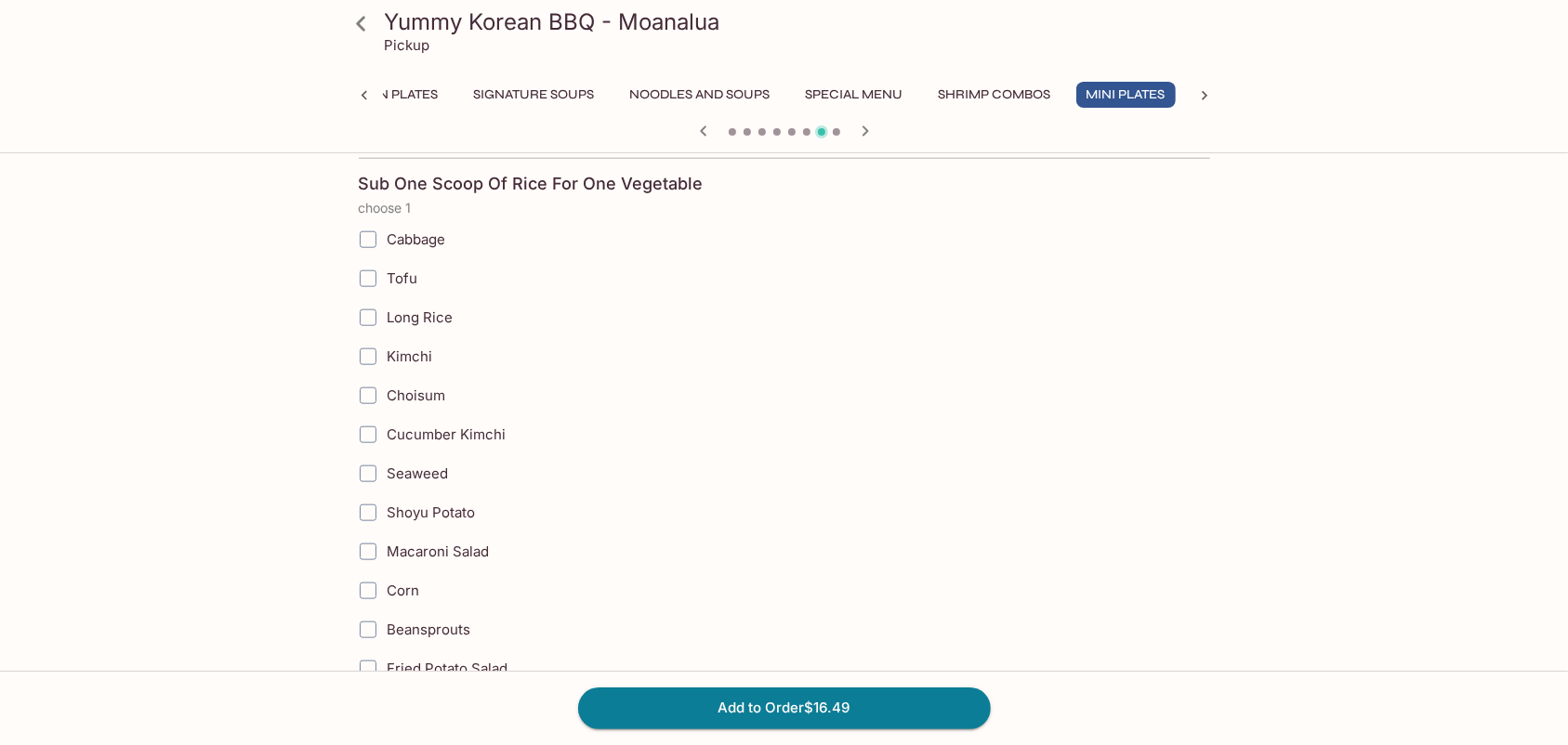 scroll, scrollTop: 1520, scrollLeft: 0, axis: vertical 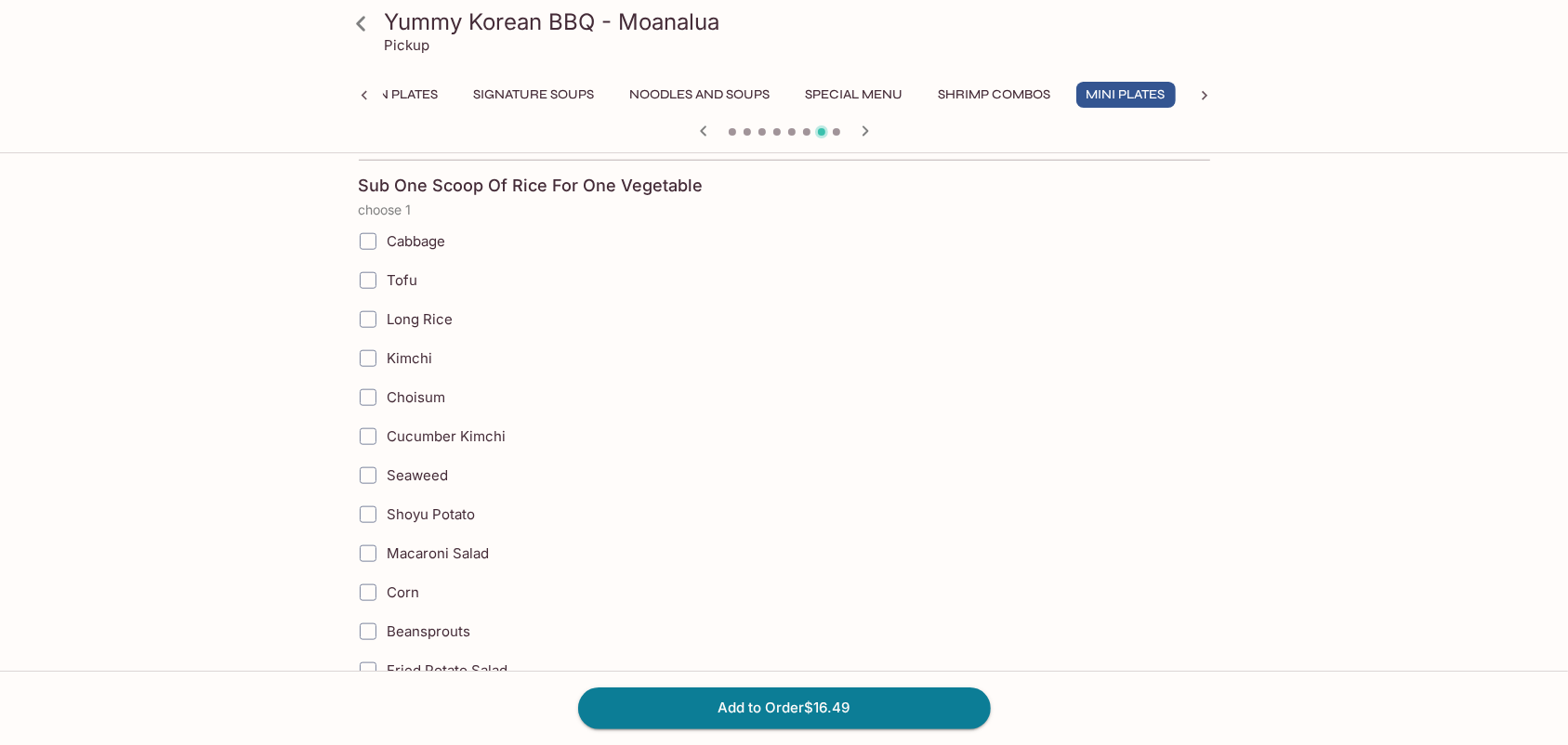 click on "Choisum" at bounding box center [368, 398] 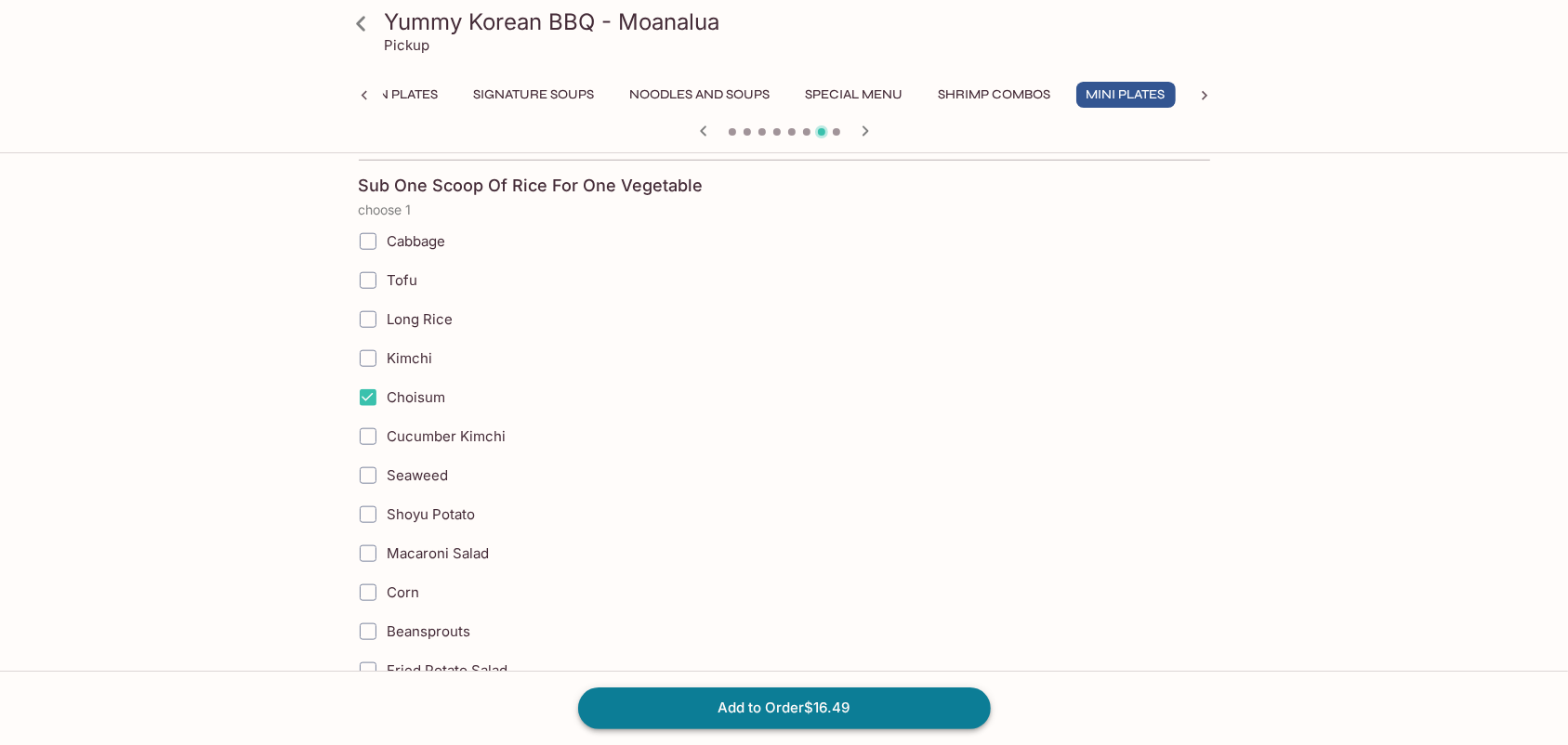 click on "Add to Order  $16.49" at bounding box center [784, 708] 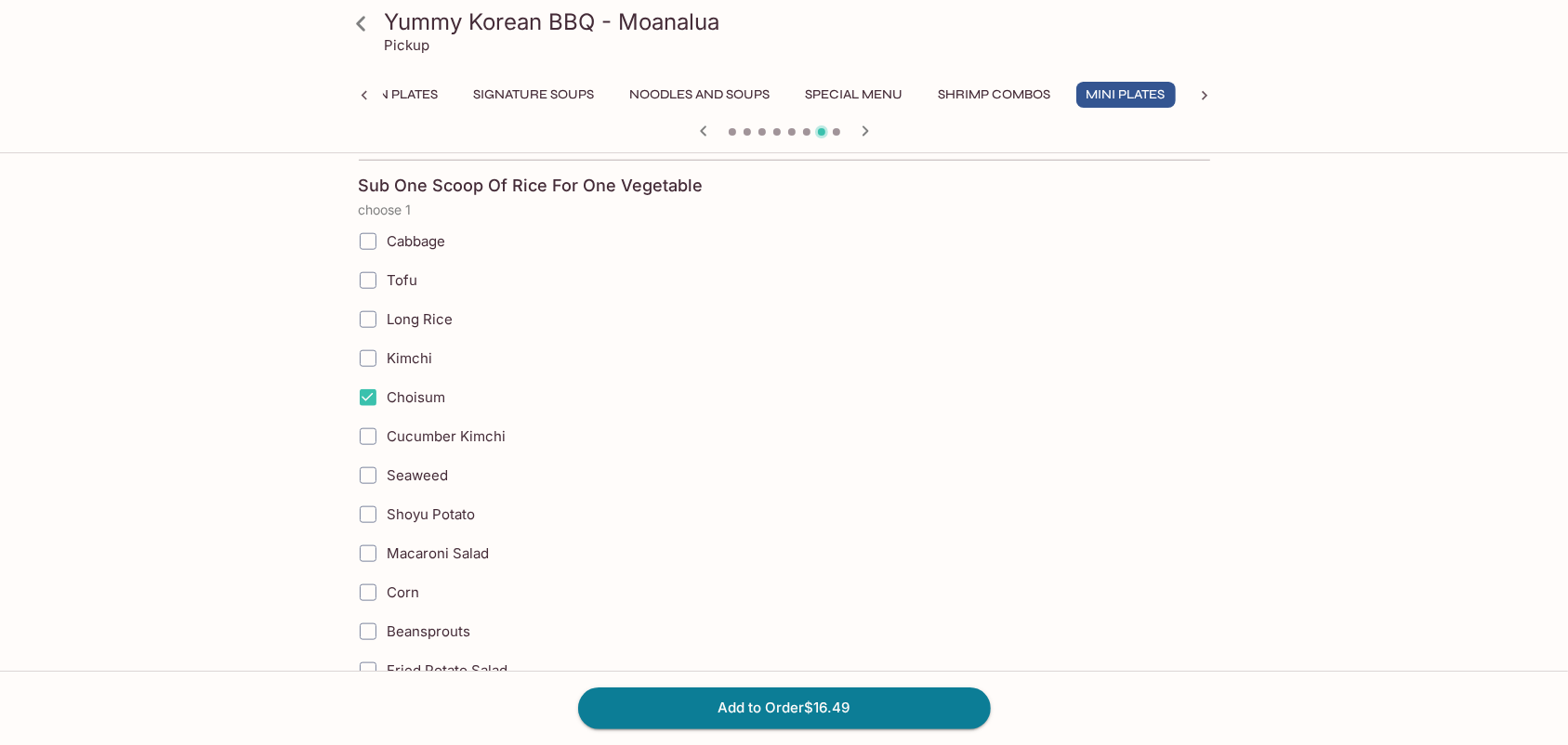 scroll, scrollTop: 0, scrollLeft: 0, axis: both 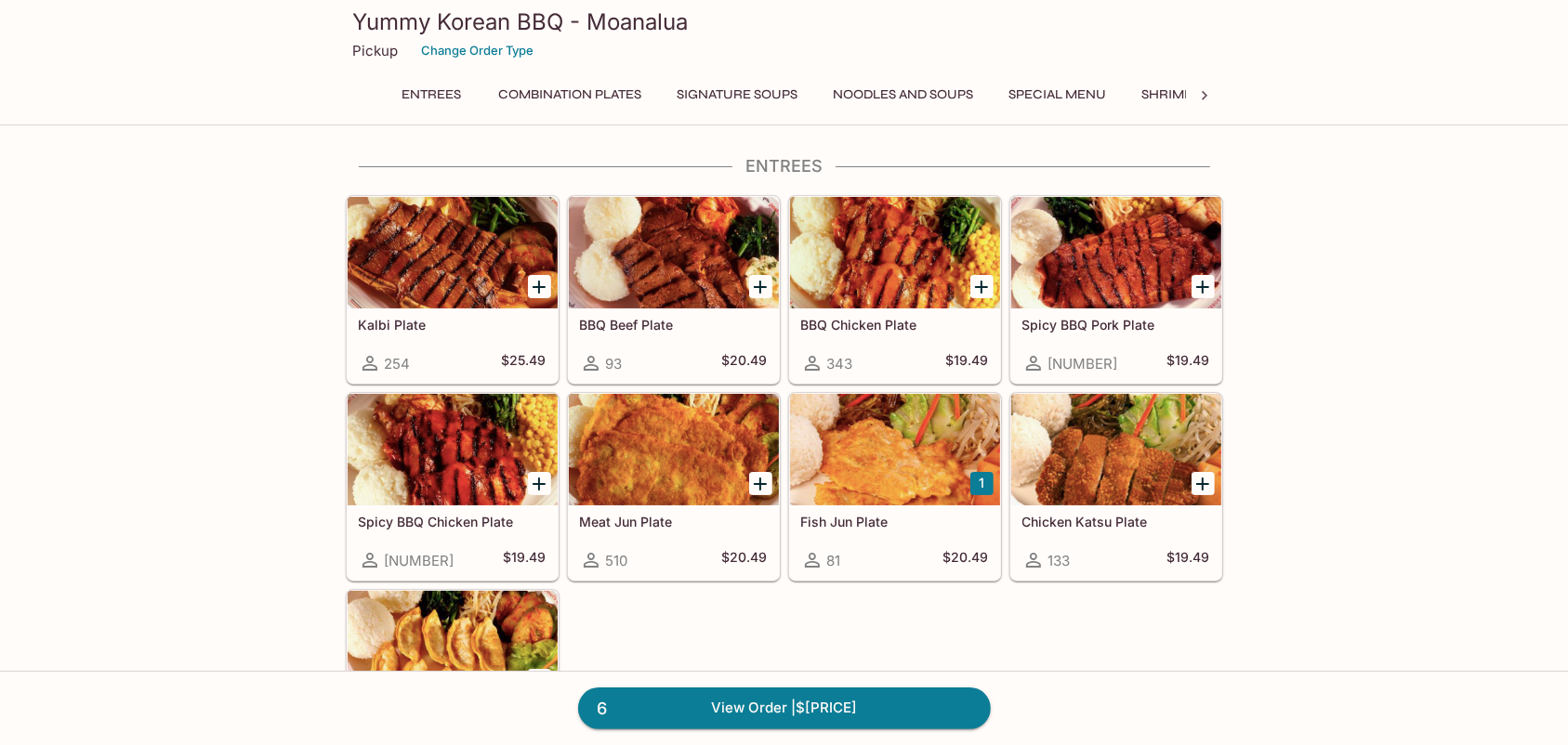 click on "[NUMBER] View Order |  $[PRICE]" at bounding box center [784, 708] 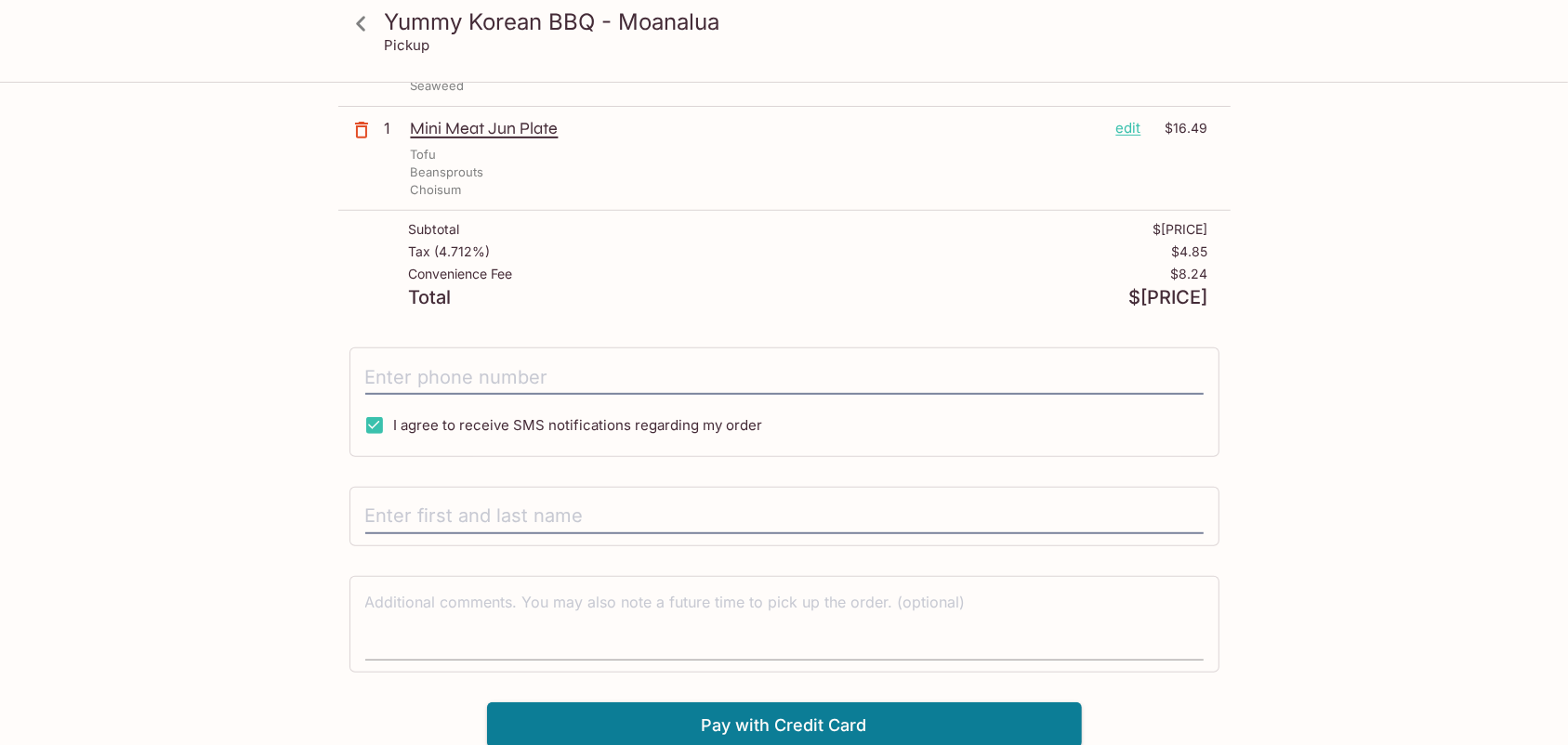 scroll, scrollTop: 585, scrollLeft: 0, axis: vertical 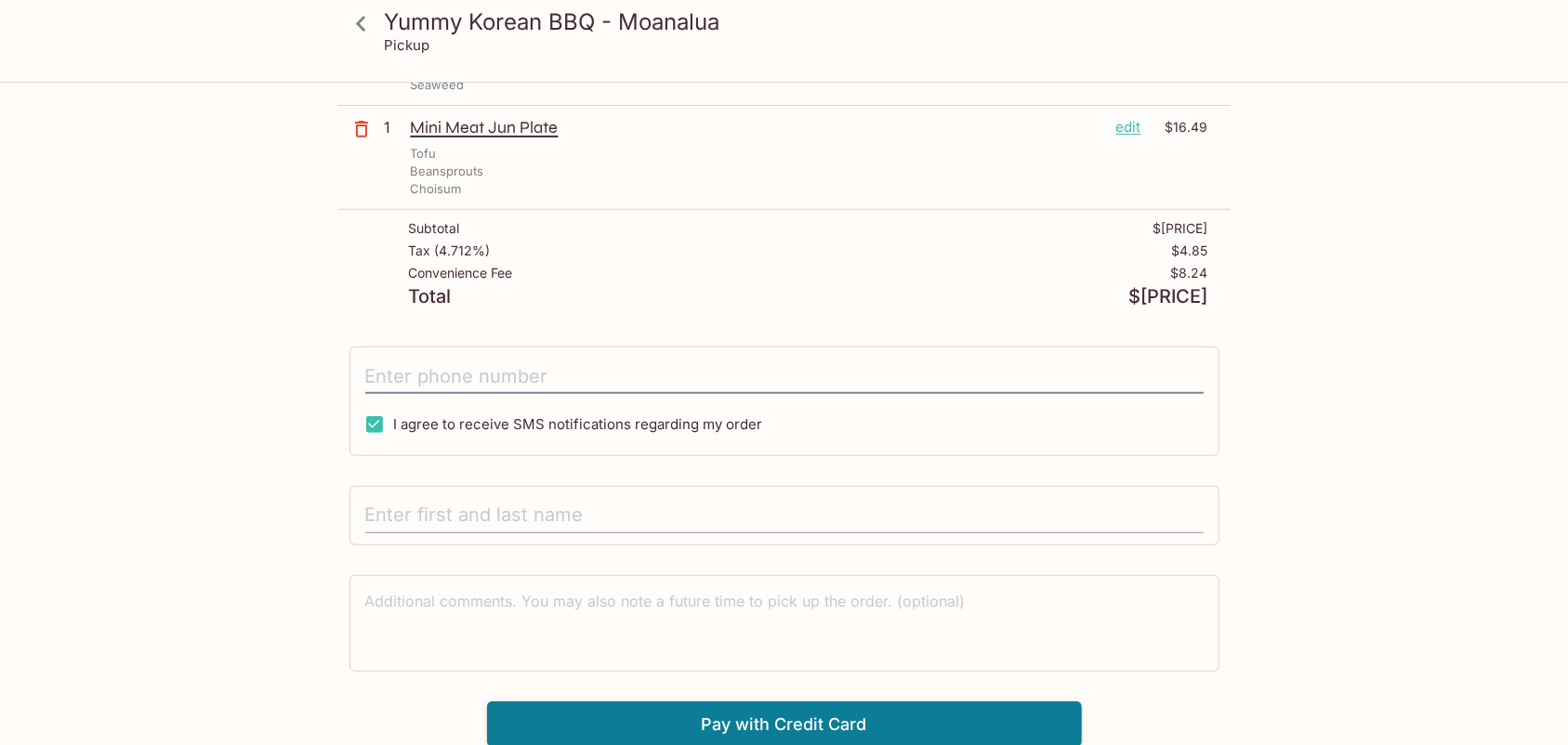 click at bounding box center [784, 516] 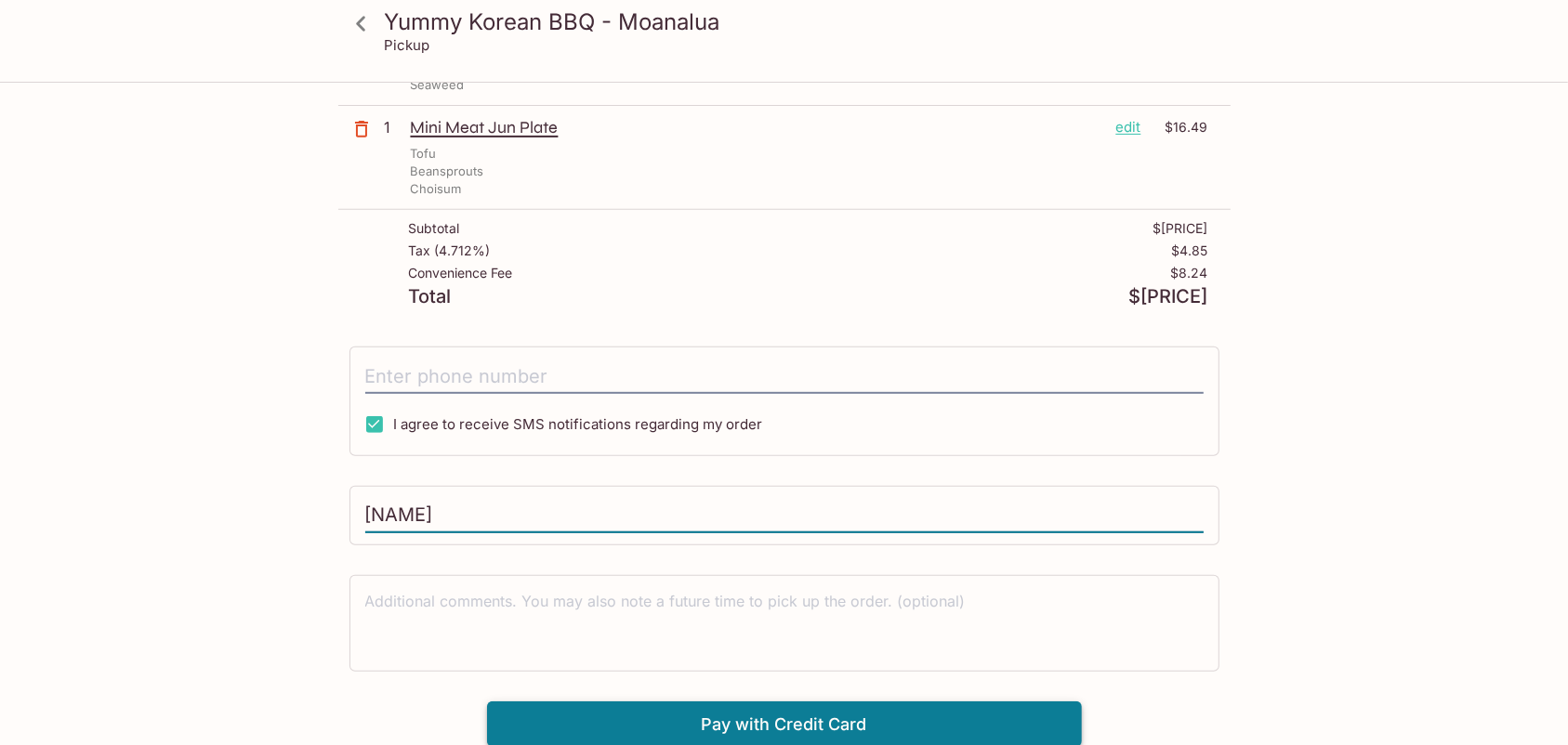 type on "[NAME]" 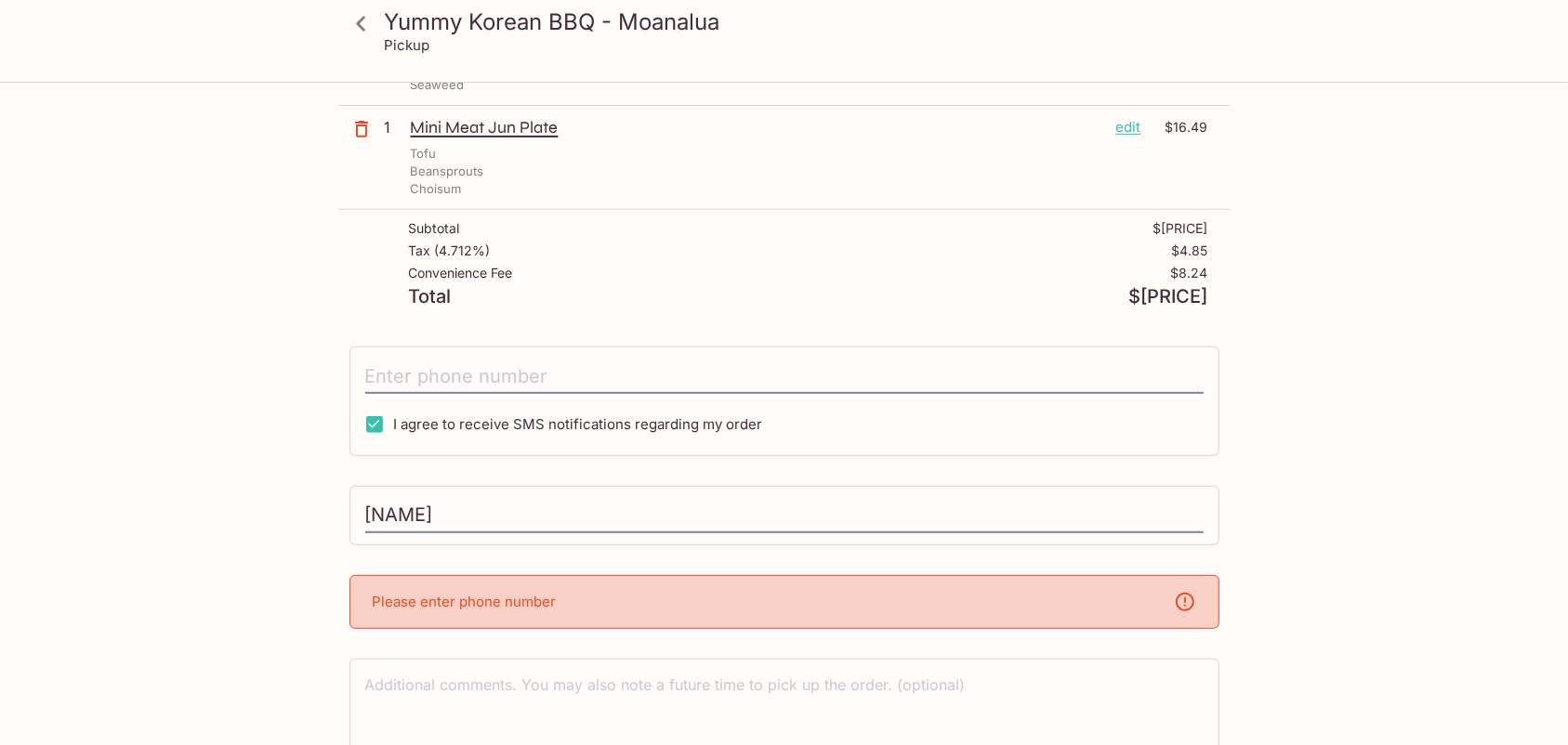 click on "Please enter phone number" at bounding box center [784, 602] 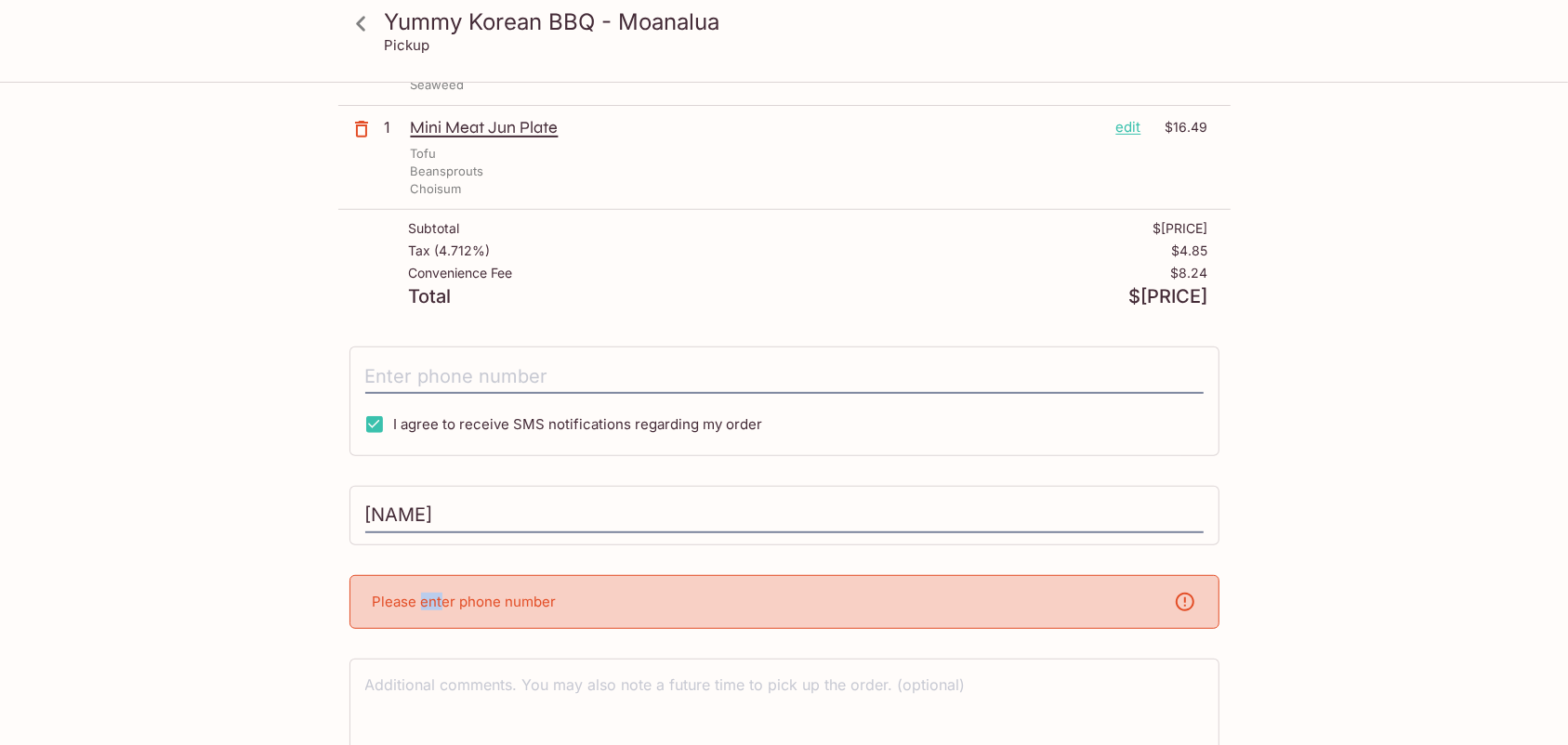 drag, startPoint x: 441, startPoint y: 602, endPoint x: 417, endPoint y: 608, distance: 24.73863 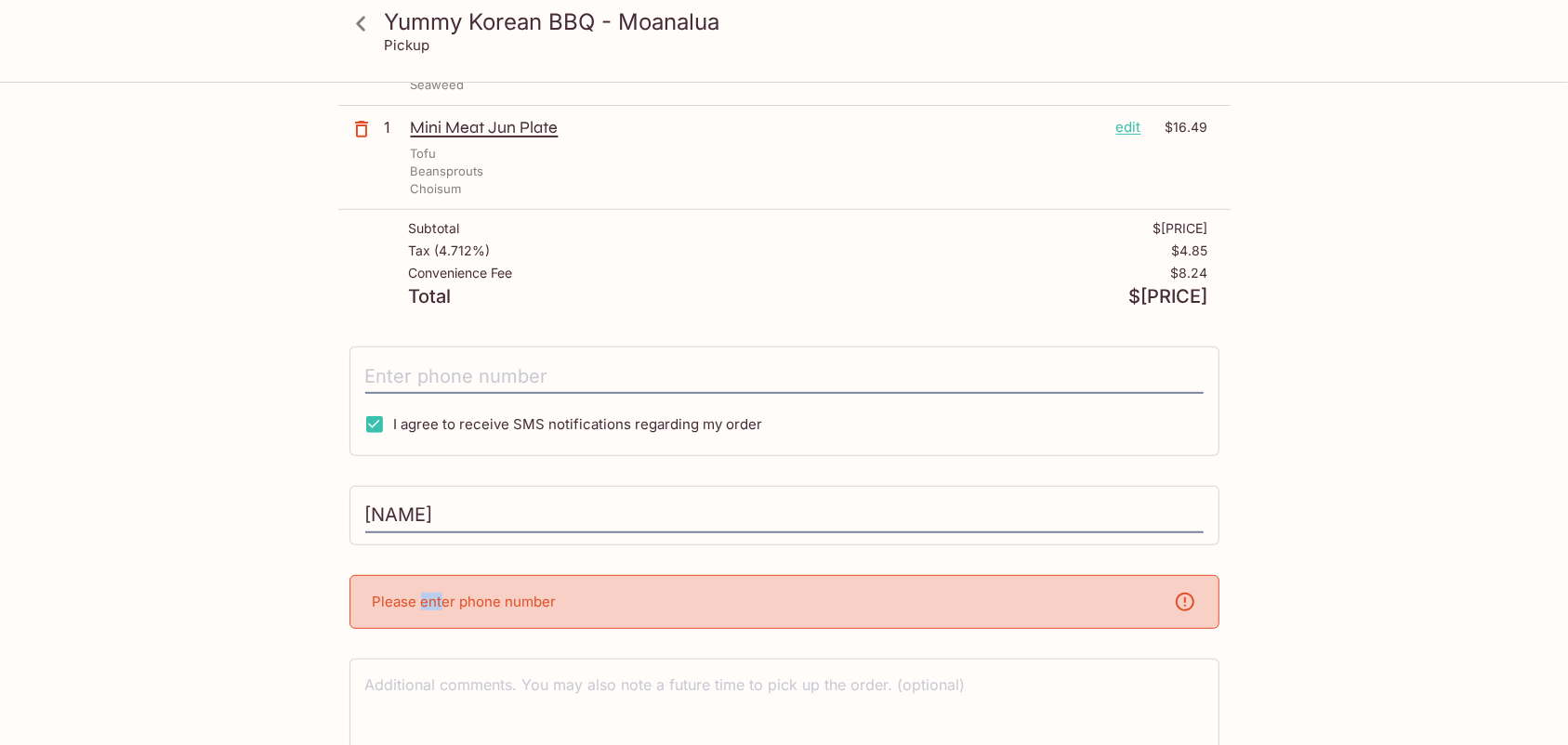 click on "Please enter phone number" at bounding box center [465, 601] 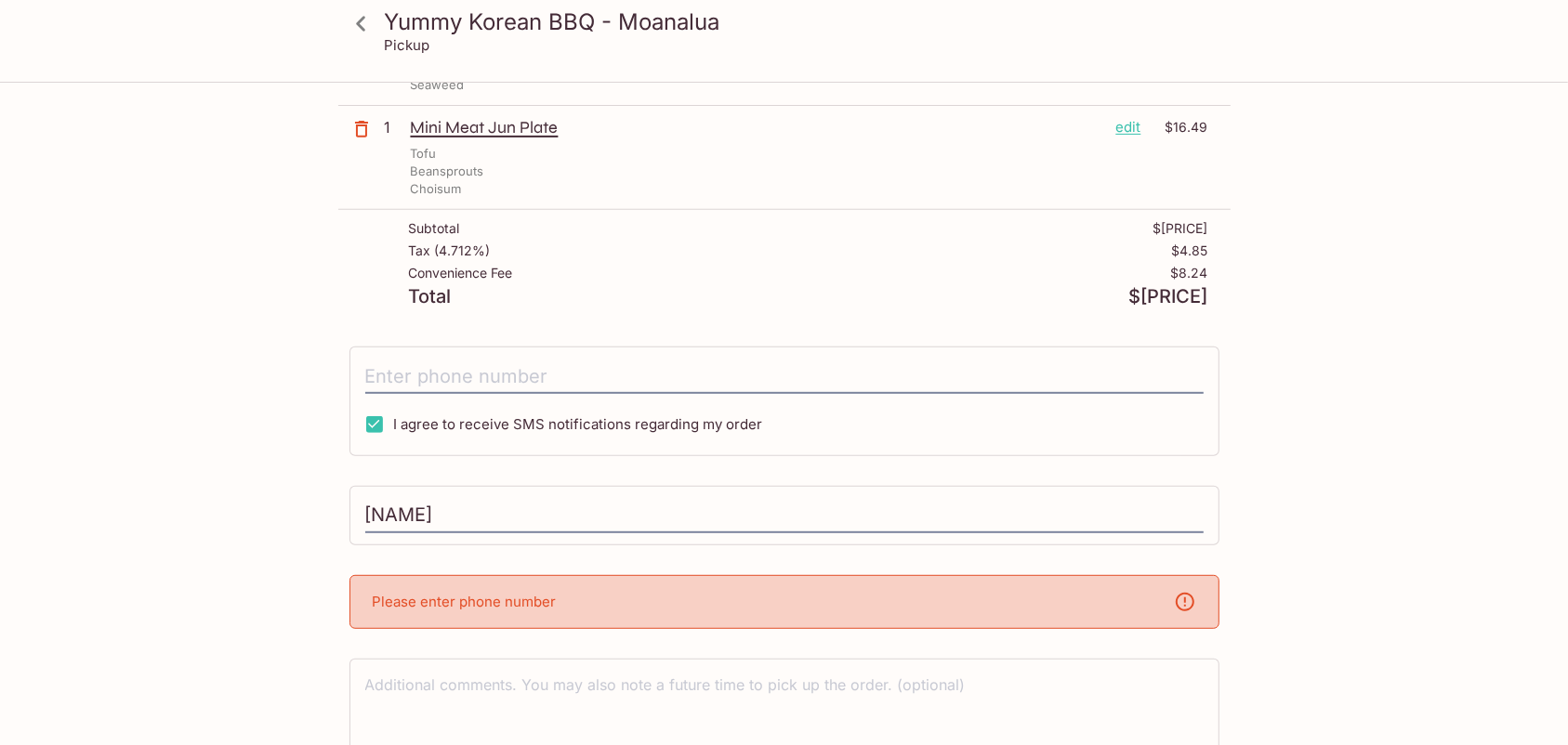click on "Yummy Korean BBQ - Moanalua [ADDRESS], [CITY], [STATE] [POSTAL_CODE] Your Order Pickup Day Today Today Pickup Day Pickup Time ASAP ASAP Pickup Time 1 Mini BBQ Beef Plate  edit $[PRICE] Tofu Kimchi 1 Mini Meat Jun Plate  edit $[PRICE] Macaroni Salad Long Rice  1 Fish Jun Plate  edit $[PRICE] Choisum Corn  Macaroni Salad Beansprouts 1 Mini Meat Jun Plate  edit $[PRICE] Choisum Kimchi 1 Mini BBQ Beef Plate  edit $[PRICE] Choisum Seaweed 1 Mini Meat Jun Plate  edit $[PRICE] Tofu Beansprouts Choisum Subtotal $[PRICE] Tax ( [PERCENTAGE]% ) $[PRICE] Convenience Fee $[PRICE] Total $[PRICE] I agree to receive SMS notifications regarding my order [NAME] Please enter phone number x Pay with Credit Card" at bounding box center (784, 164) 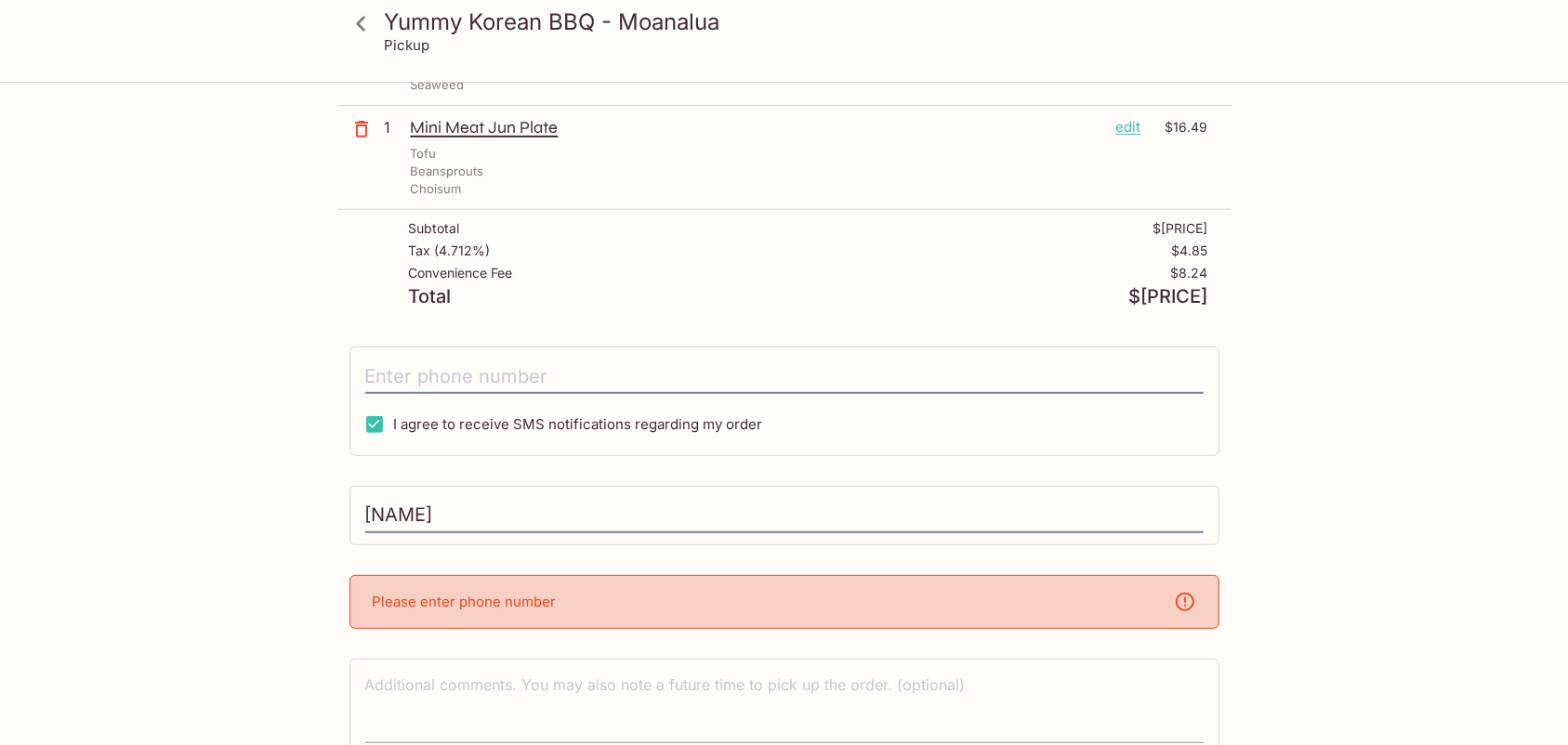 drag, startPoint x: 408, startPoint y: 634, endPoint x: 513, endPoint y: 671, distance: 111.328343 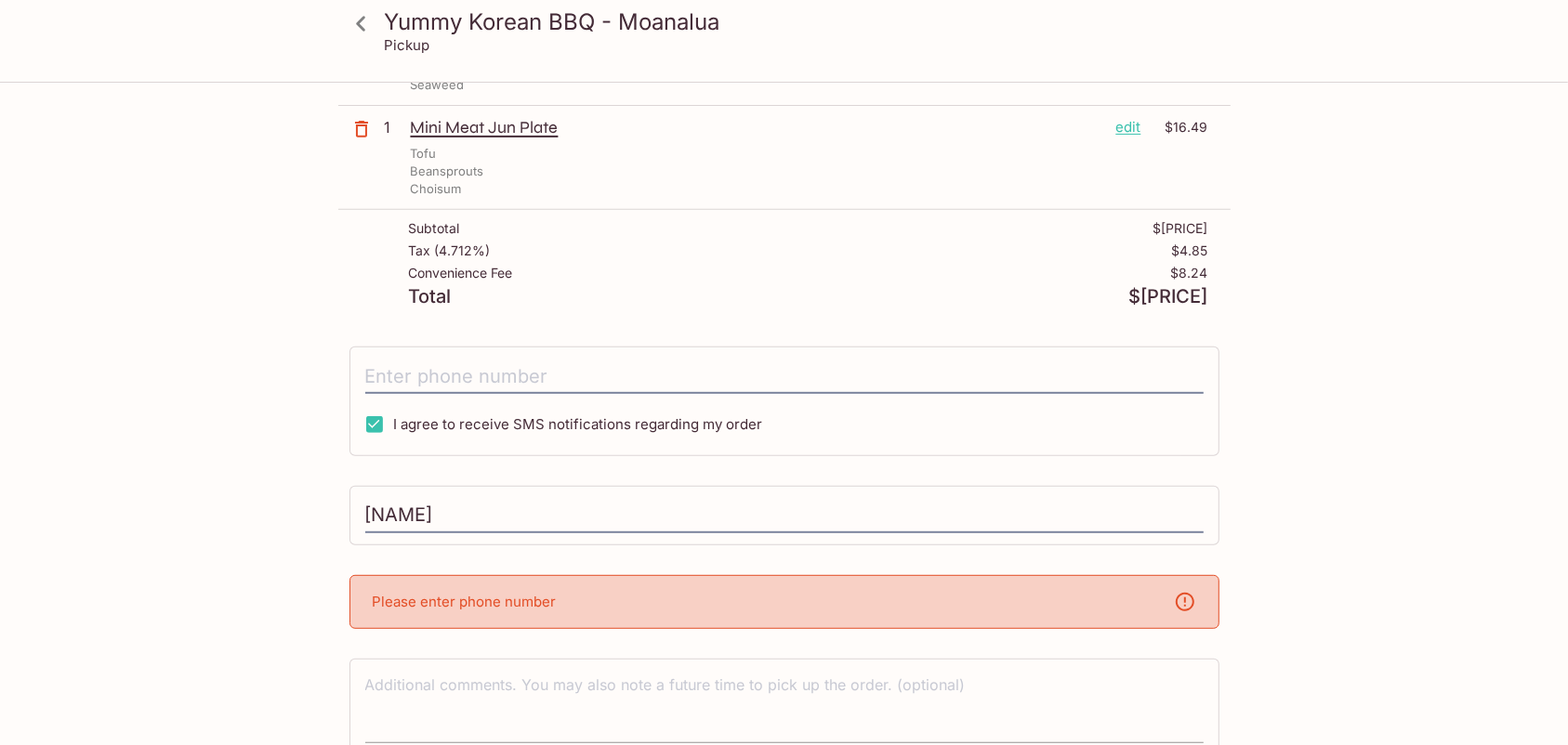 click on "Yummy Korean BBQ - Moanalua [ADDRESS], [CITY], [STATE] [POSTAL_CODE] Your Order Pickup Day Today Today Pickup Day Pickup Time ASAP ASAP Pickup Time 1 Mini BBQ Beef Plate  edit $[PRICE] Tofu Kimchi 1 Mini Meat Jun Plate  edit $[PRICE] Macaroni Salad Long Rice  1 Fish Jun Plate  edit $[PRICE] Choisum Corn  Macaroni Salad Beansprouts 1 Mini Meat Jun Plate  edit $[PRICE] Choisum Kimchi 1 Mini BBQ Beef Plate  edit $[PRICE] Choisum Seaweed 1 Mini Meat Jun Plate  edit $[PRICE] Tofu Beansprouts Choisum Subtotal $[PRICE] Tax ( [PERCENTAGE]% ) $[PRICE] Convenience Fee $[PRICE] Total $[PRICE] I agree to receive SMS notifications regarding my order [NAME] Please enter phone number x Pay with Credit Card" at bounding box center (784, 164) 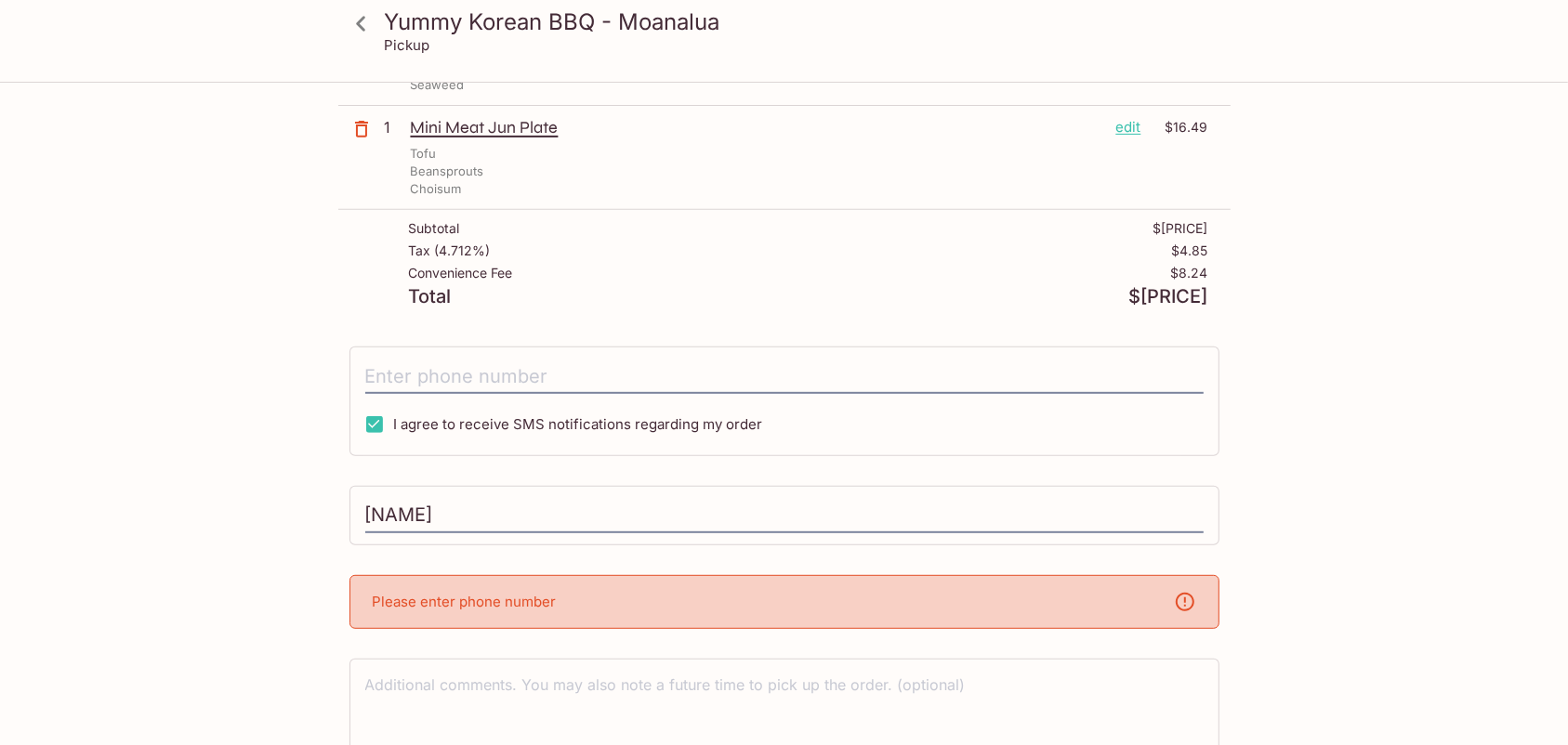 click on "Please enter phone number" at bounding box center (784, 602) 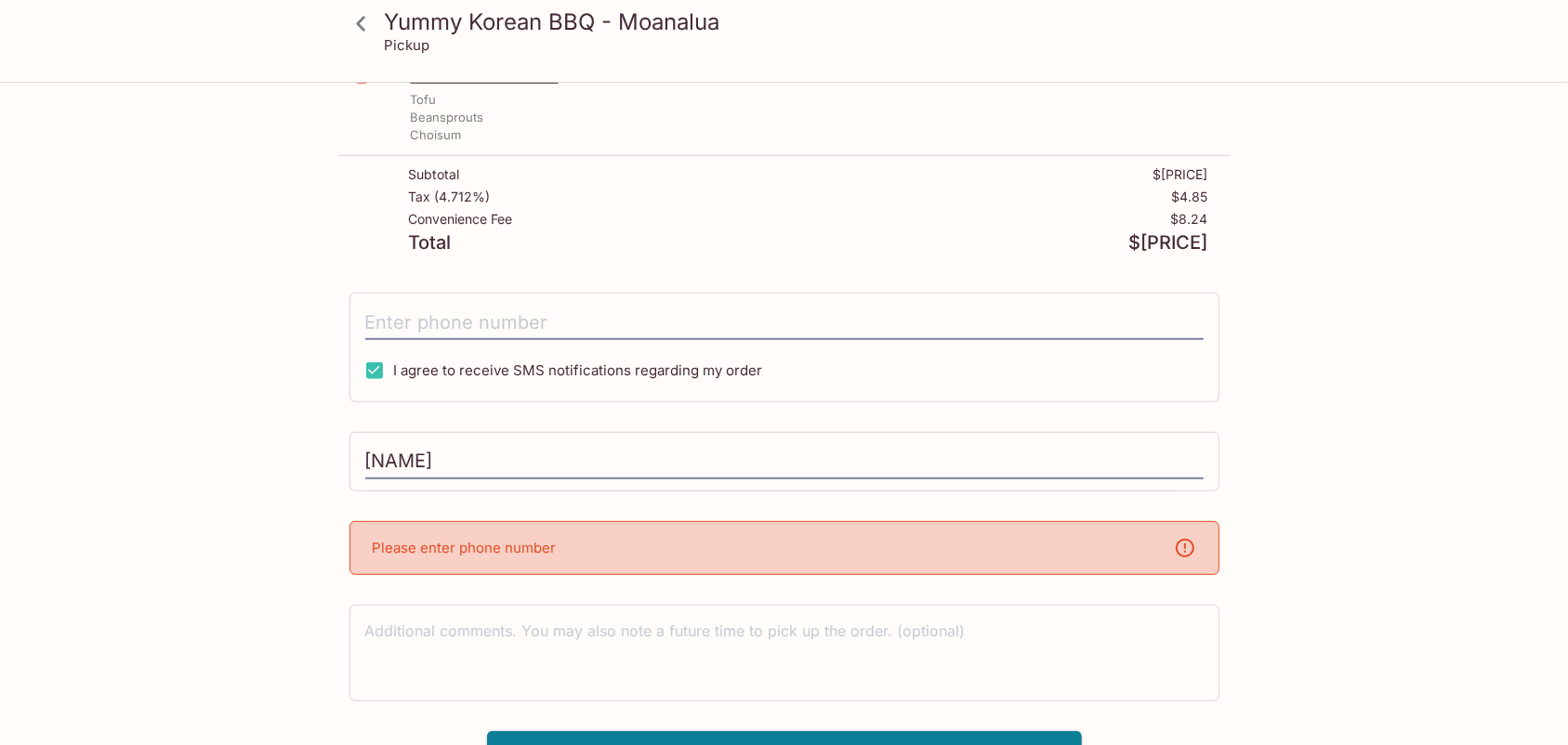 scroll, scrollTop: 669, scrollLeft: 0, axis: vertical 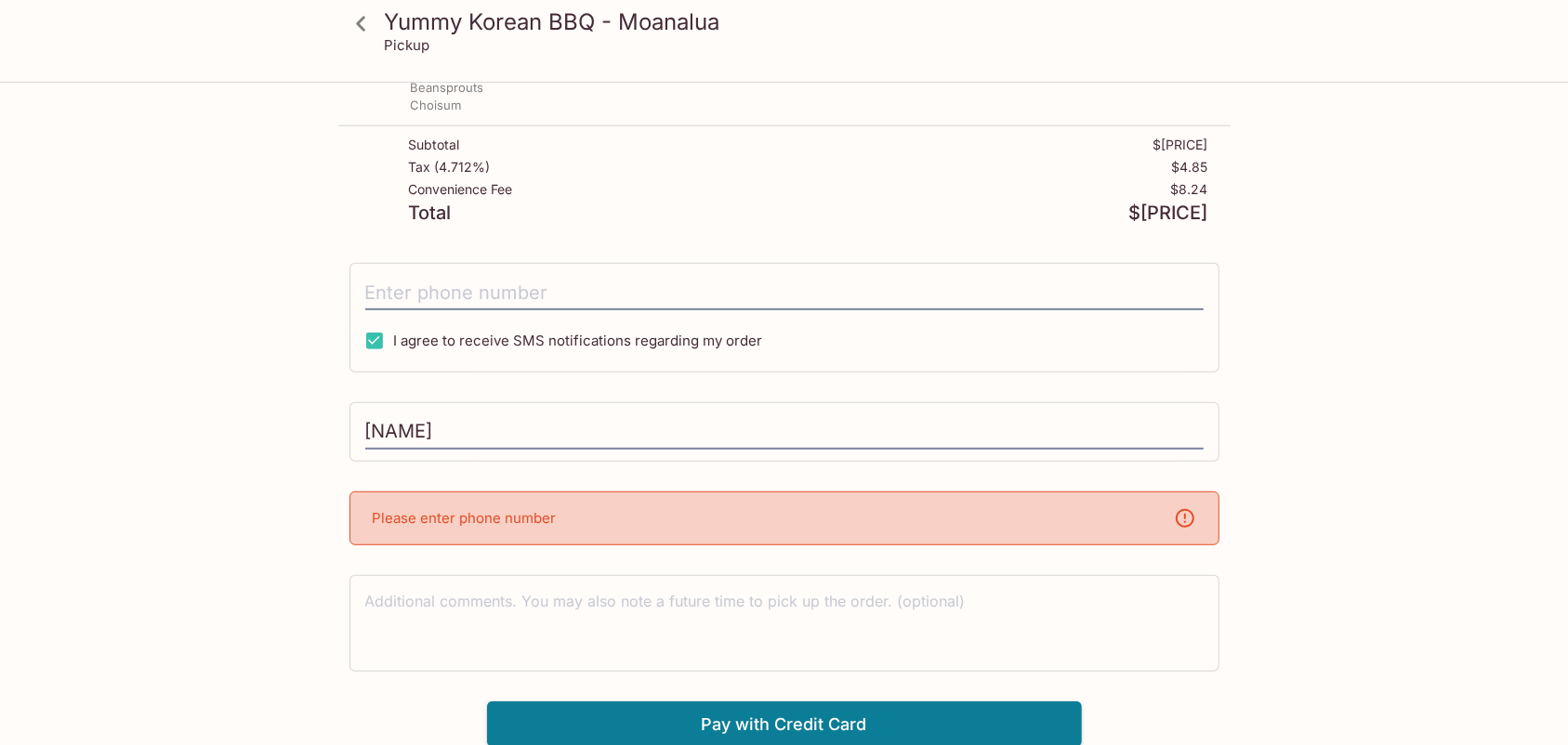 click on "Please enter phone number" at bounding box center [784, 518] 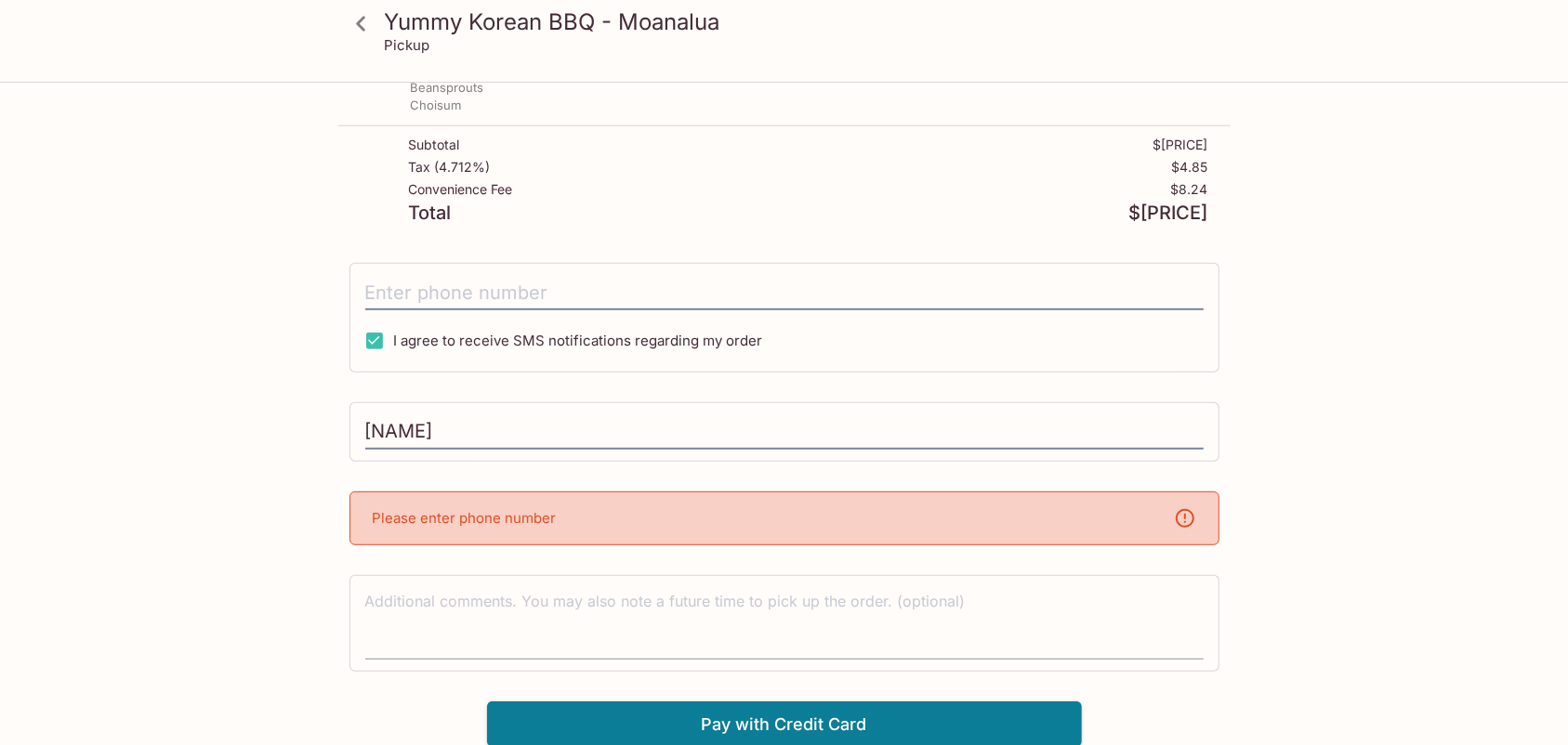 click at bounding box center (784, 622) 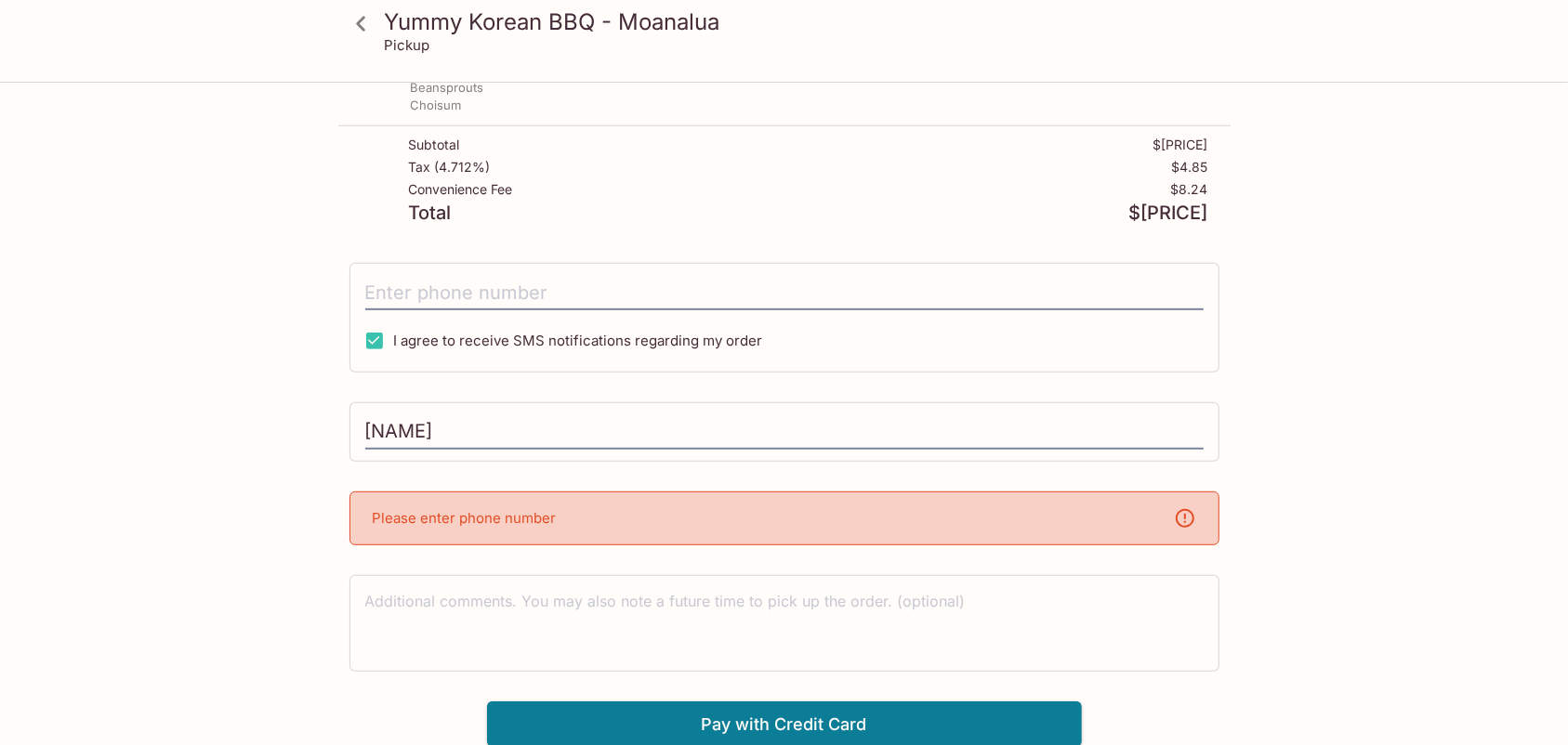 click on "Please enter phone number" at bounding box center [465, 517] 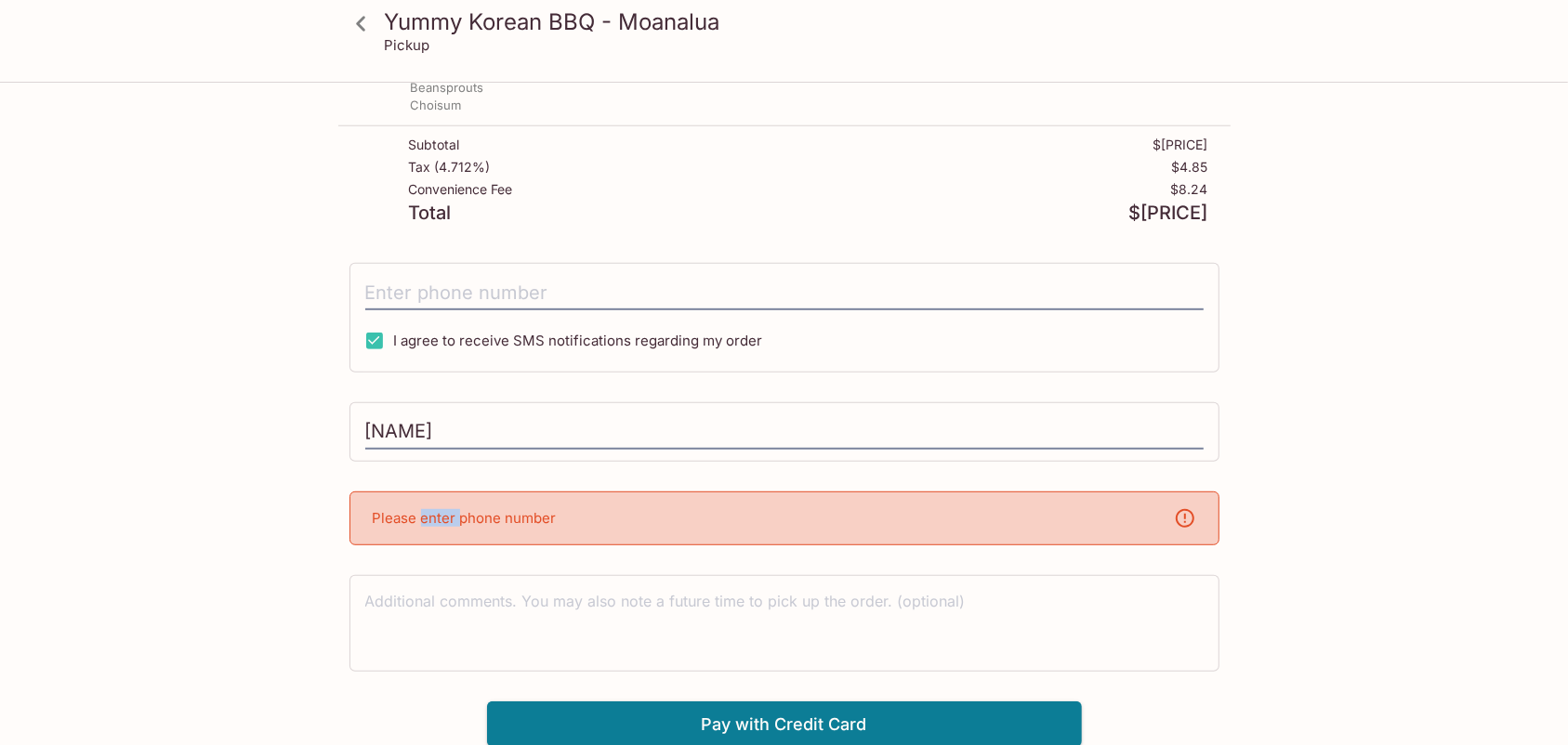 click on "Please enter phone number" at bounding box center [465, 517] 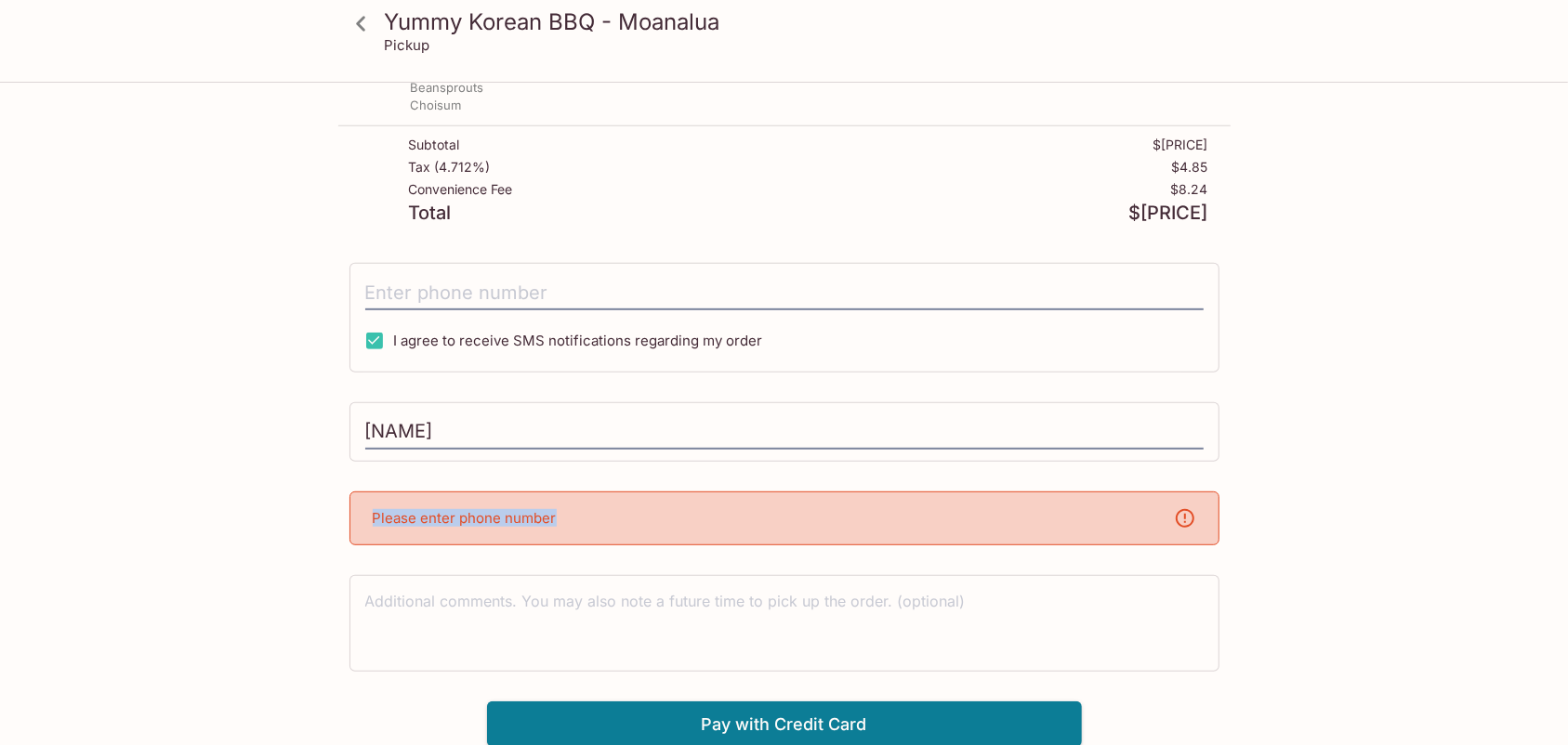 click on "Please enter phone number" at bounding box center [465, 517] 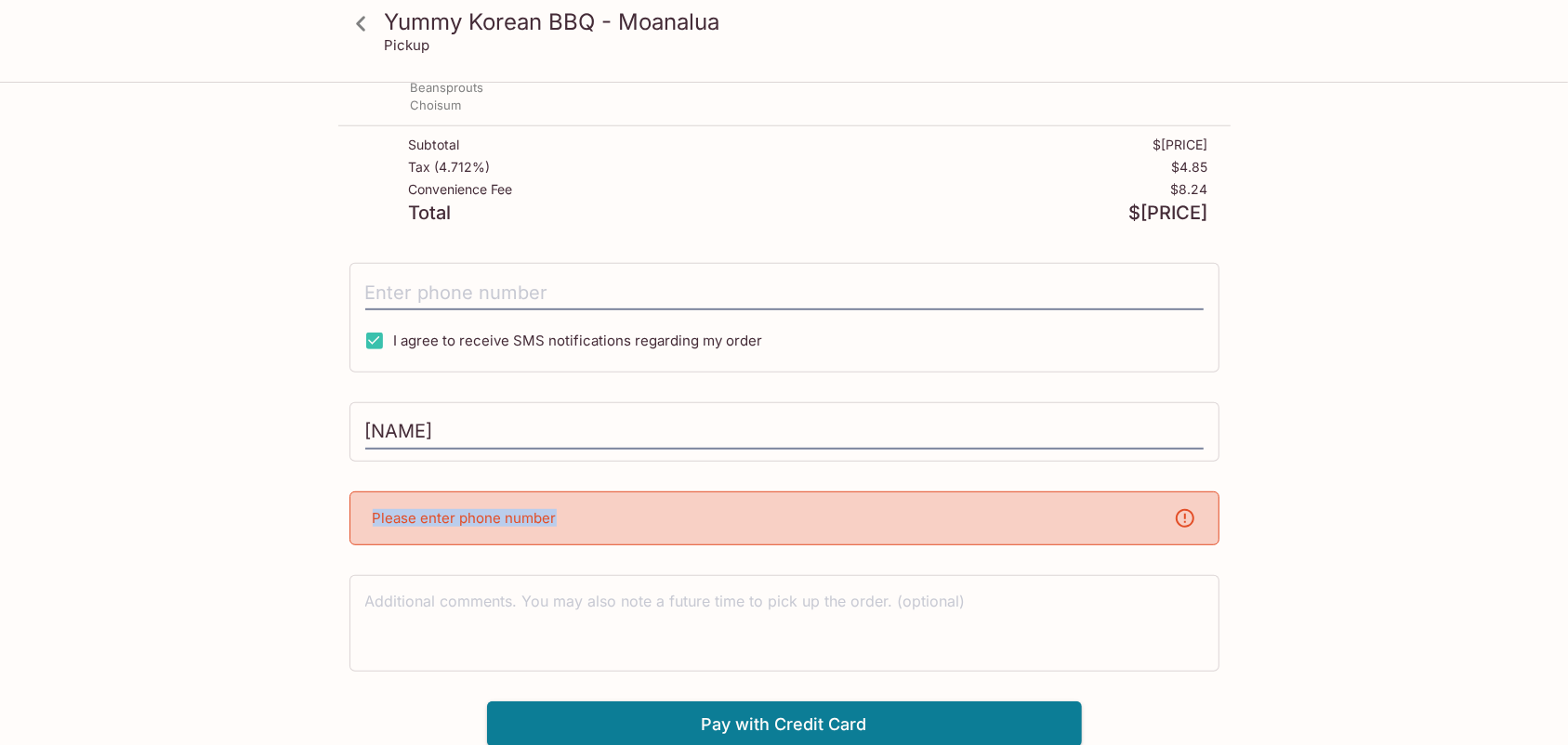 click on "Please enter phone number" at bounding box center [784, 518] 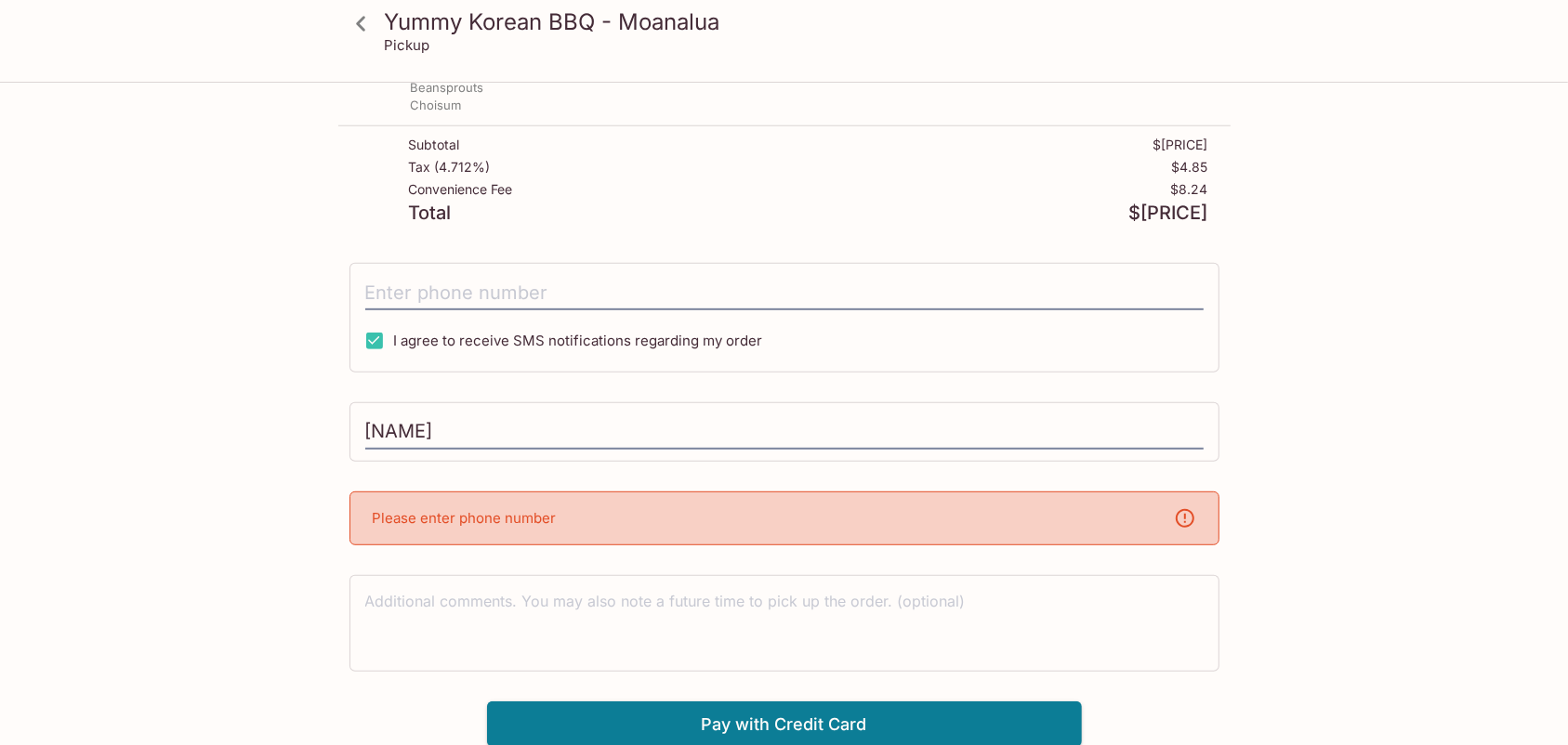 click on "Please enter phone number" at bounding box center (784, 518) 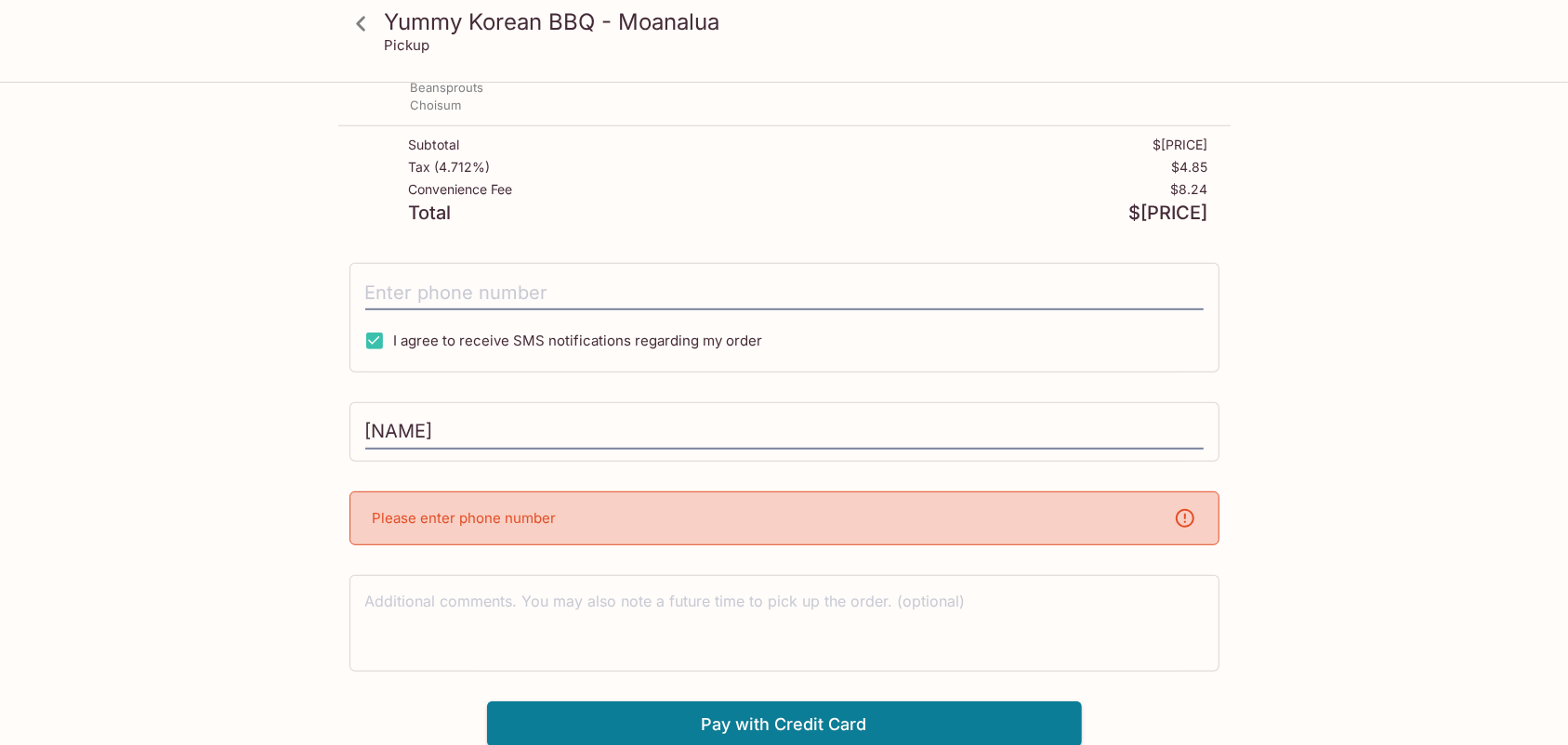 click on "Please enter phone number" at bounding box center (784, 518) 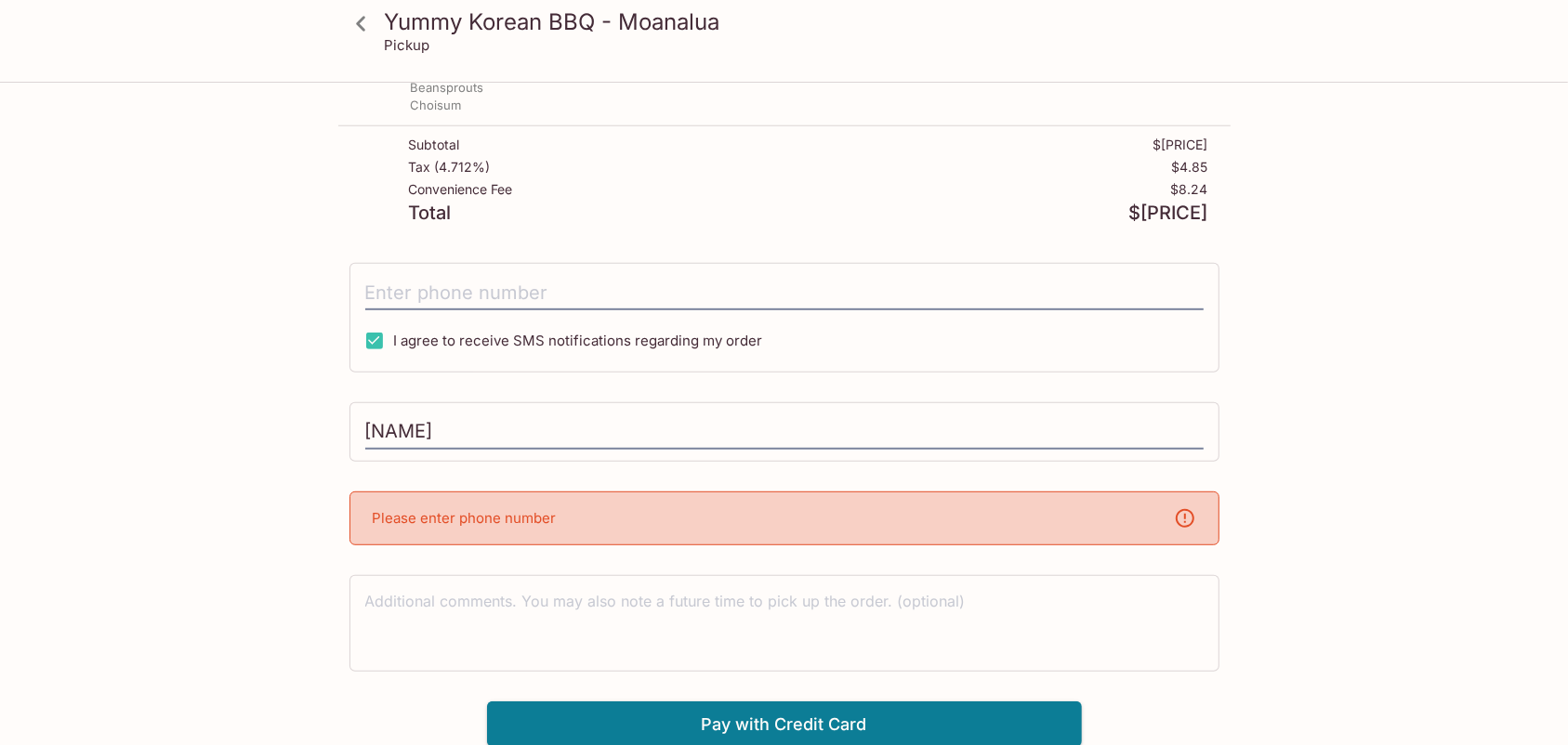 click 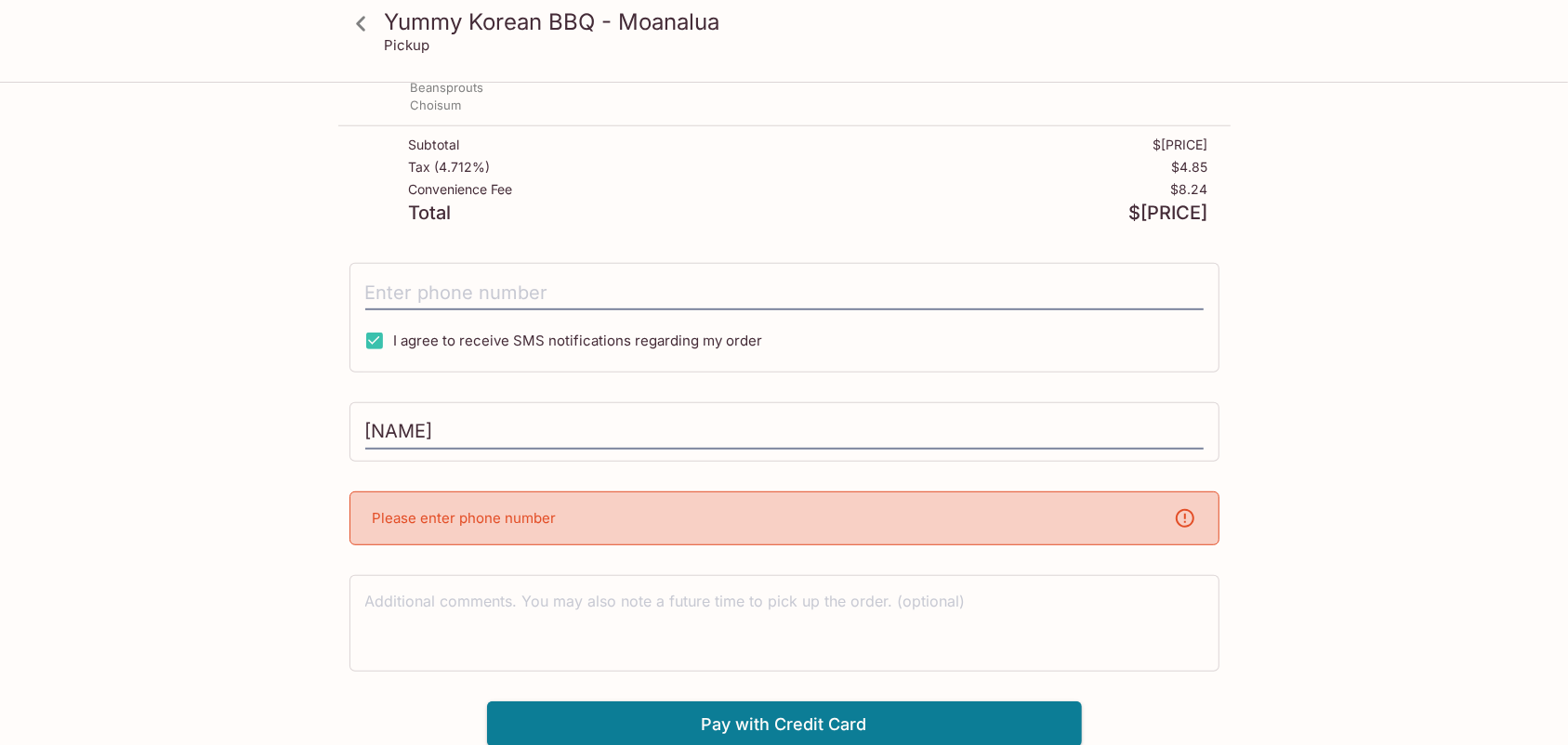 click 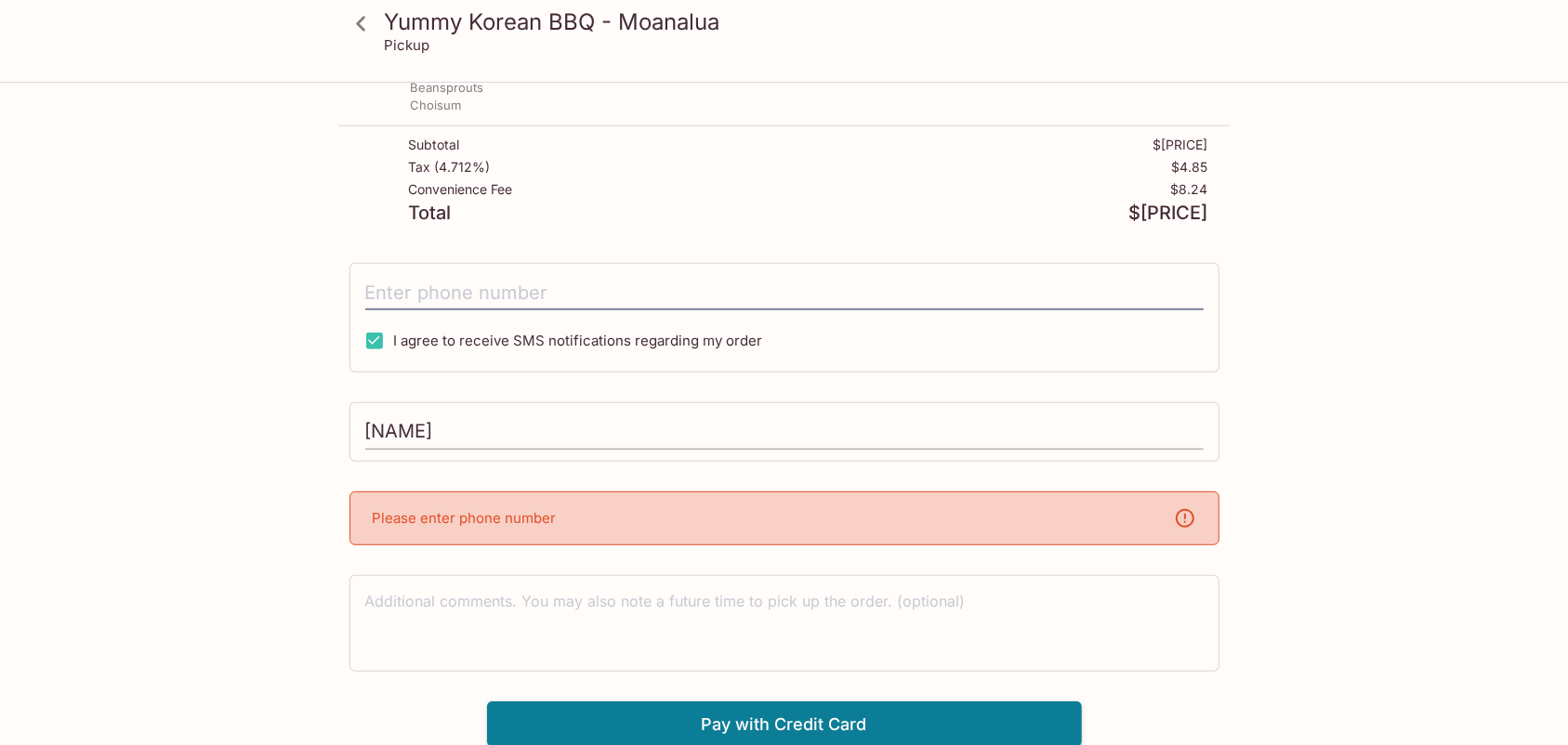 click on "[NAME]" at bounding box center [784, 432] 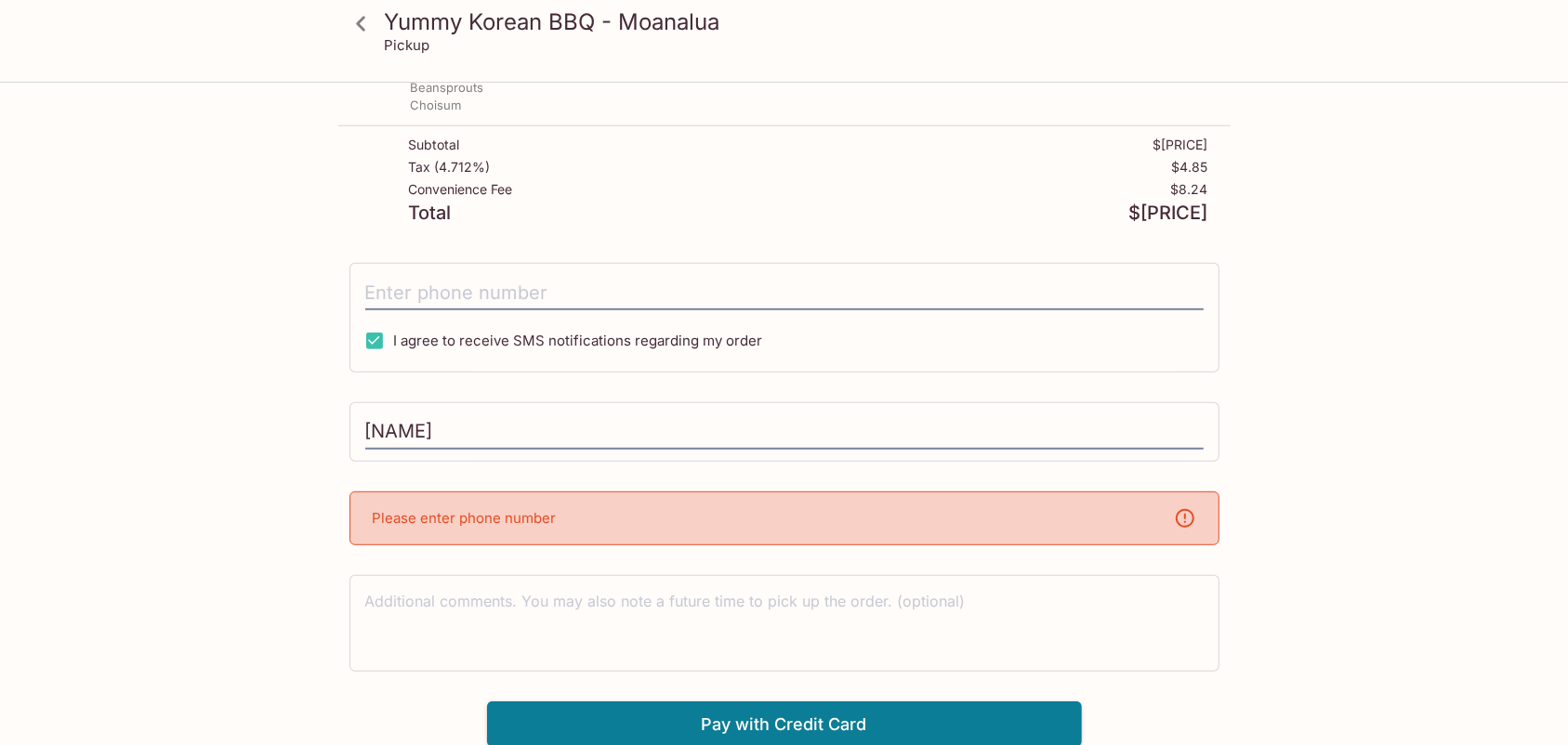 click on "Please enter phone number" at bounding box center (784, 518) 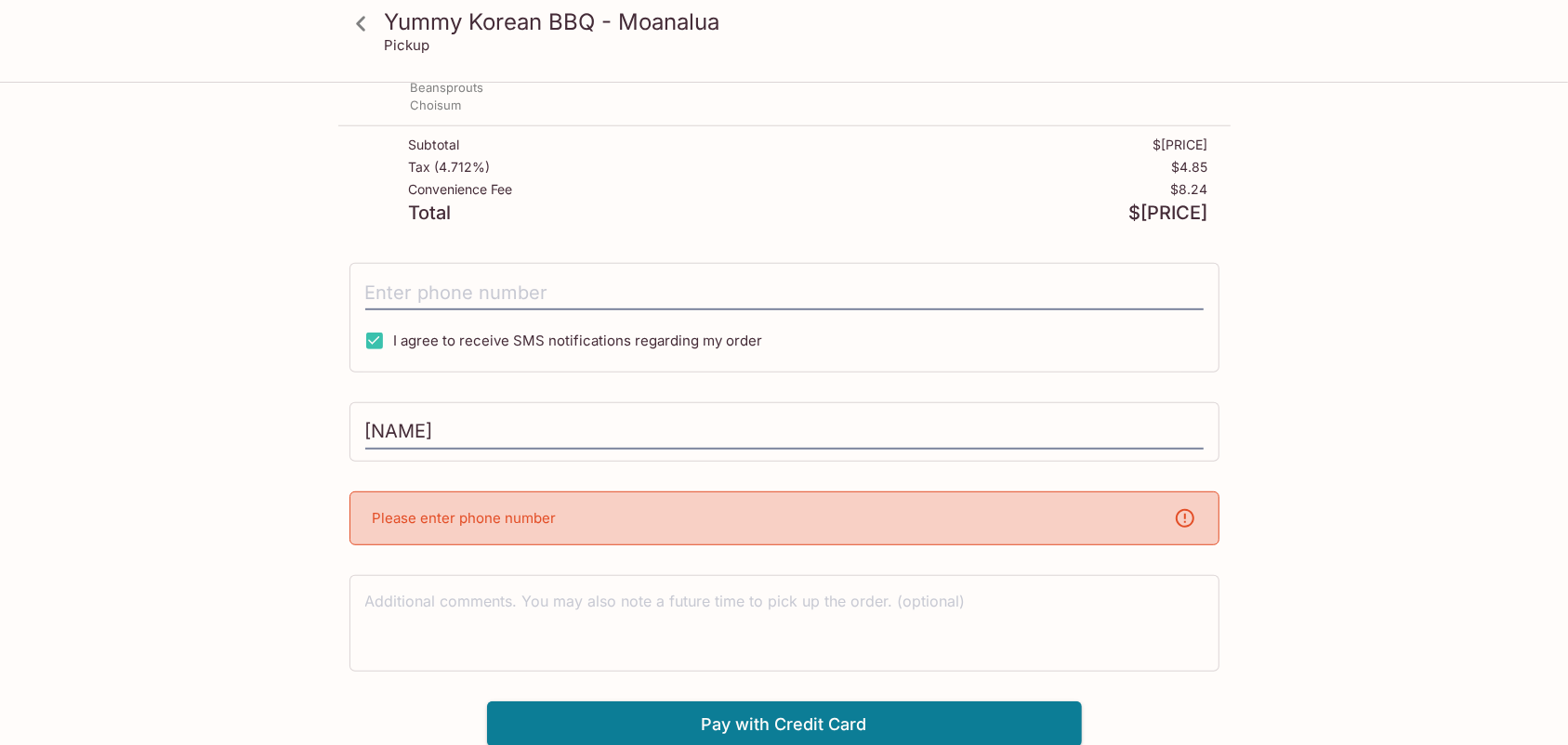 click on "Please enter phone number" at bounding box center [784, 518] 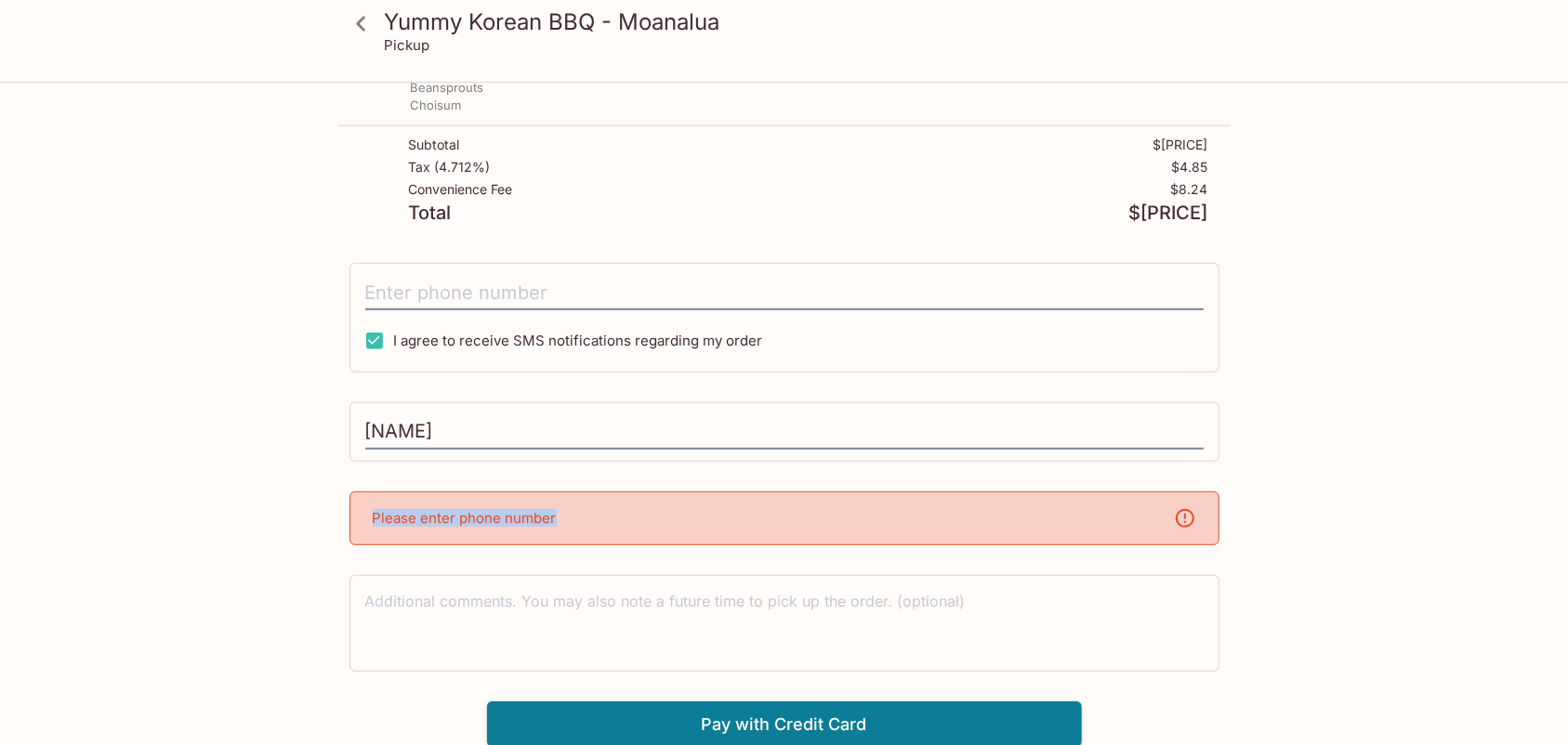 click on "Please enter phone number" at bounding box center (784, 518) 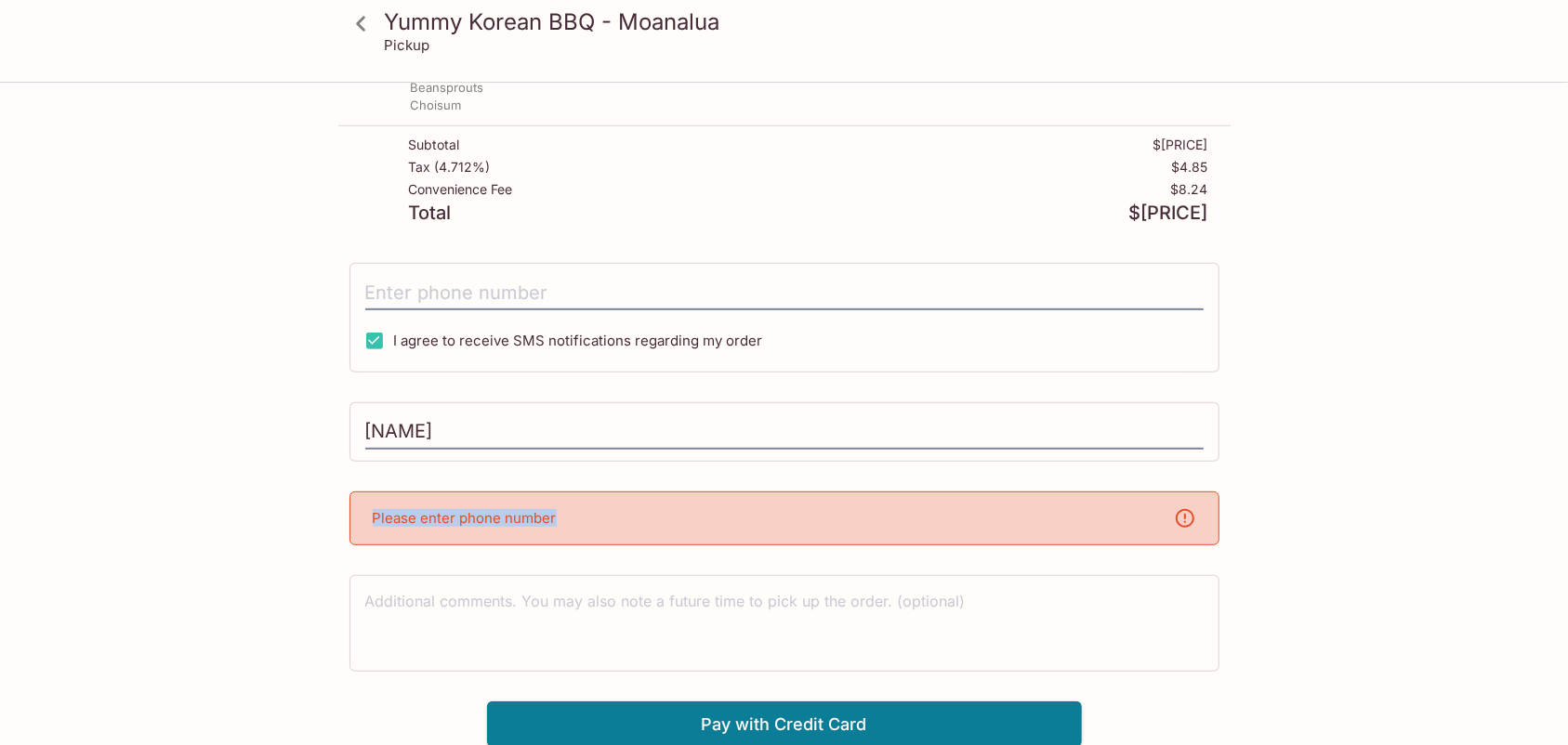 click on "Please enter phone number" at bounding box center [784, 518] 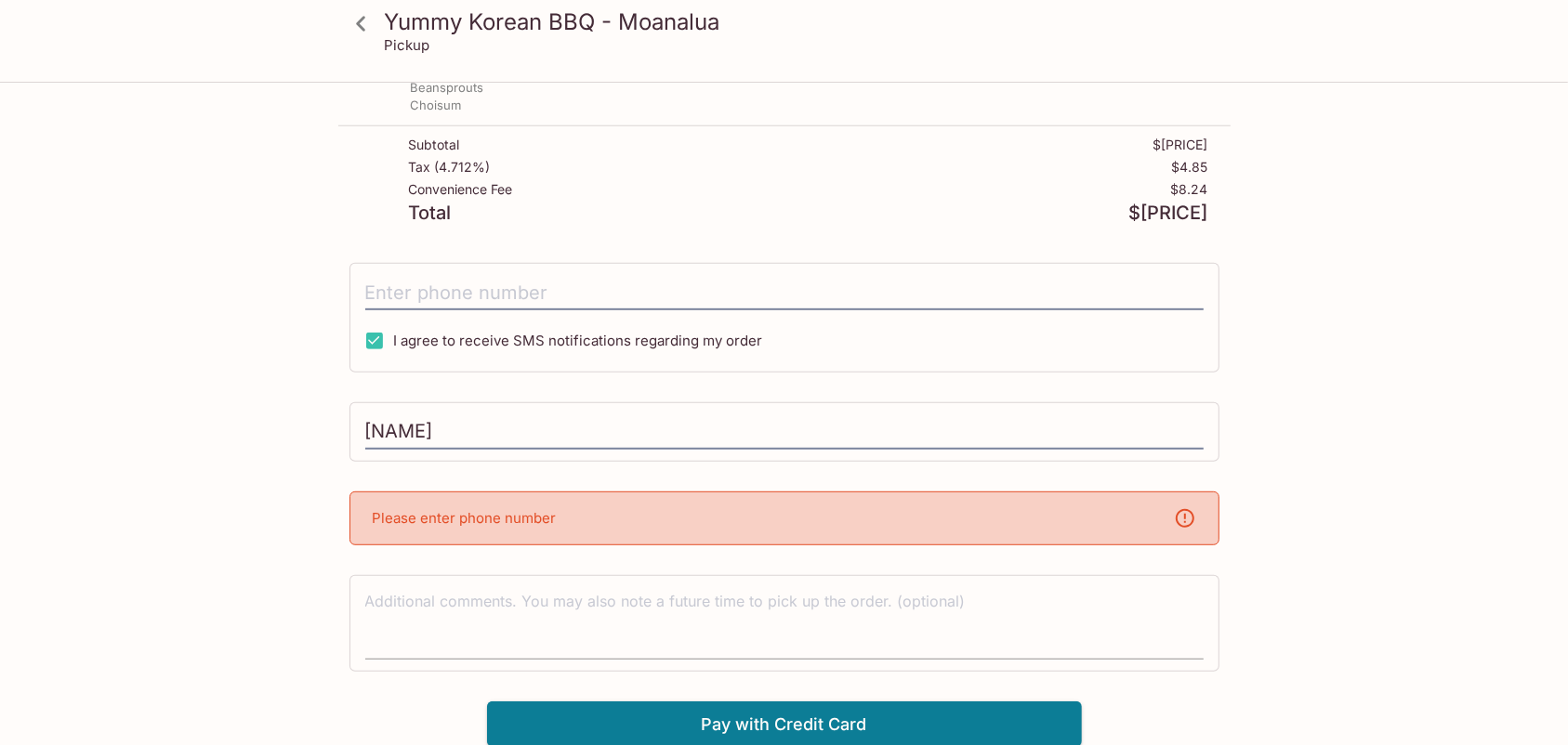 click at bounding box center (784, 622) 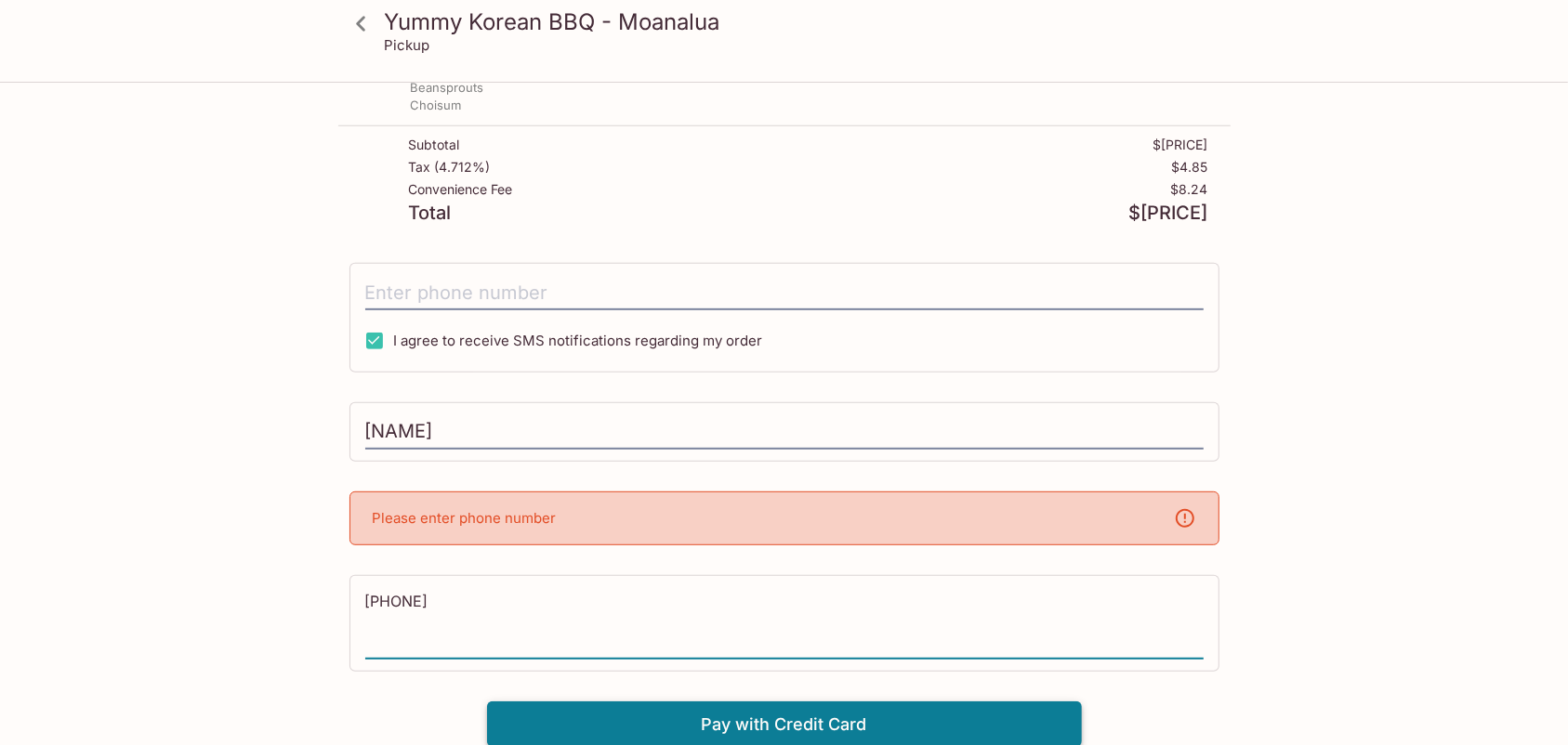 type on "[PHONE]" 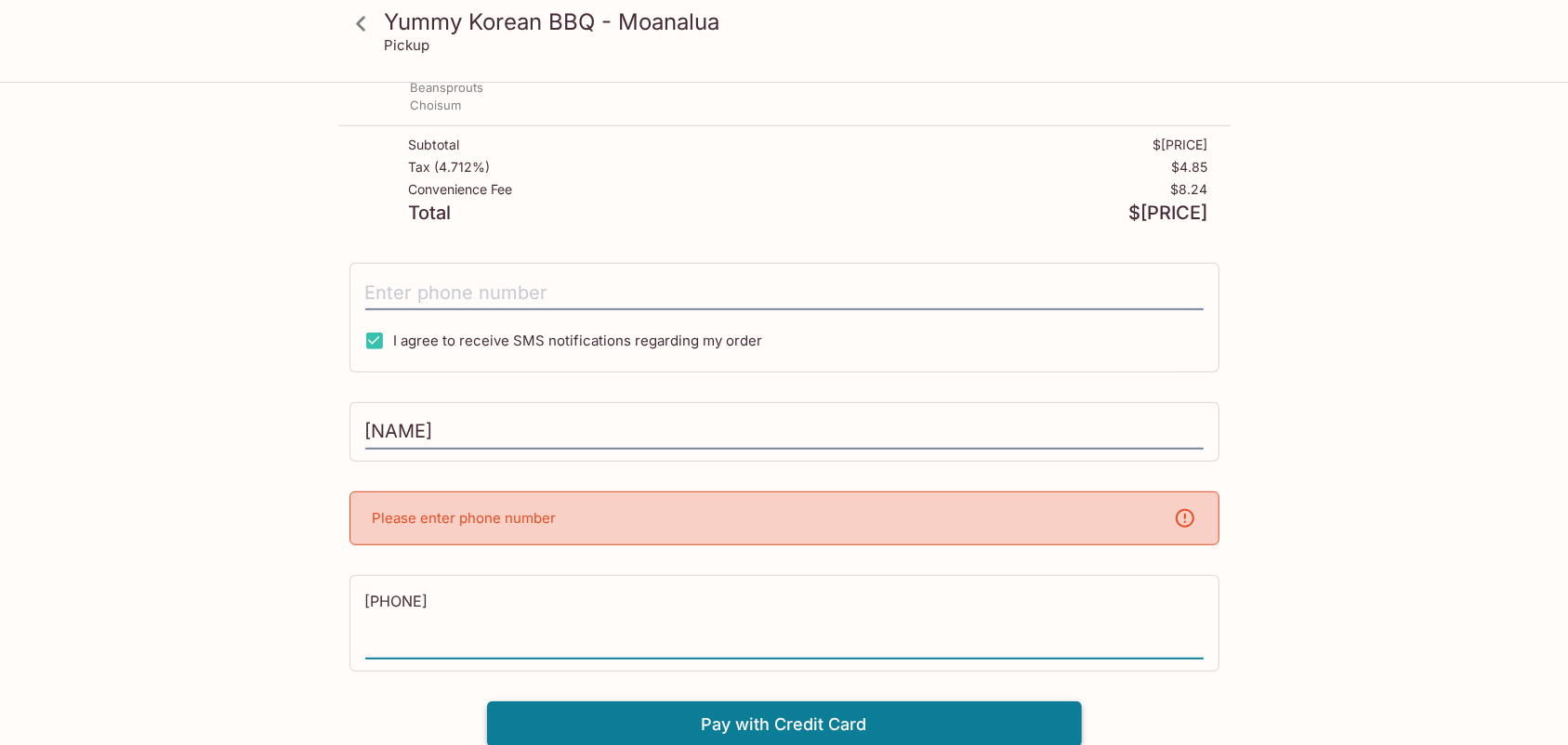 click on "Pay with Credit Card" at bounding box center [784, 725] 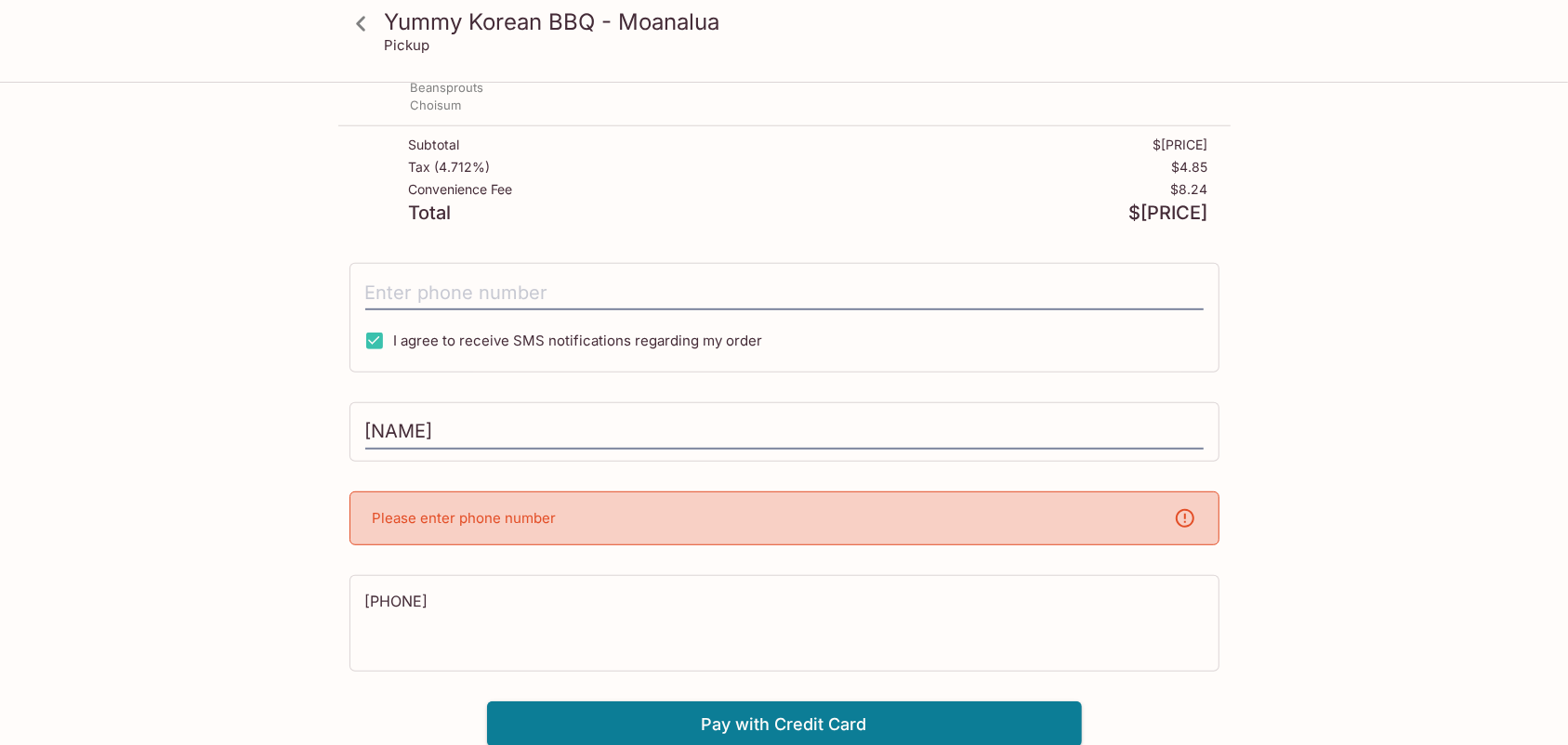 click on "Please enter phone number" at bounding box center [465, 517] 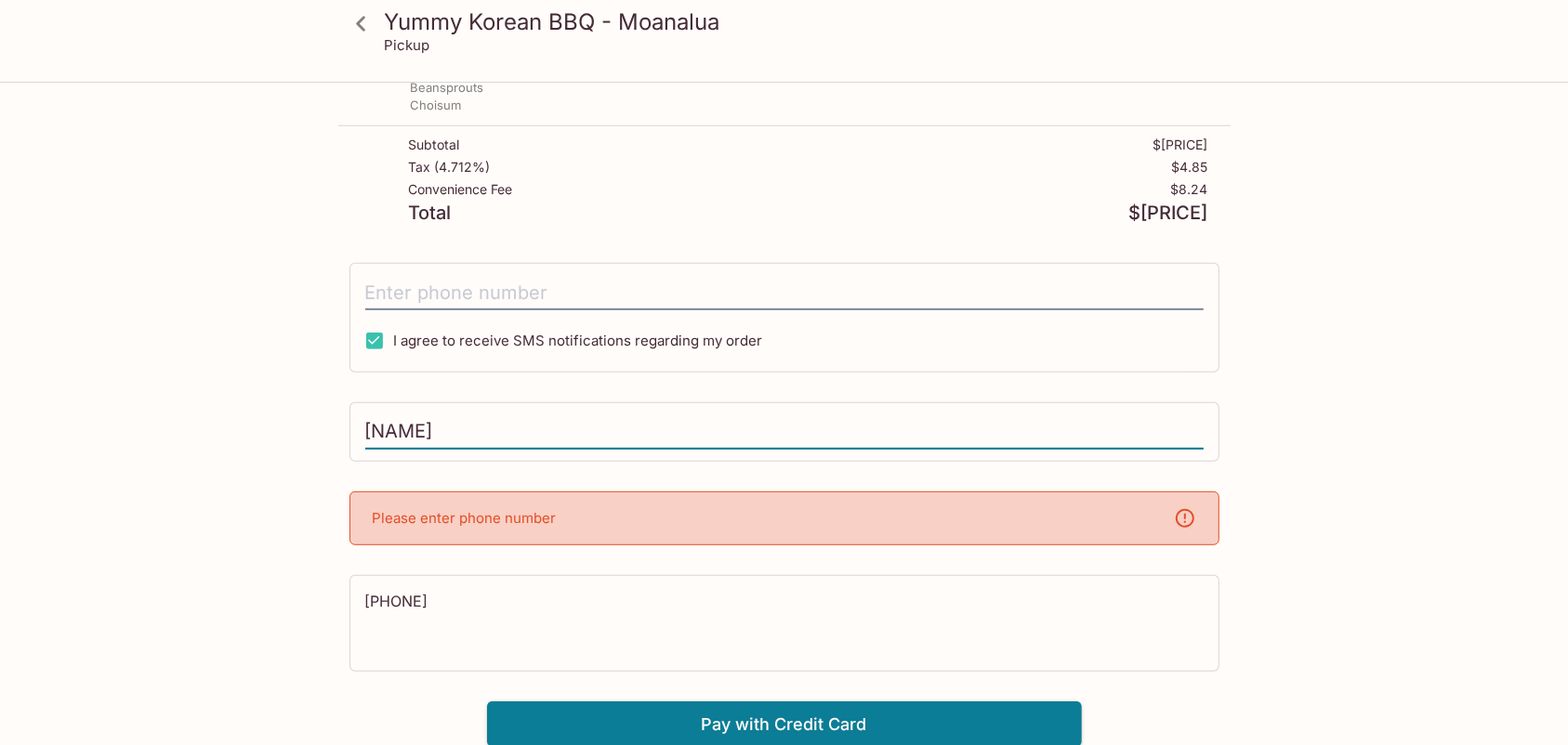 click on "[NAME]" at bounding box center [784, 432] 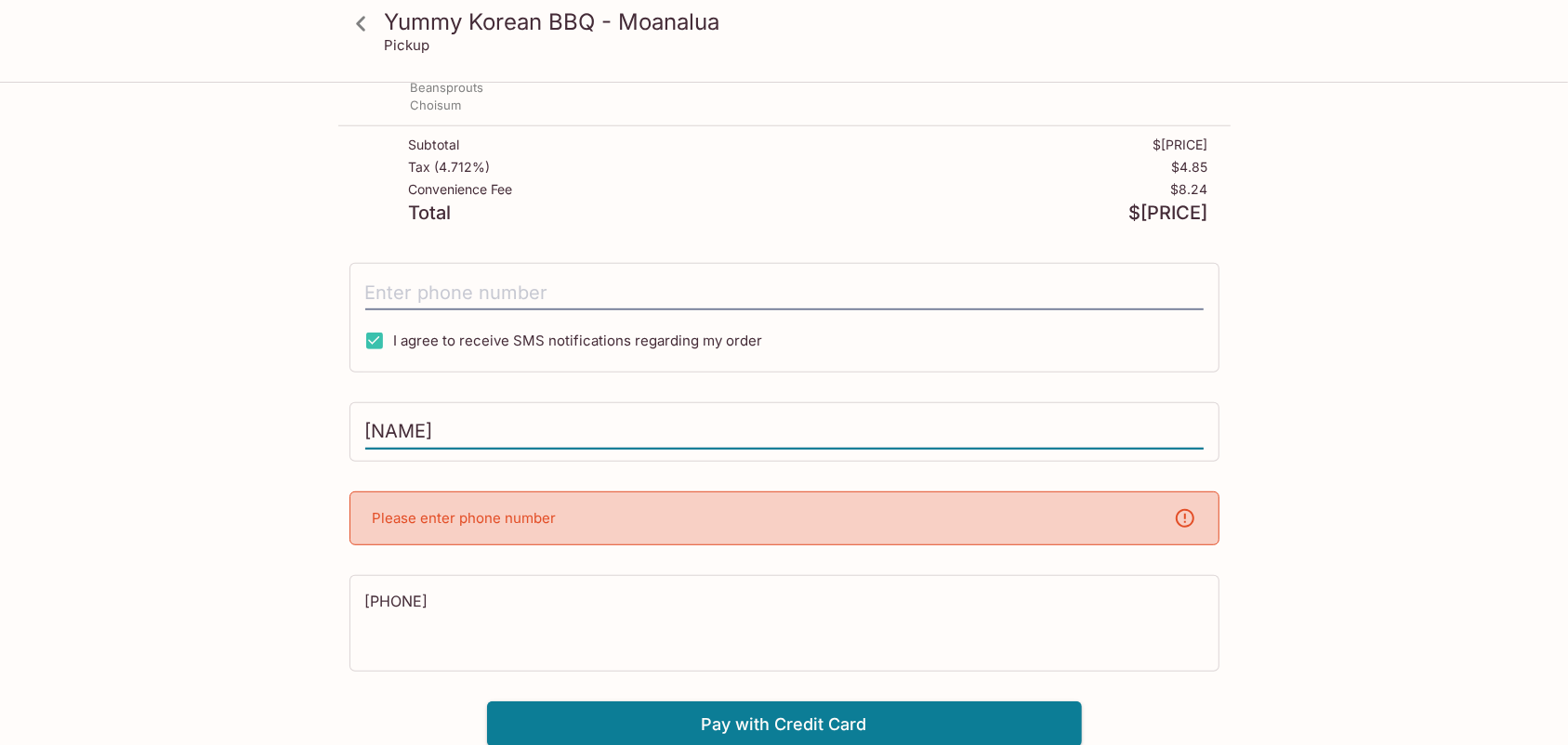 drag, startPoint x: 427, startPoint y: 432, endPoint x: 333, endPoint y: 434, distance: 94.0213 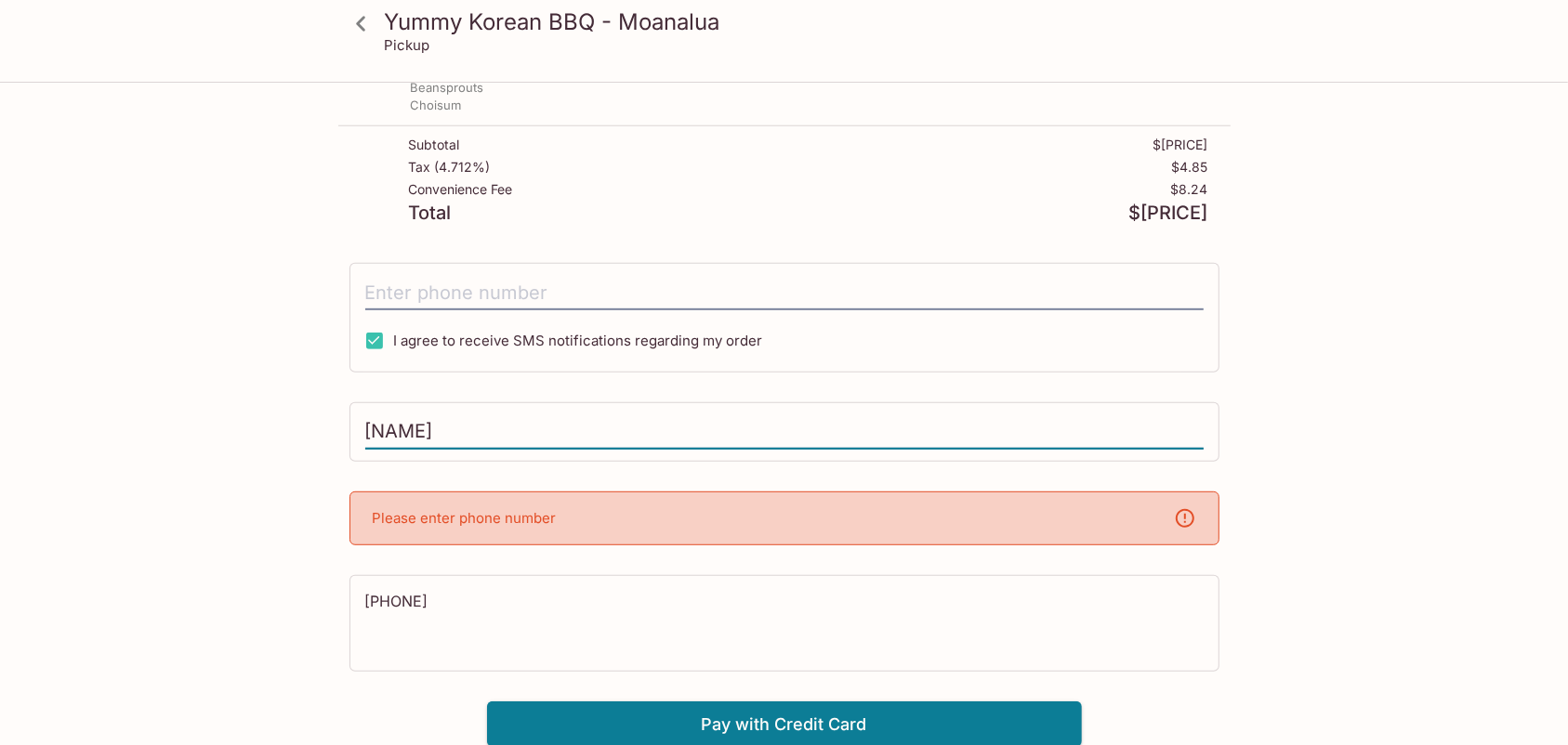 click on "Yummy Korean BBQ - Moanalua Pickup Yummy Korean BBQ - Moanalua [ADDRESS], [CITY], [STATE] [POSTAL_CODE] Your Order Pickup Day Today Today Pickup Day Pickup Time ASAP ASAP Pickup Time 1 Mini BBQ Beef Plate  edit $[PRICE] Tofu Kimchi 1 Mini Meat Jun Plate  edit $[PRICE] Macaroni Salad Long Rice  1 Fish Jun Plate  edit $[PRICE] Choisum Corn  Macaroni Salad Beansprouts 1 Mini Meat Jun Plate  edit $[PRICE] Choisum Kimchi 1 Mini BBQ Beef Plate  edit $[PRICE] Choisum Seaweed 1 Mini Meat Jun Plate  edit $[PRICE] Tofu Beansprouts Choisum Subtotal $[PRICE] Tax ( [PERCENTAGE]% ) $[PRICE] Convenience Fee $[PRICE] Total $[PRICE] I agree to receive SMS notifications regarding my order [NAME] Please enter phone number [PHONE] x Pay with Credit Card" at bounding box center (784, 81) 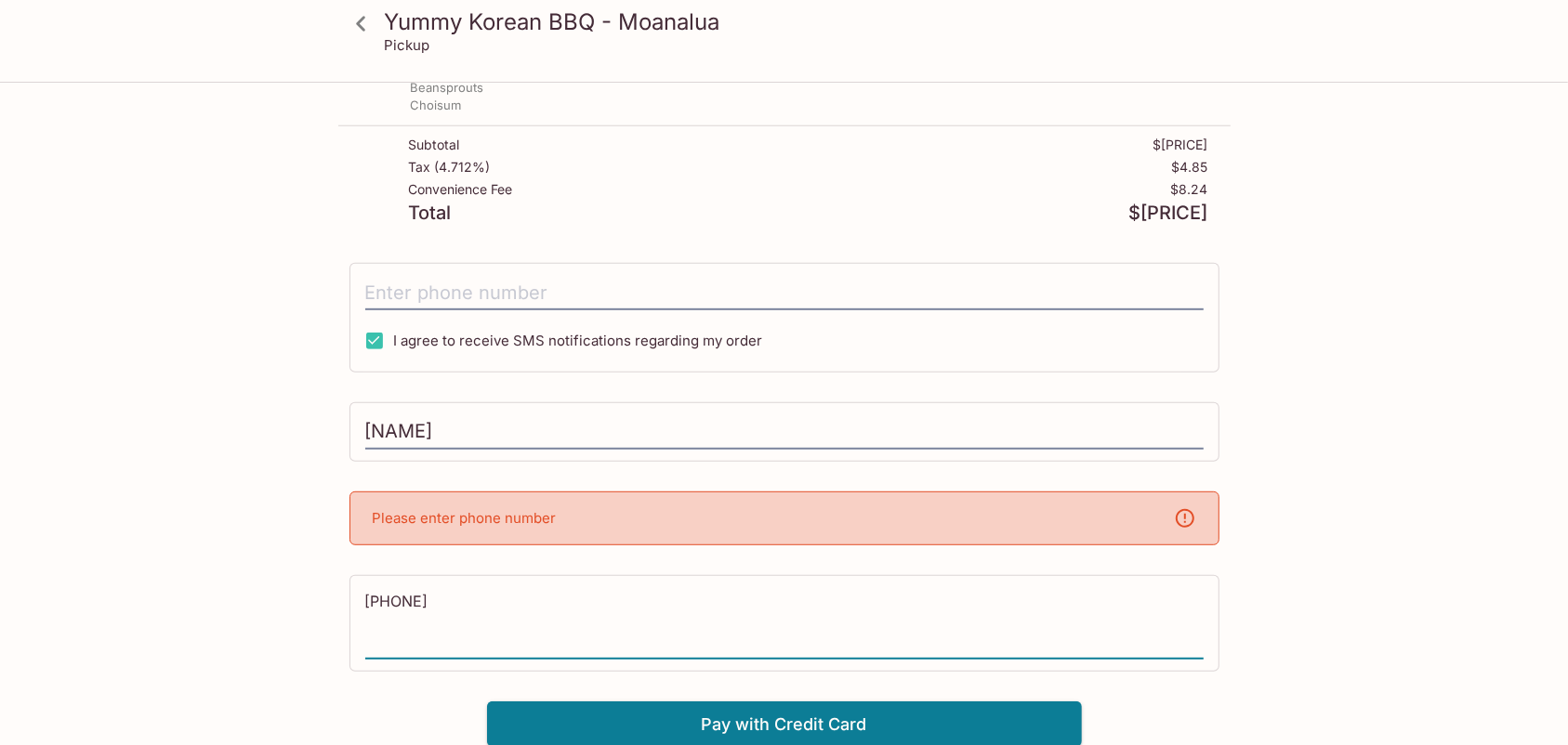 drag, startPoint x: 468, startPoint y: 593, endPoint x: 285, endPoint y: 603, distance: 183.27302 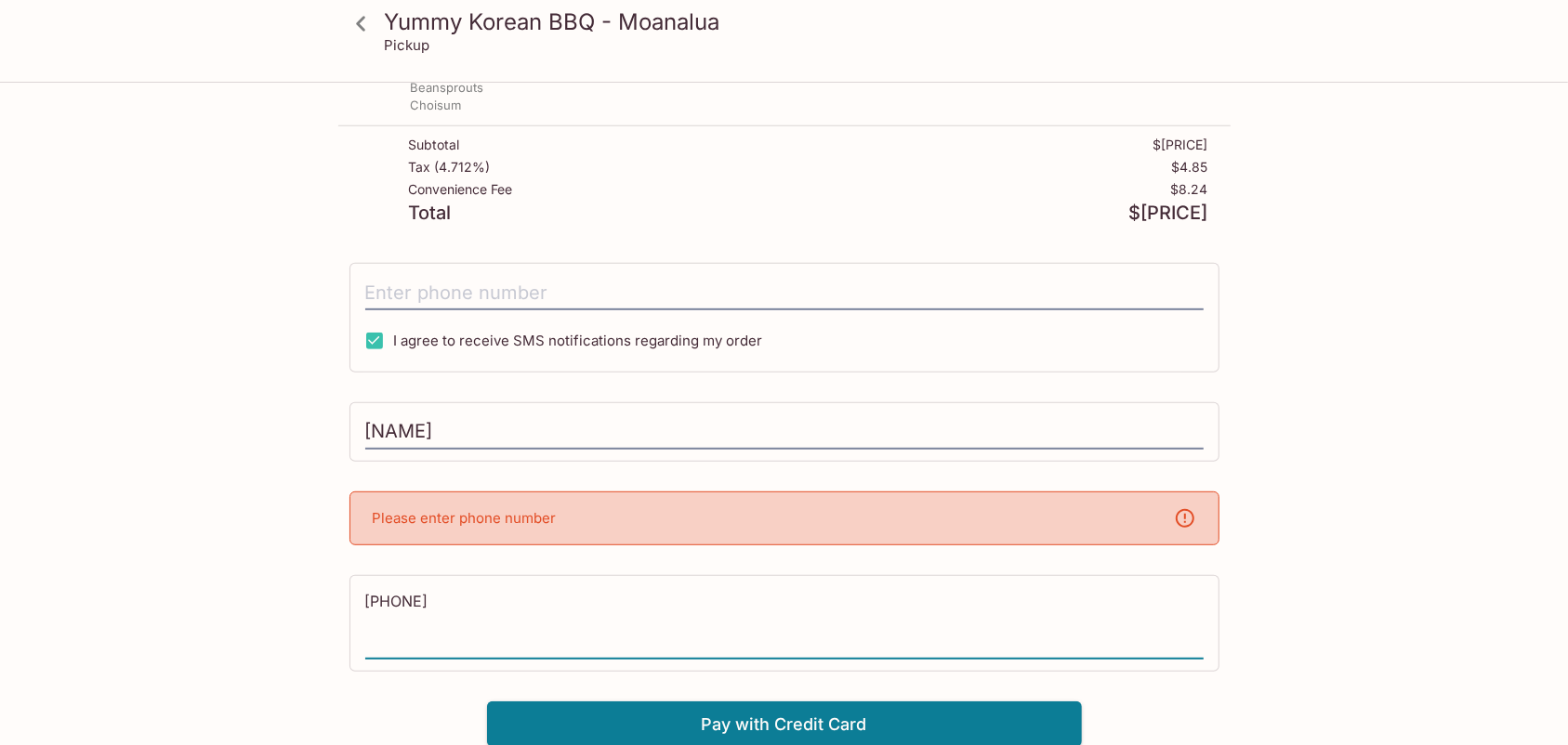 click on "Yummy Korean BBQ - Moanalua Pickup Yummy Korean BBQ - Moanalua [ADDRESS], [CITY], [STATE] [POSTAL_CODE] Your Order Pickup Day Today Today Pickup Day Pickup Time ASAP ASAP Pickup Time 1 Mini BBQ Beef Plate  edit $[PRICE] Tofu Kimchi 1 Mini Meat Jun Plate  edit $[PRICE] Macaroni Salad Long Rice  1 Fish Jun Plate  edit $[PRICE] Choisum Corn  Macaroni Salad Beansprouts 1 Mini Meat Jun Plate  edit $[PRICE] Choisum Kimchi 1 Mini BBQ Beef Plate  edit $[PRICE] Choisum Seaweed 1 Mini Meat Jun Plate  edit $[PRICE] Tofu Beansprouts Choisum Subtotal $[PRICE] Tax ( [PERCENTAGE]% ) $[PRICE] Convenience Fee $[PRICE] Total $[PRICE] I agree to receive SMS notifications regarding my order [NAME] Please enter phone number [PHONE] x Pay with Credit Card" at bounding box center [784, 81] 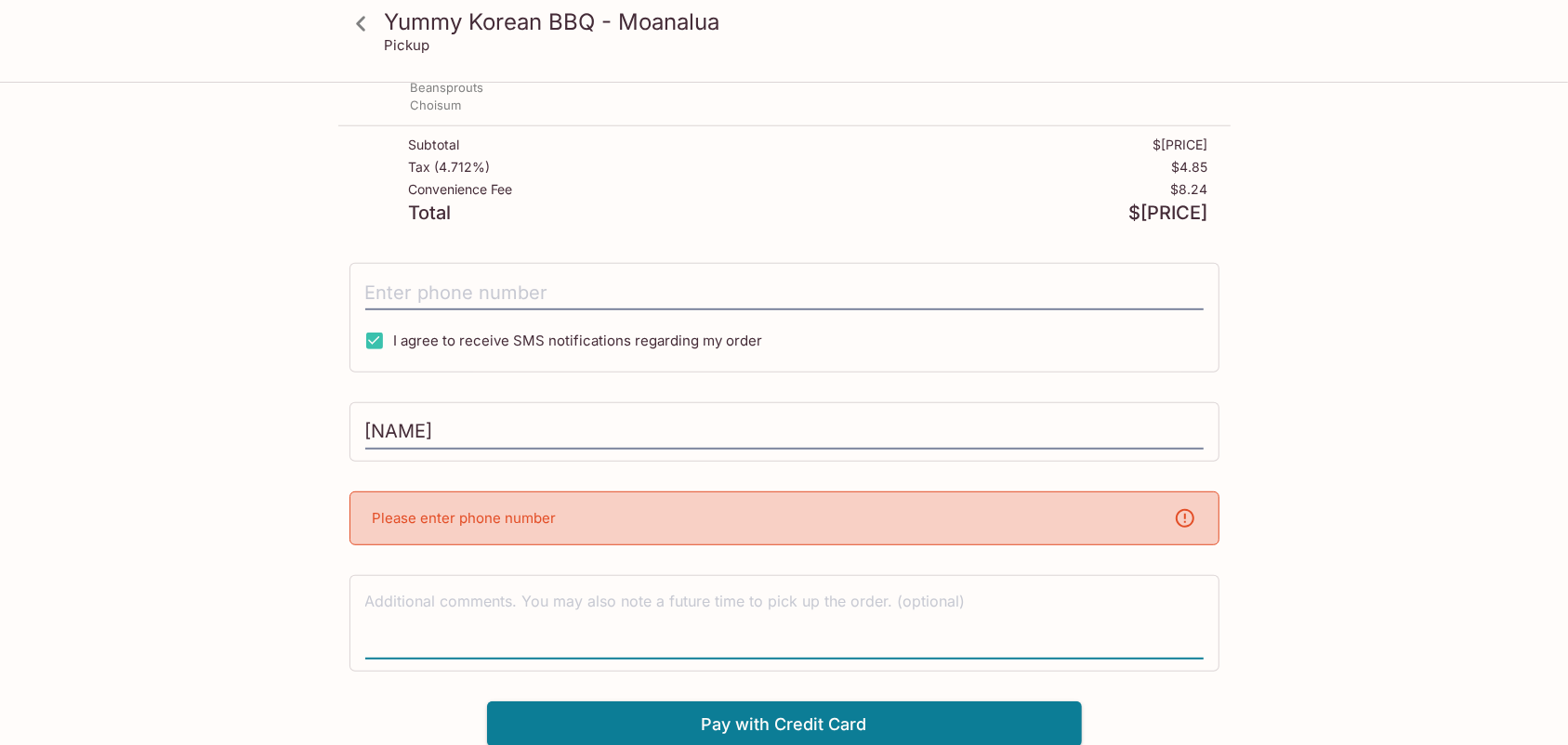 type 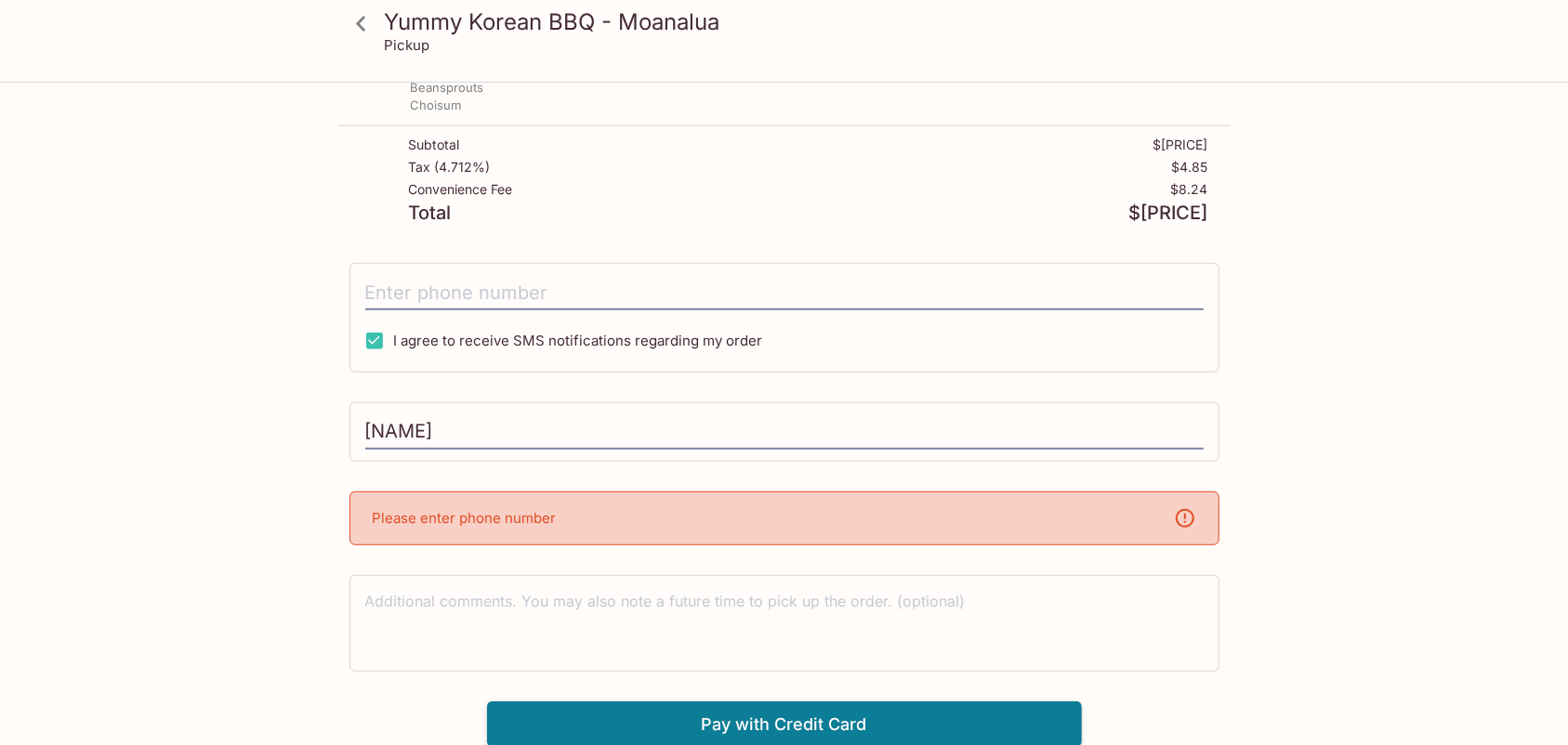 drag, startPoint x: 555, startPoint y: 391, endPoint x: 547, endPoint y: 384, distance: 10.6301458 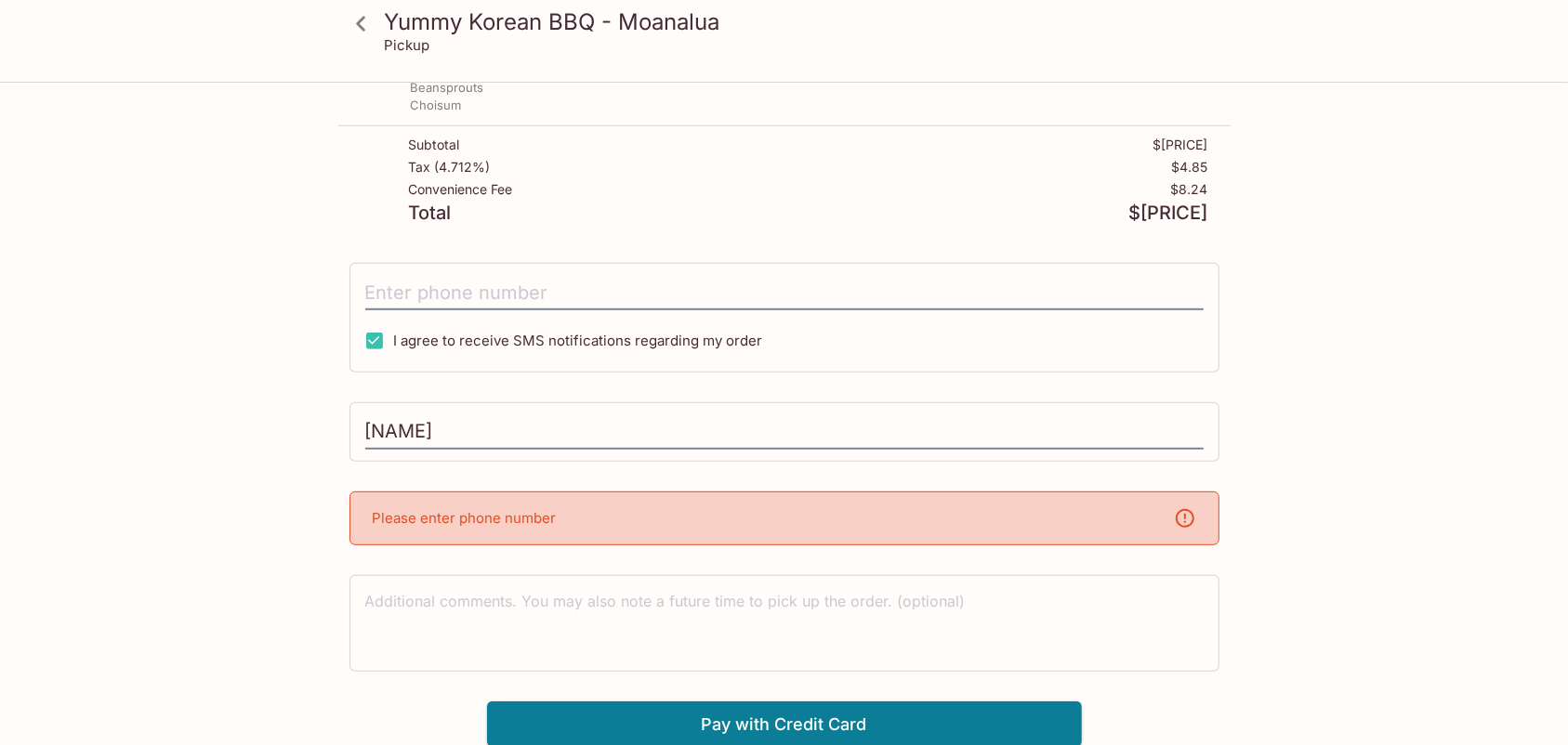 click on "Yummy Korean BBQ - Moanalua [ADDRESS], [CITY], [STATE] [POSTAL_CODE] Your Order Pickup Day Today Today Pickup Day Pickup Time ASAP ASAP Pickup Time 1 Mini BBQ Beef Plate  edit $[PRICE] Tofu Kimchi 1 Mini Meat Jun Plate  edit $[PRICE] Macaroni Salad Long Rice  1 Fish Jun Plate  edit $[PRICE] Choisum Corn  Macaroni Salad Beansprouts 1 Mini Meat Jun Plate  edit $[PRICE] Choisum Kimchi 1 Mini BBQ Beef Plate  edit $[PRICE] Choisum Seaweed 1 Mini Meat Jun Plate  edit $[PRICE] Tofu Beansprouts Choisum Subtotal $[PRICE] Tax ( [PERCENTAGE]% ) $[PRICE] Convenience Fee $[PRICE] Total $[PRICE] I agree to receive SMS notifications regarding my order [NAME] Please enter phone number x Pay with Credit Card" at bounding box center [784, 81] 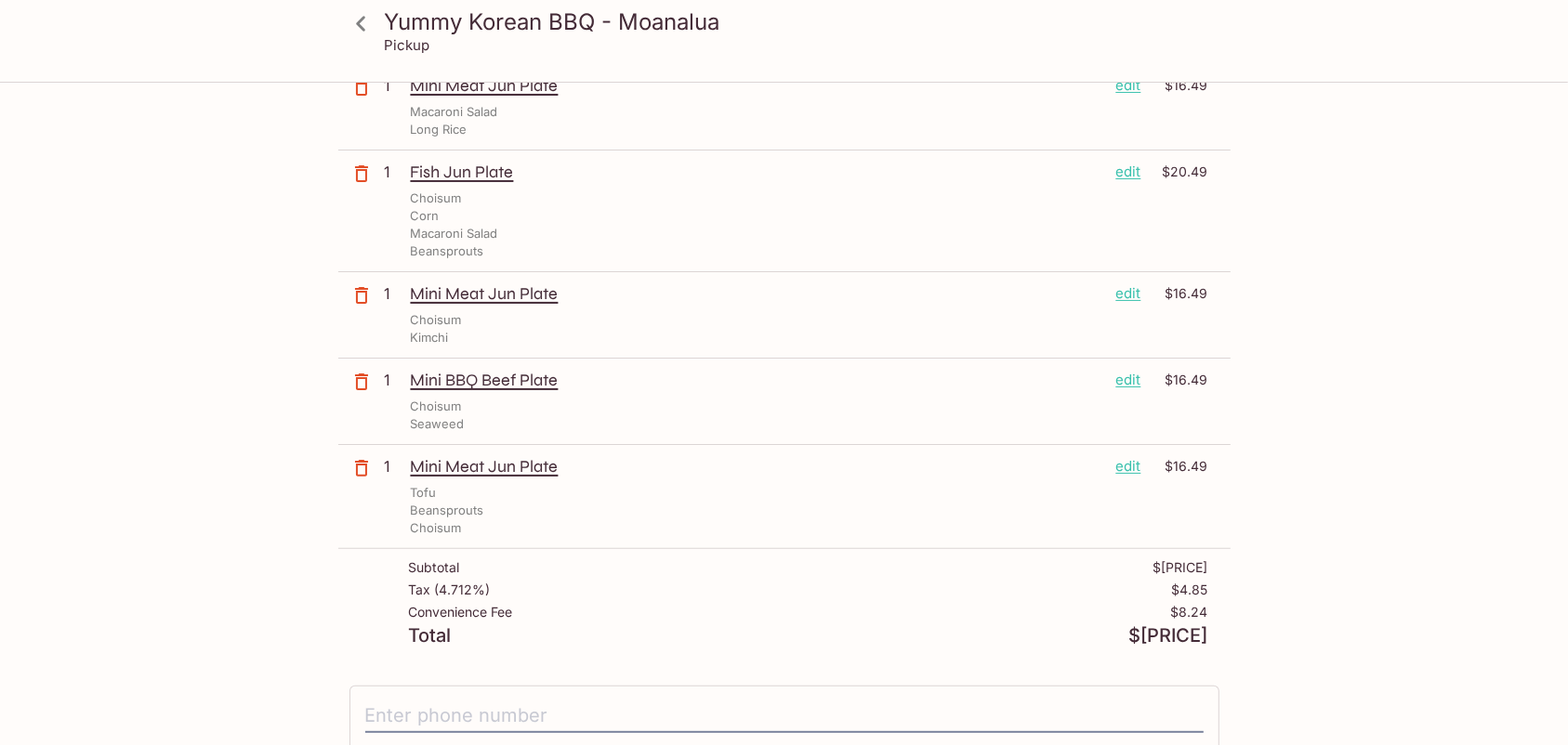 scroll, scrollTop: 0, scrollLeft: 0, axis: both 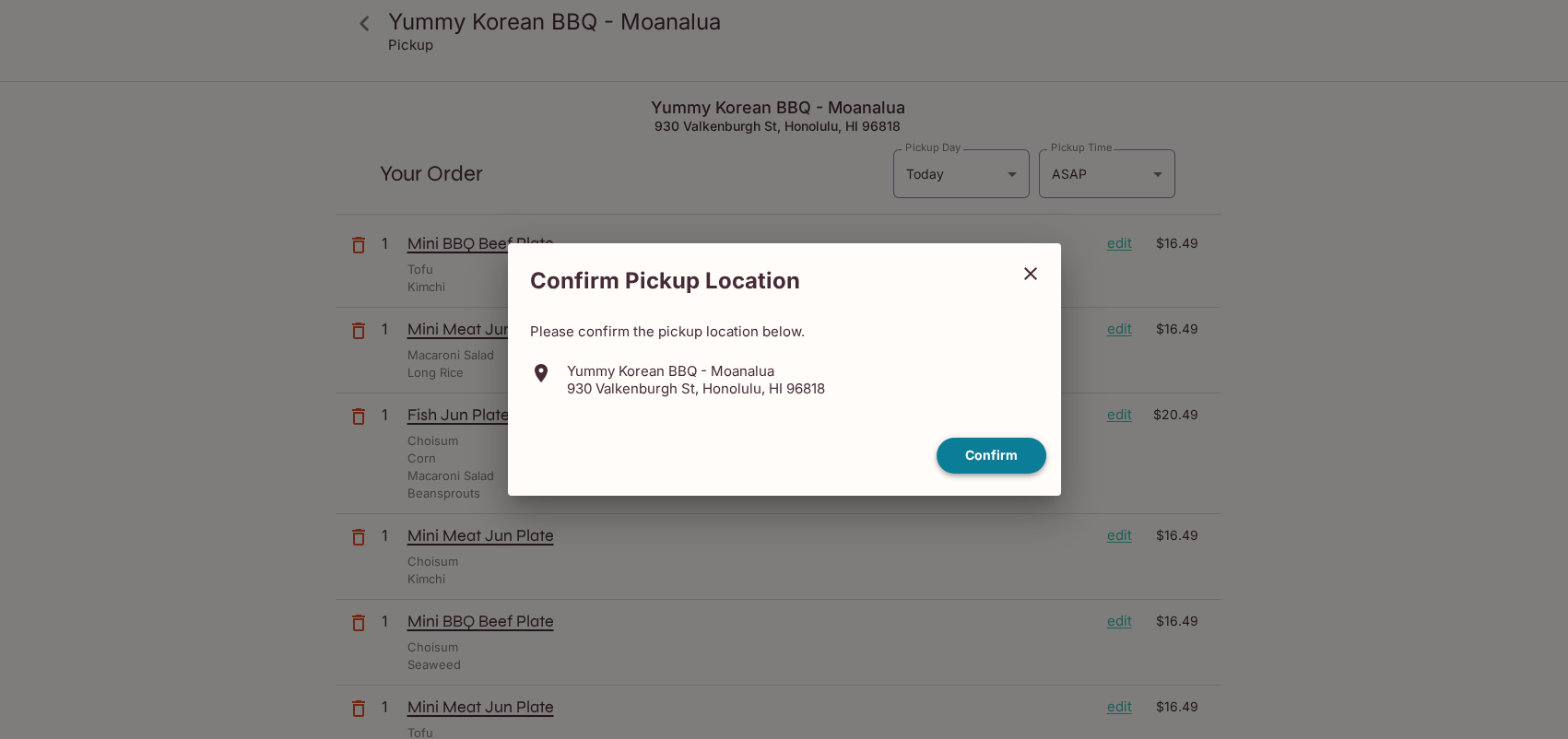 click on "Confirm" at bounding box center [991, 455] 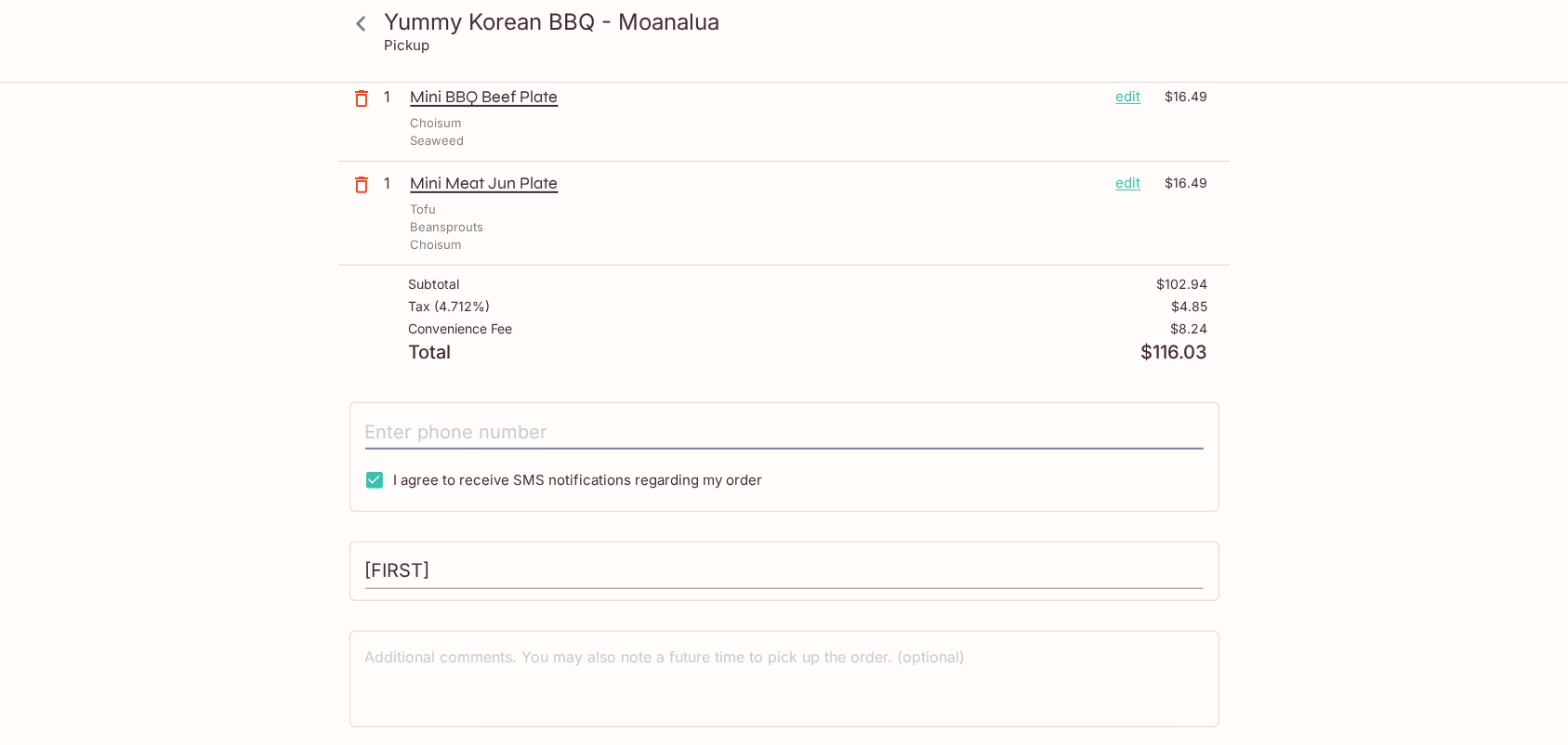 scroll, scrollTop: 585, scrollLeft: 0, axis: vertical 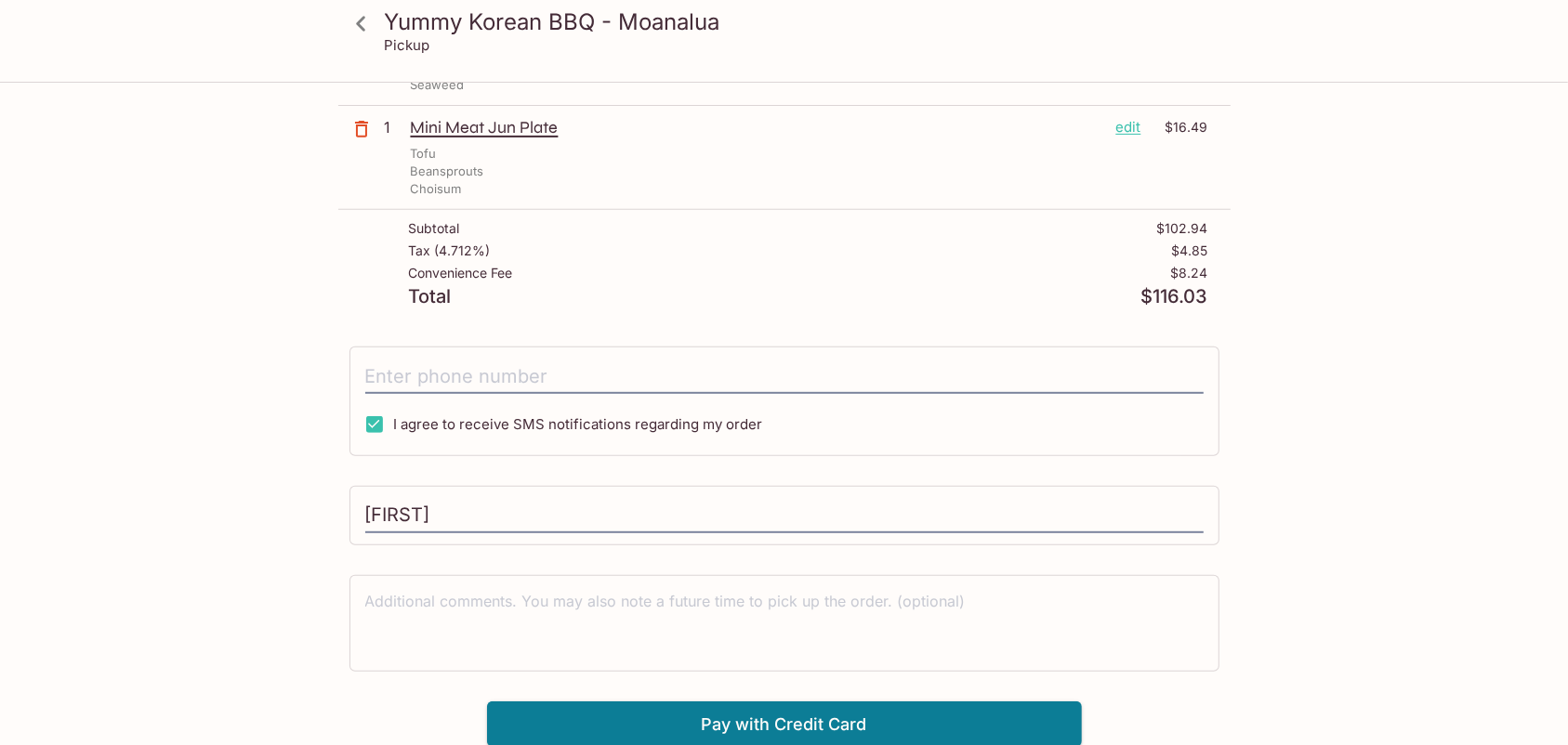 click on "[FIRST] [NUMBER] [STREET], [CITY], [STATE] [ZIP] Your Order Pickup Day Today Today Pickup Day Pickup Time ASAP ASAP Pickup Time 1 Mini BBQ Beef Plate edit [PRICE] Tofu Kimchi 1 Mini Meat Jun Plate edit [PRICE] Macaroni Salad Long Rice 1 Fish Jun Plate edit [PRICE] Choisum Corn Macaroni Salad Beansprouts 1 Mini Meat Jun Plate edit [PRICE] Choisum Kimchi 1 Mini BBQ Beef Plate edit [PRICE] Choisum Seaweed 1 Mini Meat Jun Plate edit [PRICE] Tofu Beansprouts Choisum Subtotal [PRICE] Tax ( 4.712% ) [PRICE] Convenience Fee [PRICE] Total [PRICE] I agree to receive SMS notifications regarding my order [FIRST] x Pay with Credit Card" at bounding box center [784, 123] 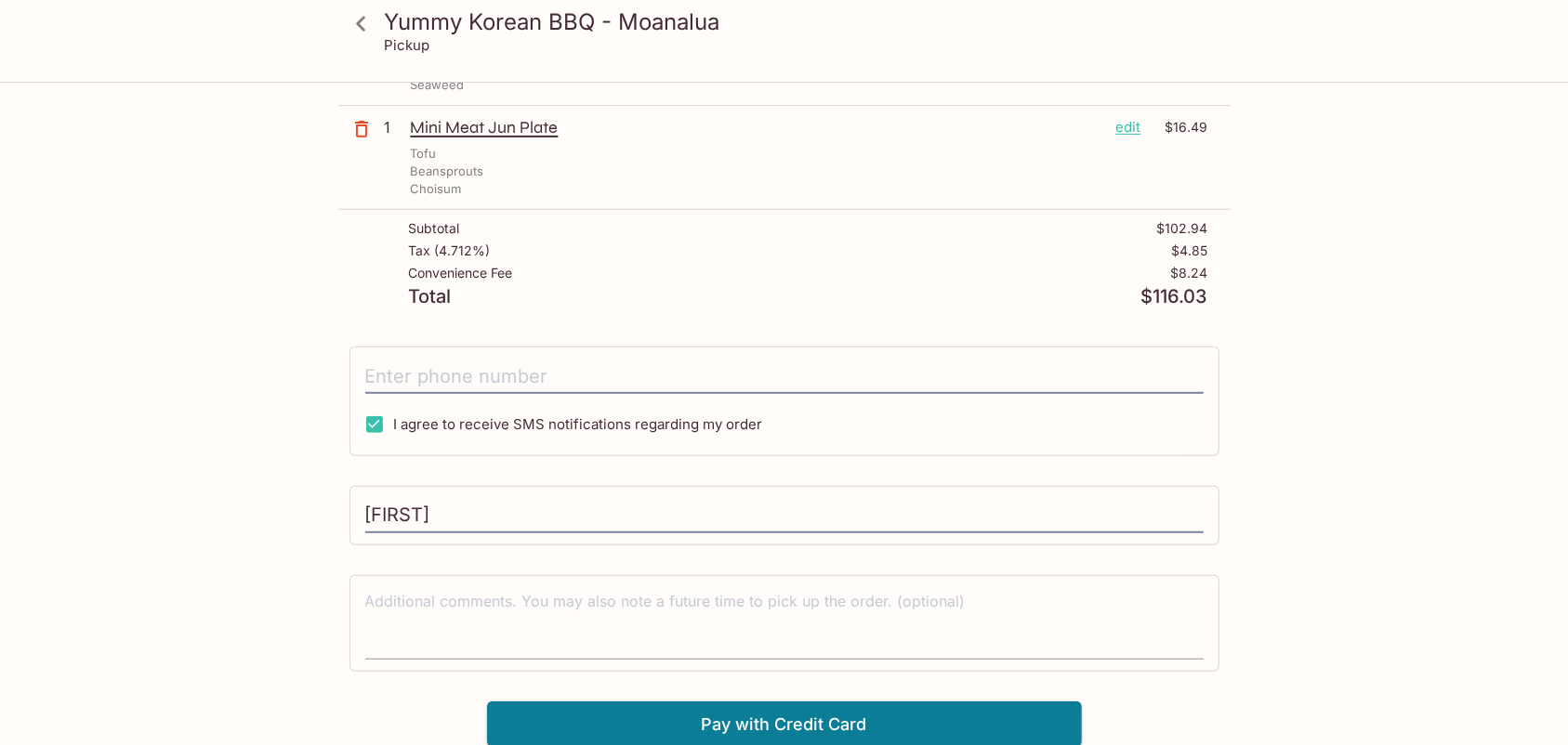 click at bounding box center [784, 622] 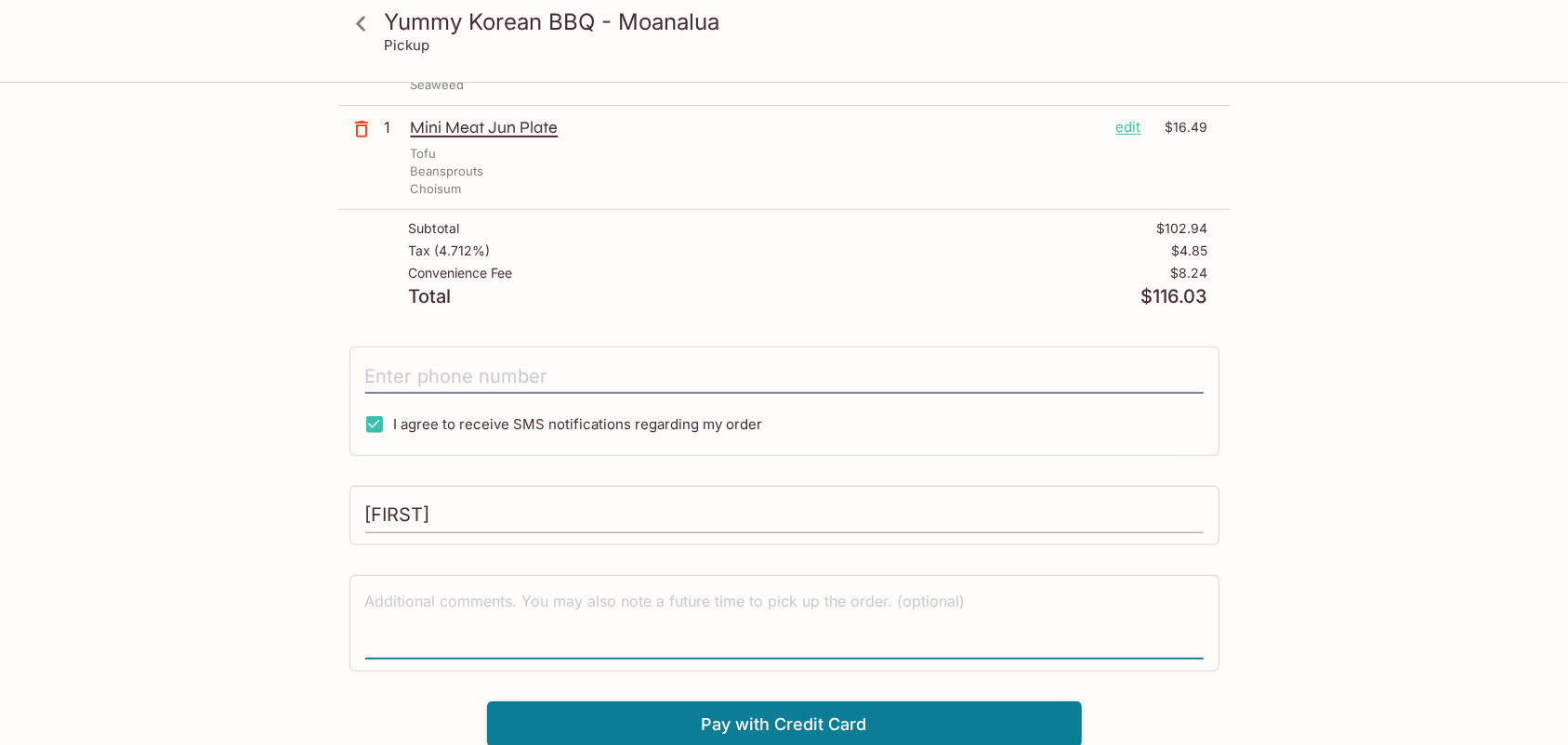 click on "[NAME]" at bounding box center [784, 516] 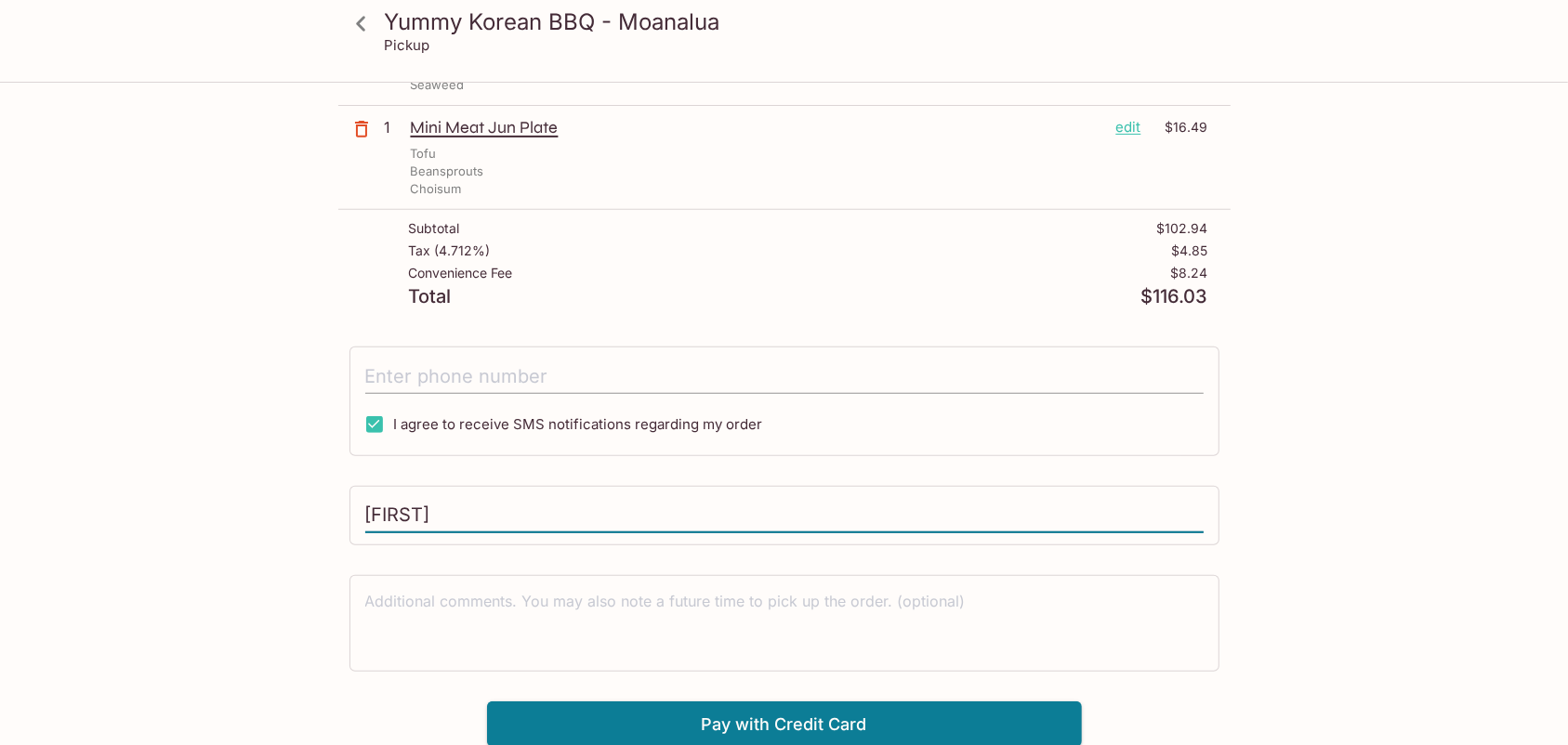 click at bounding box center (784, 376) 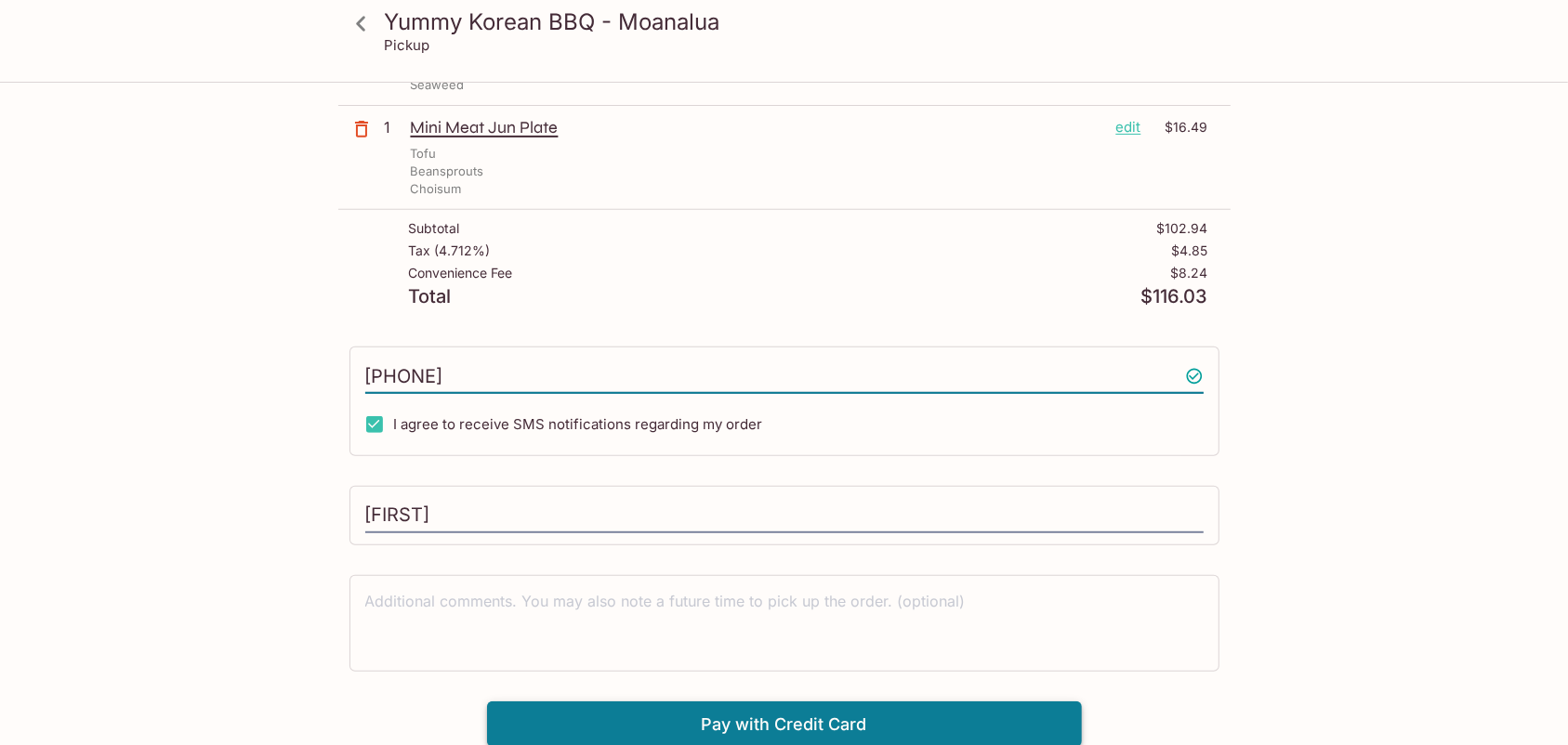 type on "(808) 216-2696" 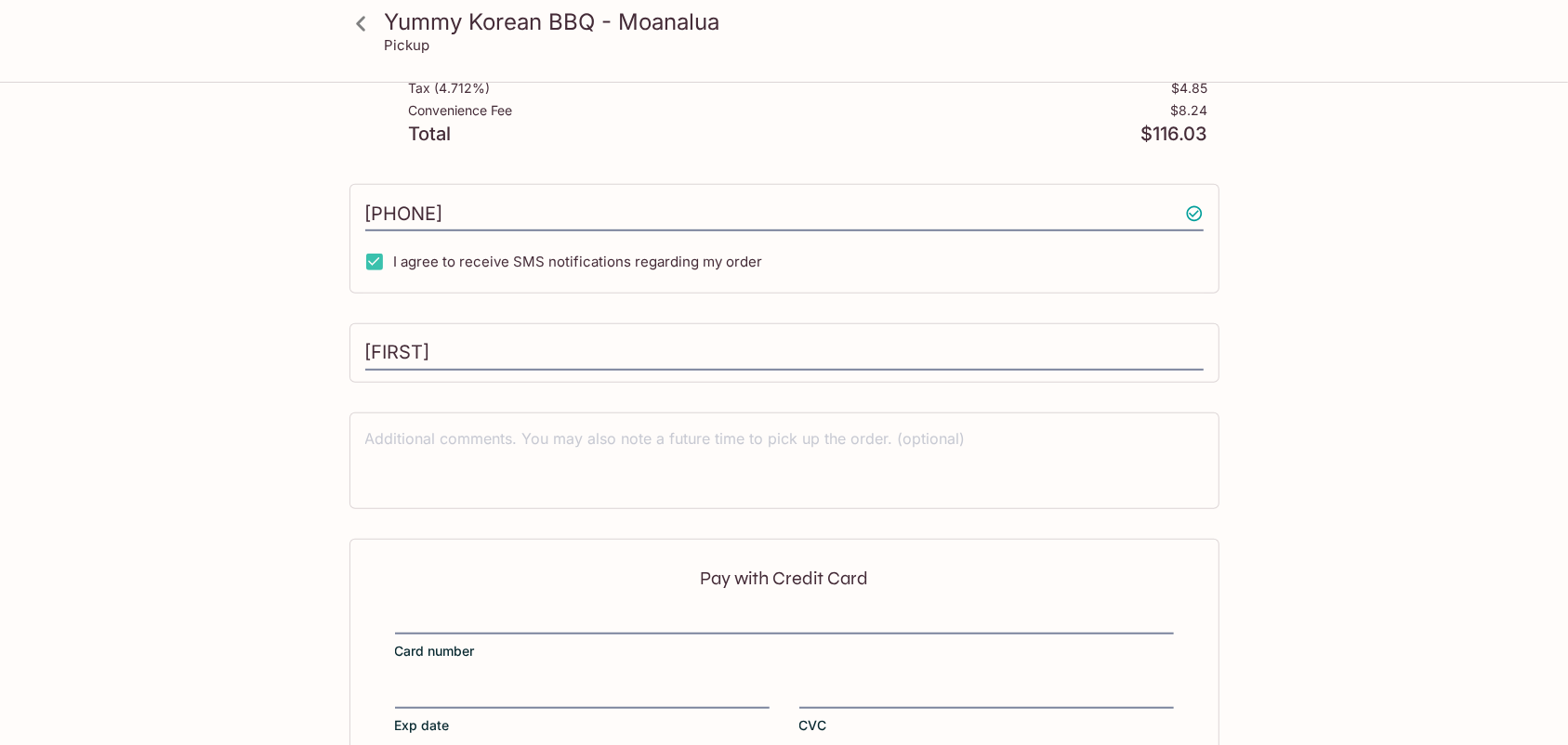 scroll, scrollTop: 864, scrollLeft: 0, axis: vertical 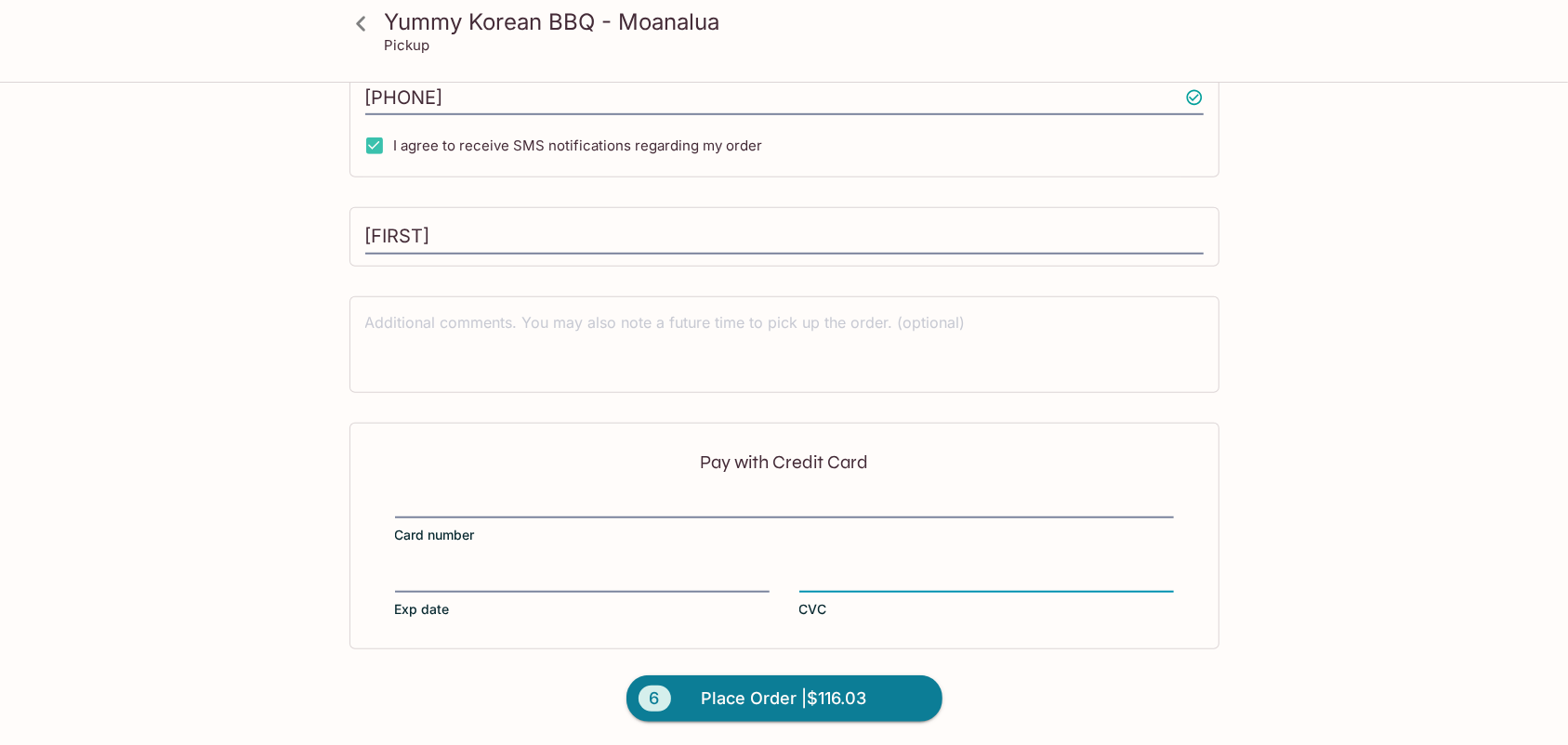 click on "Place Order |  $116.03" at bounding box center (784, 699) 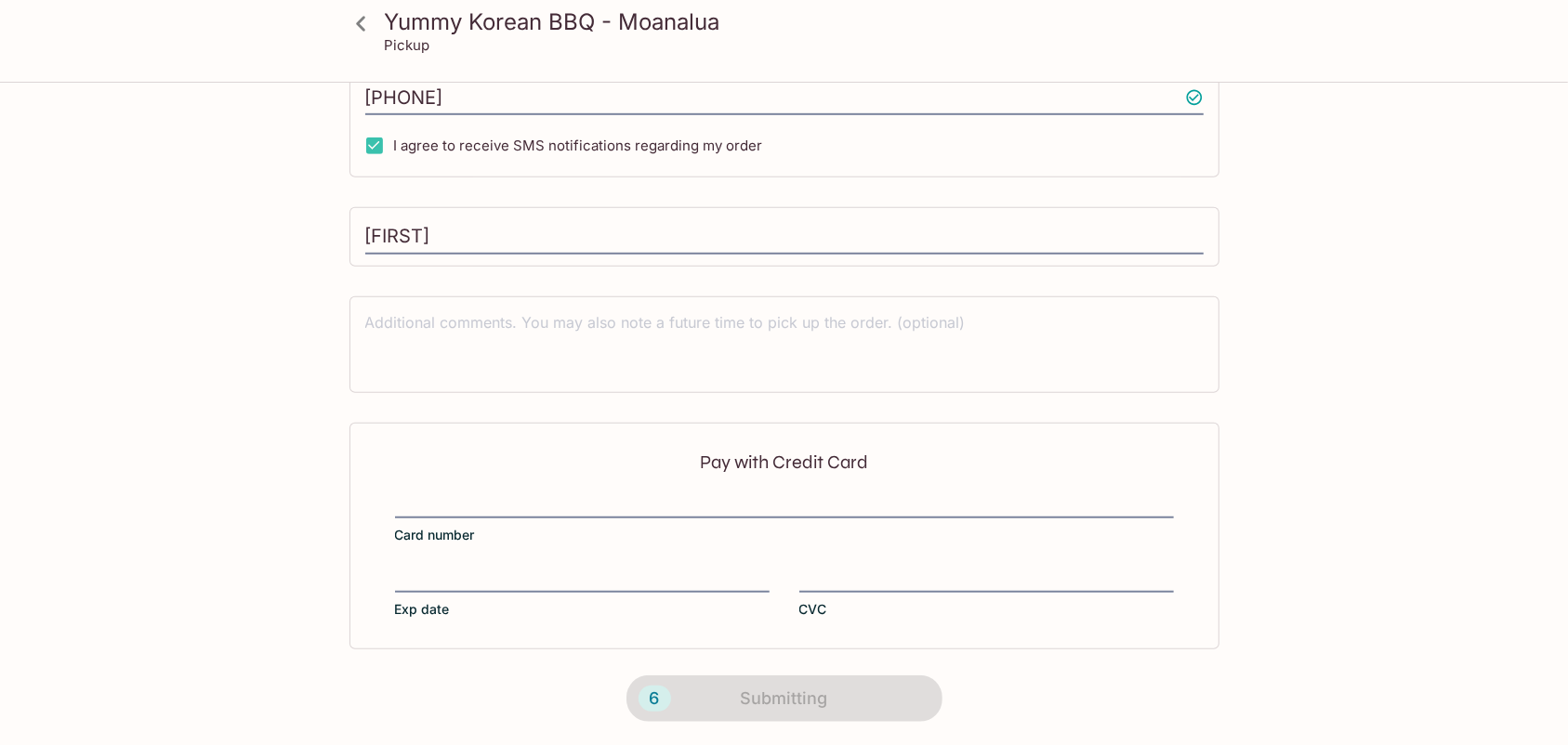 scroll, scrollTop: 279, scrollLeft: 0, axis: vertical 